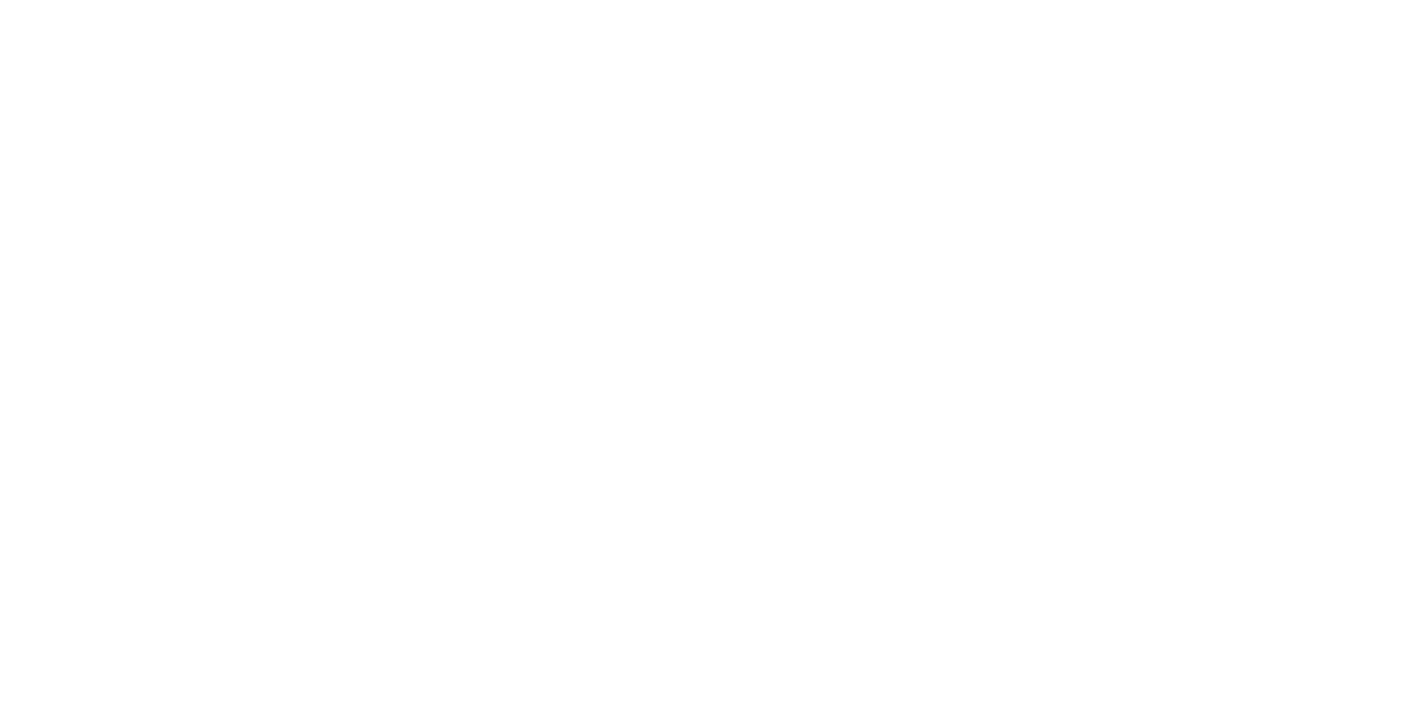 scroll, scrollTop: 0, scrollLeft: 0, axis: both 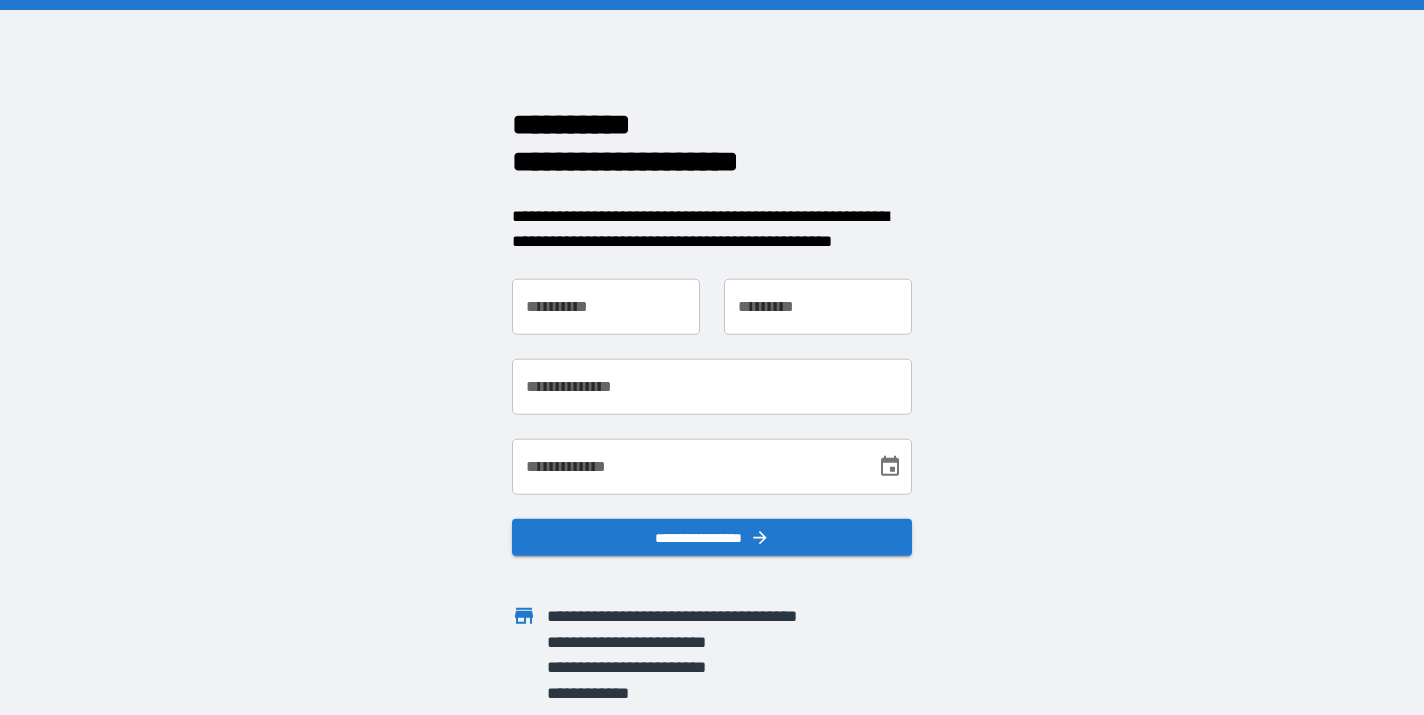 click on "**********" at bounding box center [606, 306] 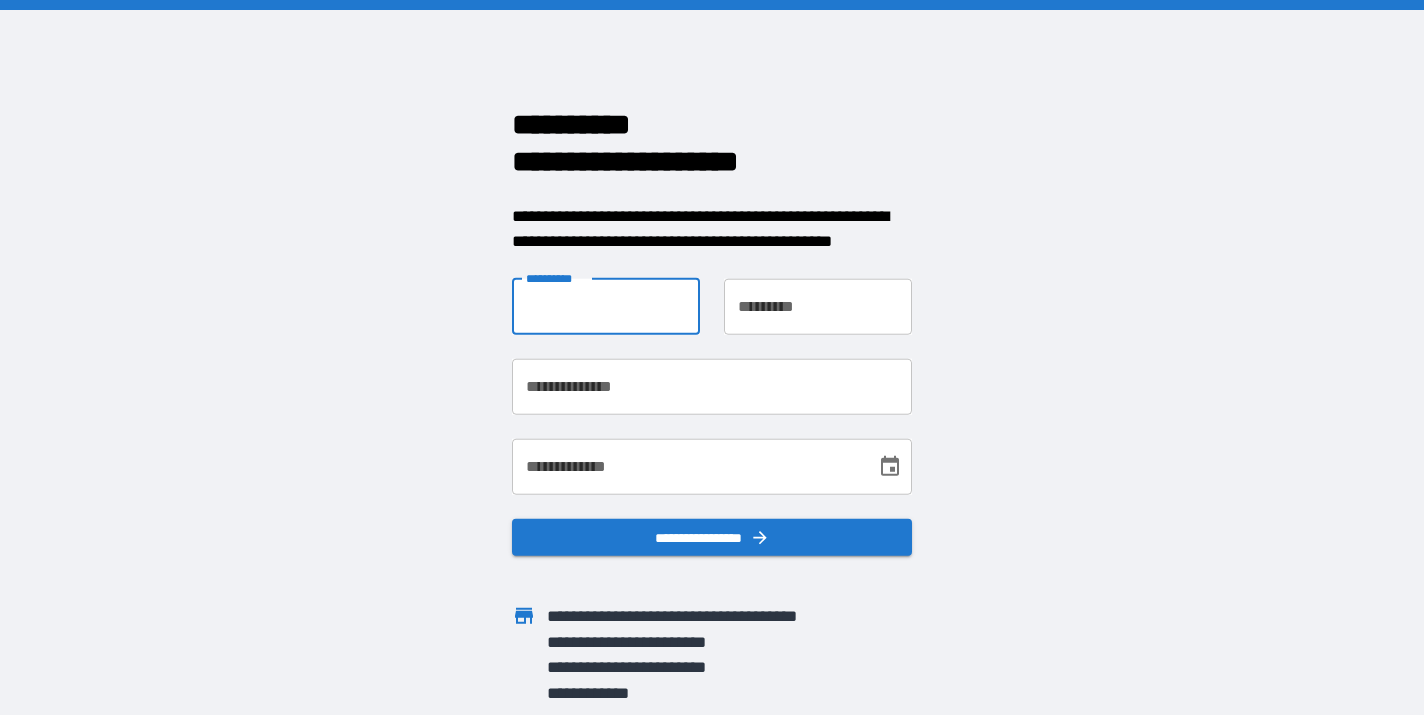 type on "*******" 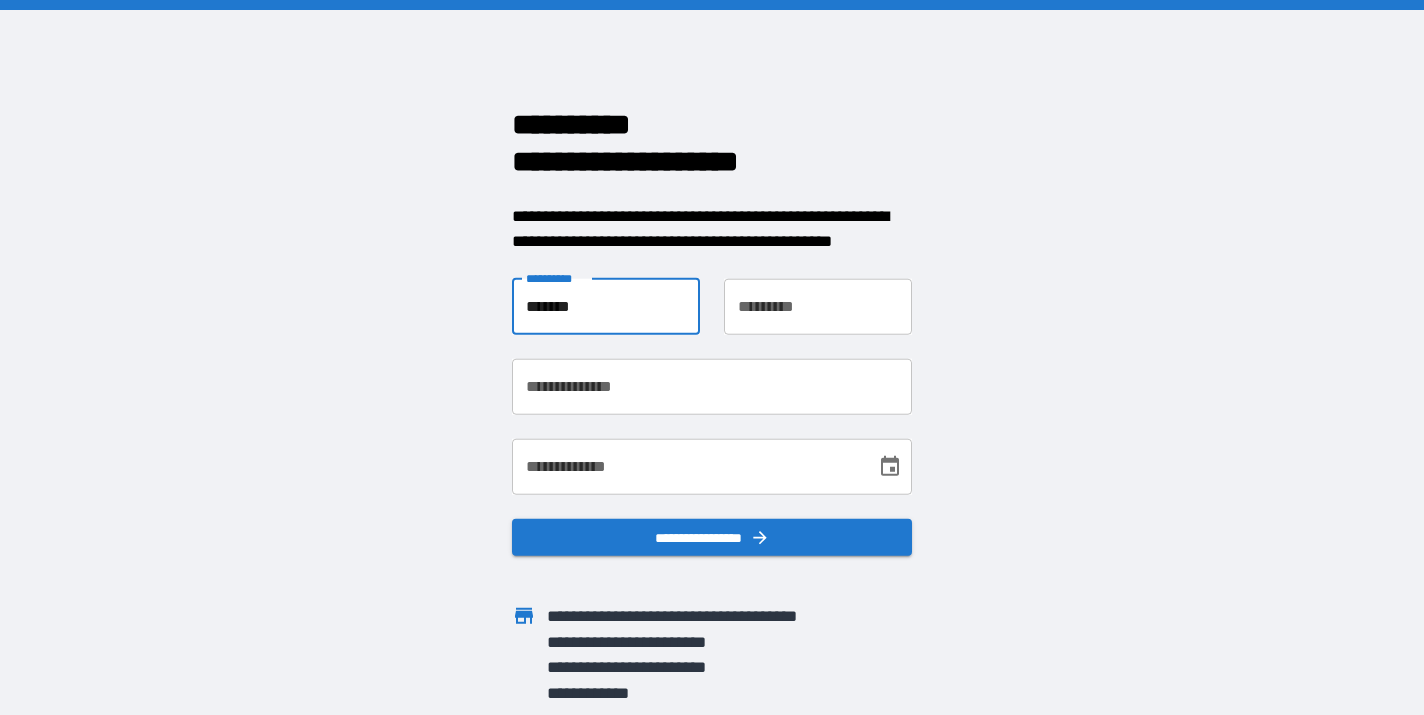 type on "*****" 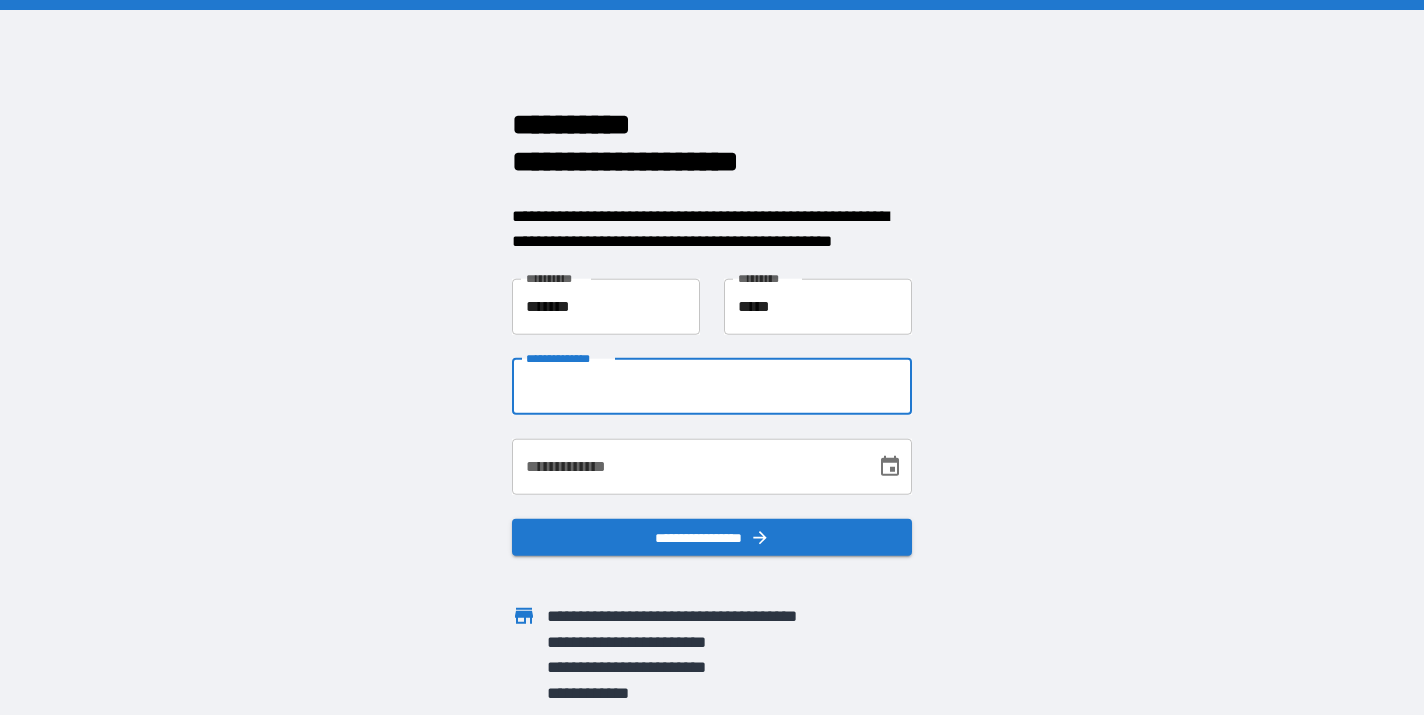 click on "**********" at bounding box center (712, 357) 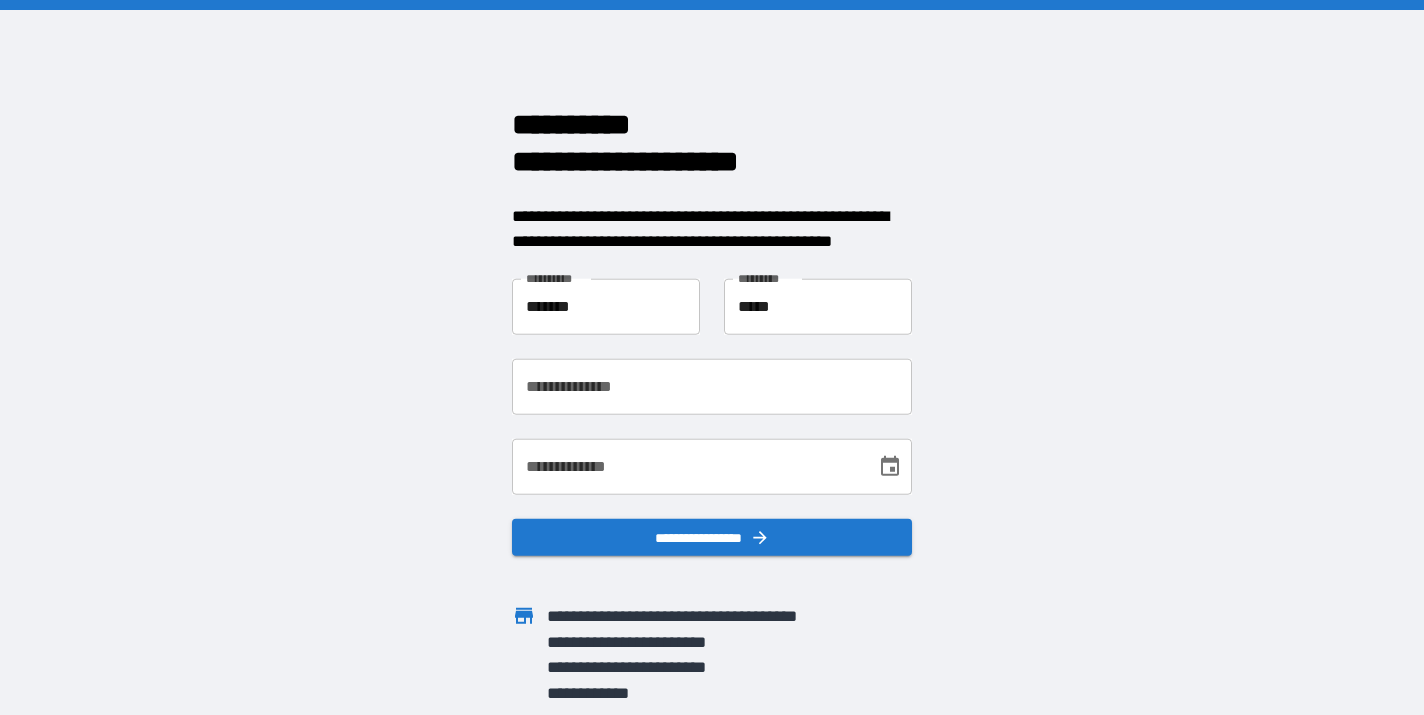 click on "**********" at bounding box center [712, 386] 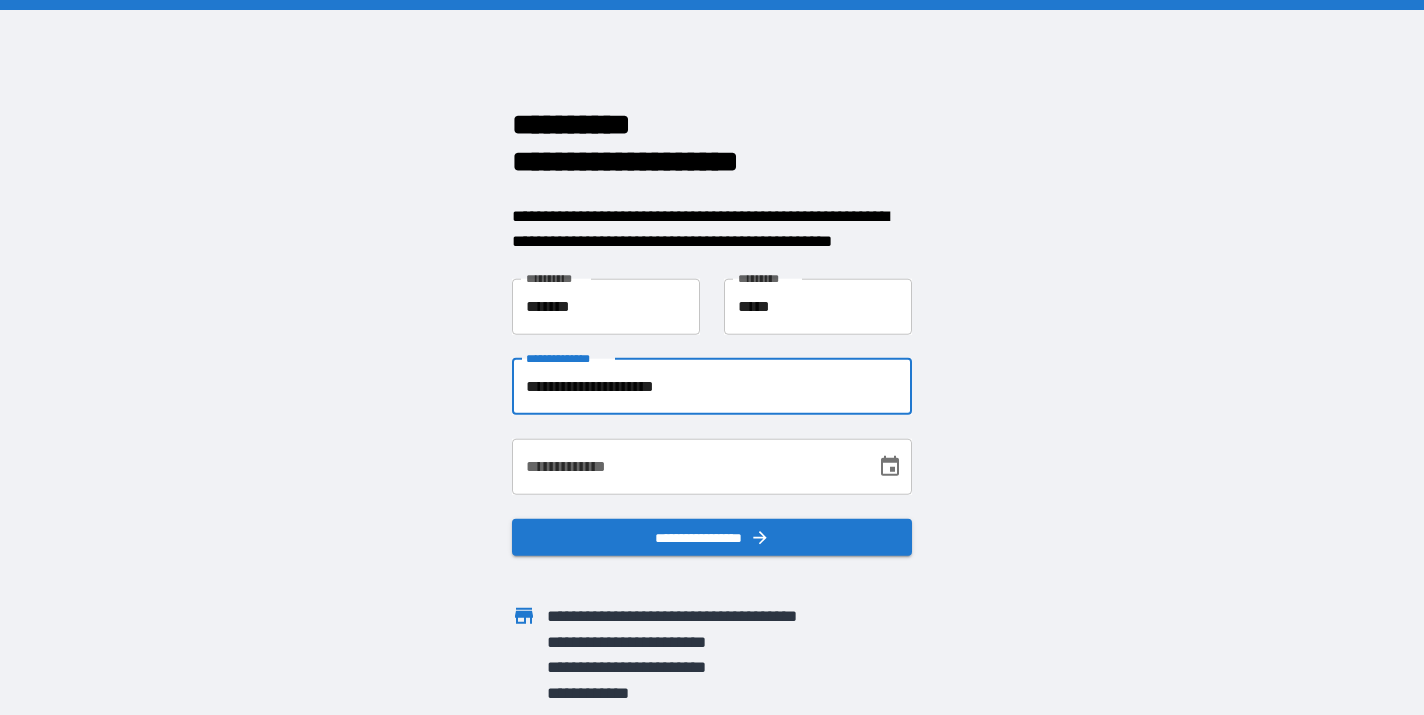 type on "**********" 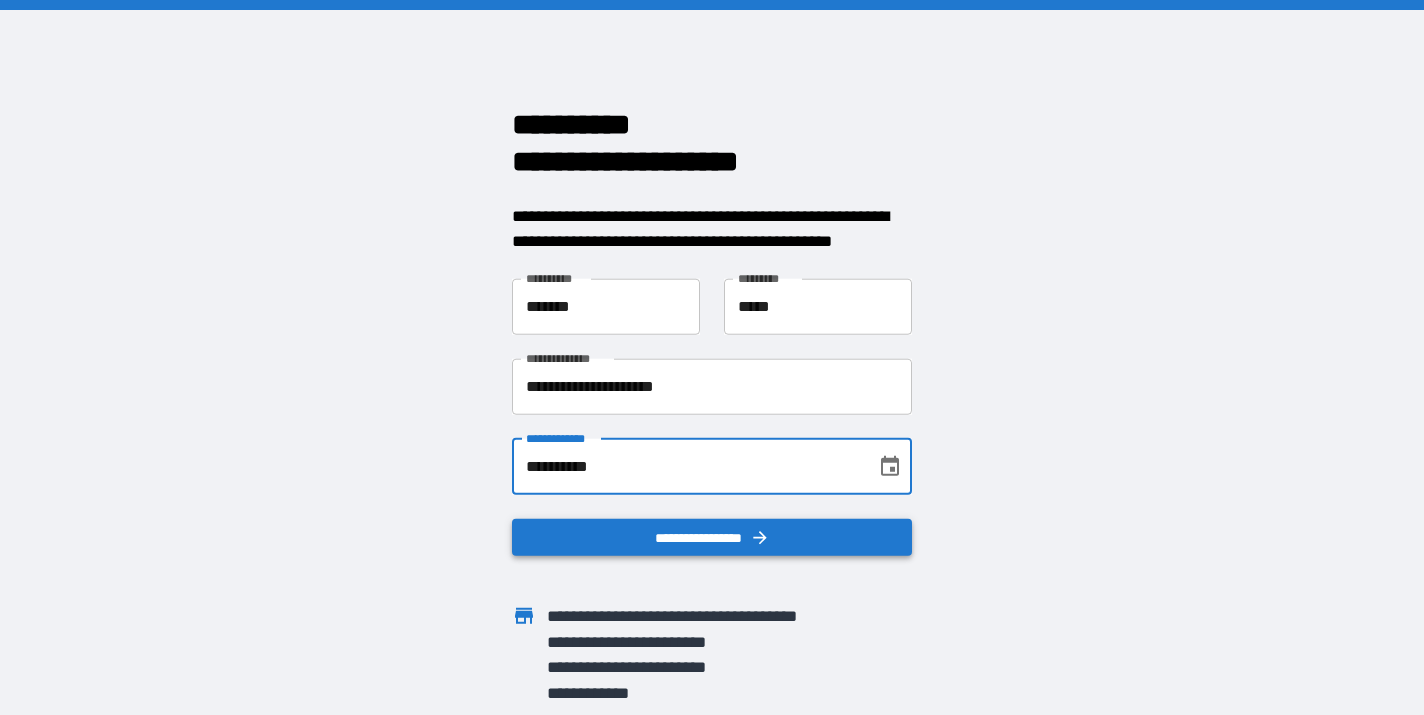 type on "**********" 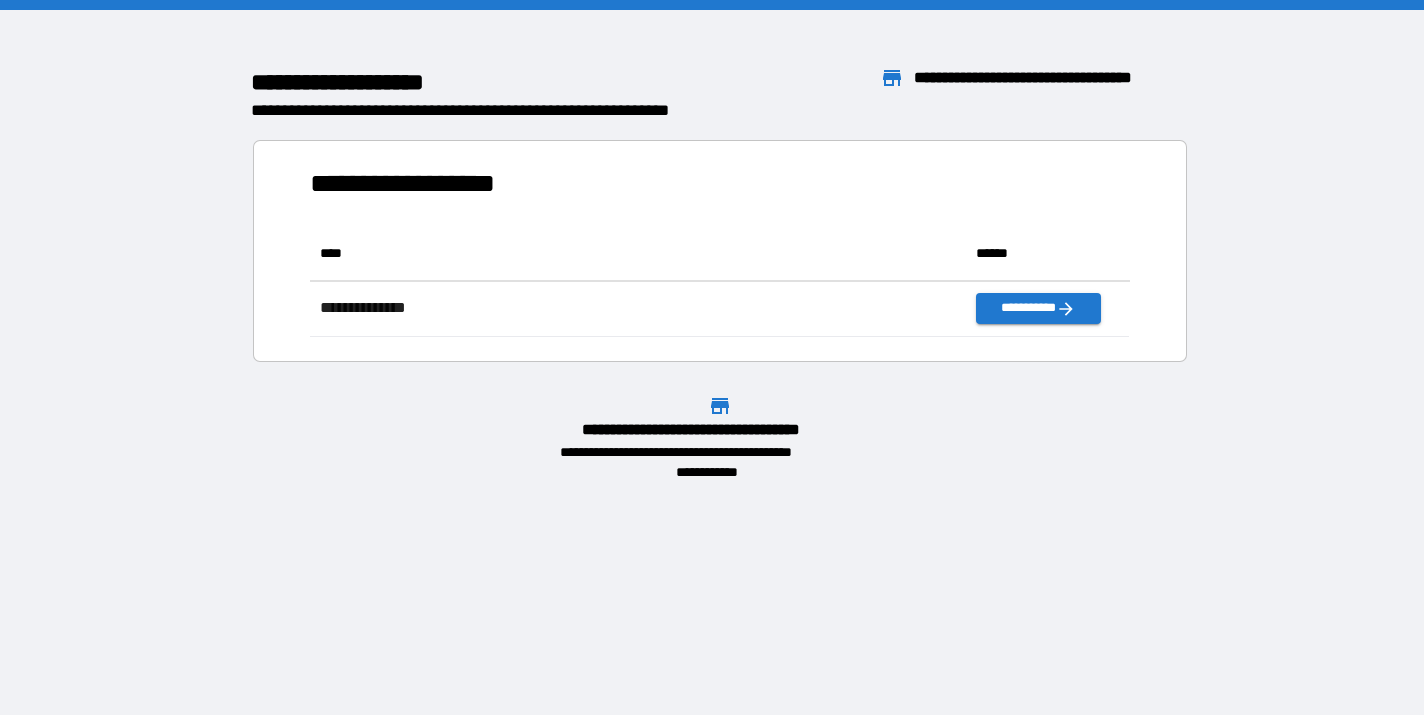 scroll, scrollTop: 1, scrollLeft: 0, axis: vertical 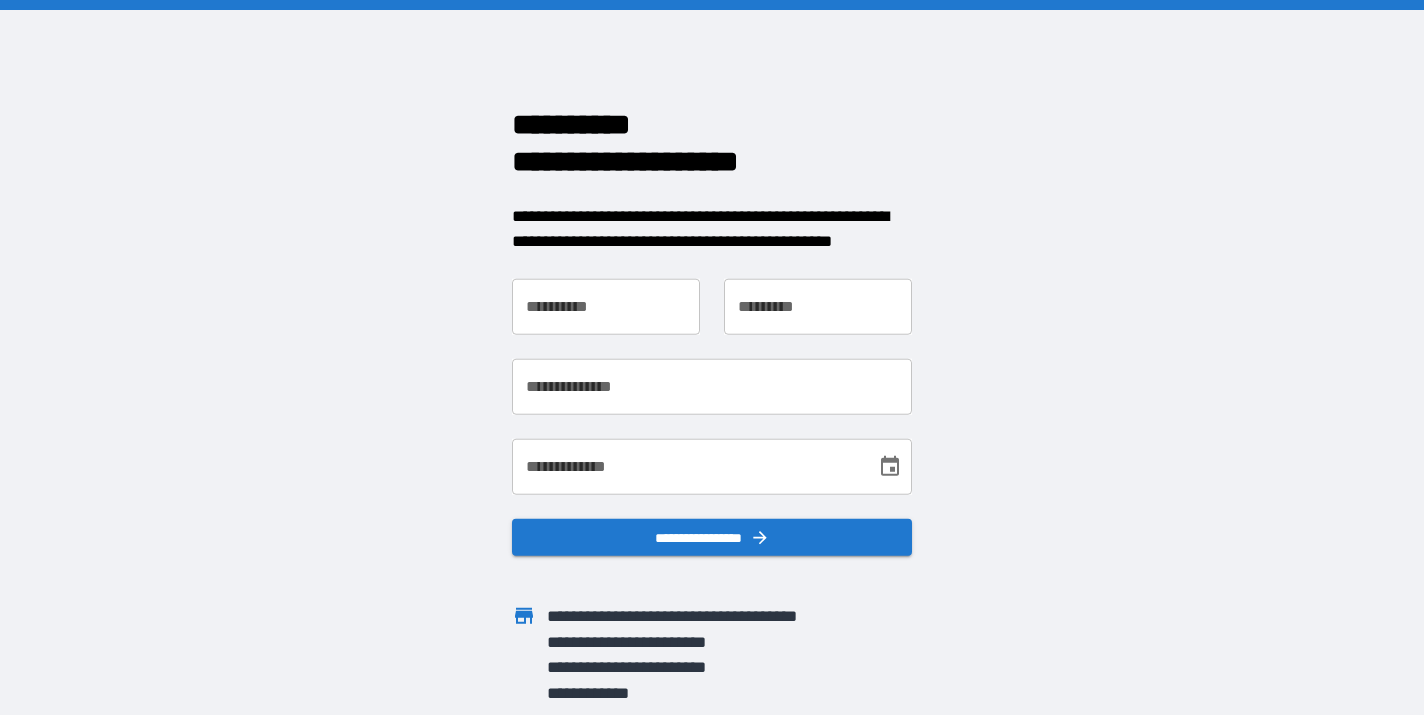 click on "**********" at bounding box center [606, 306] 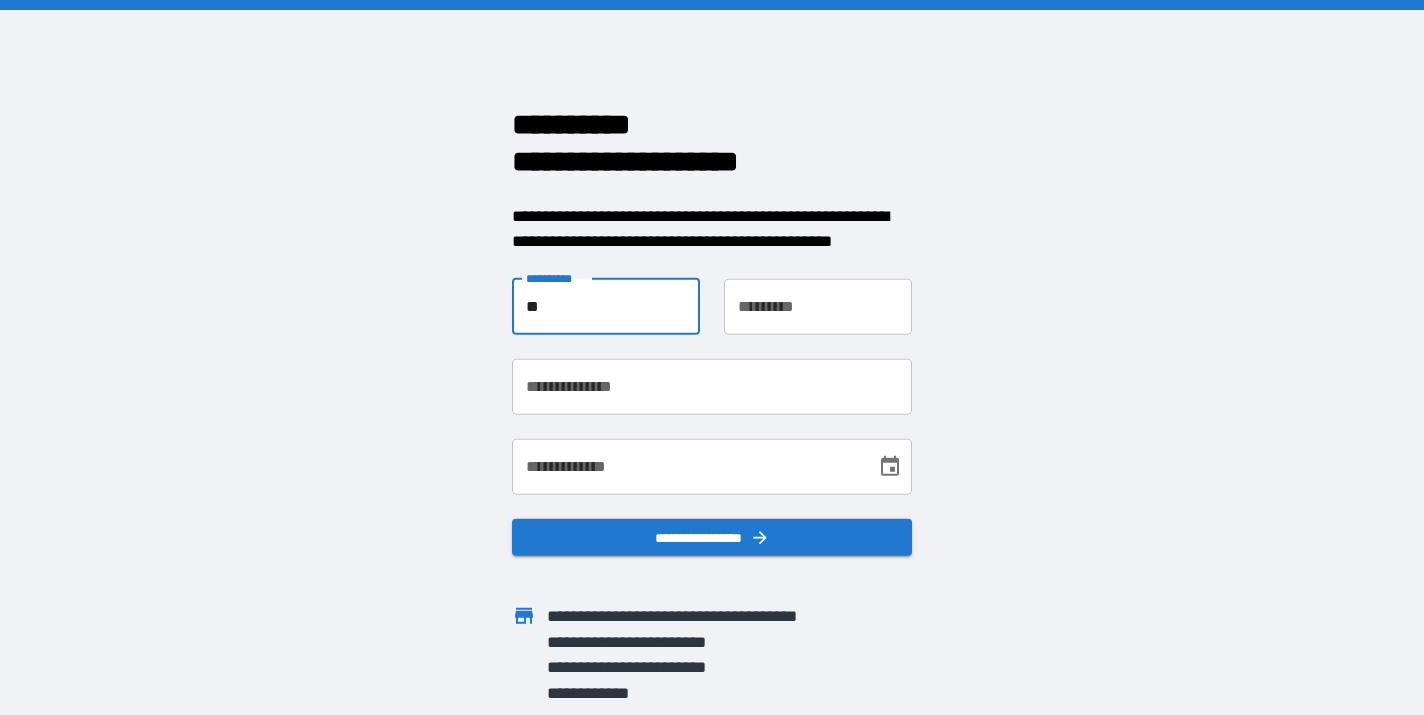 type on "********" 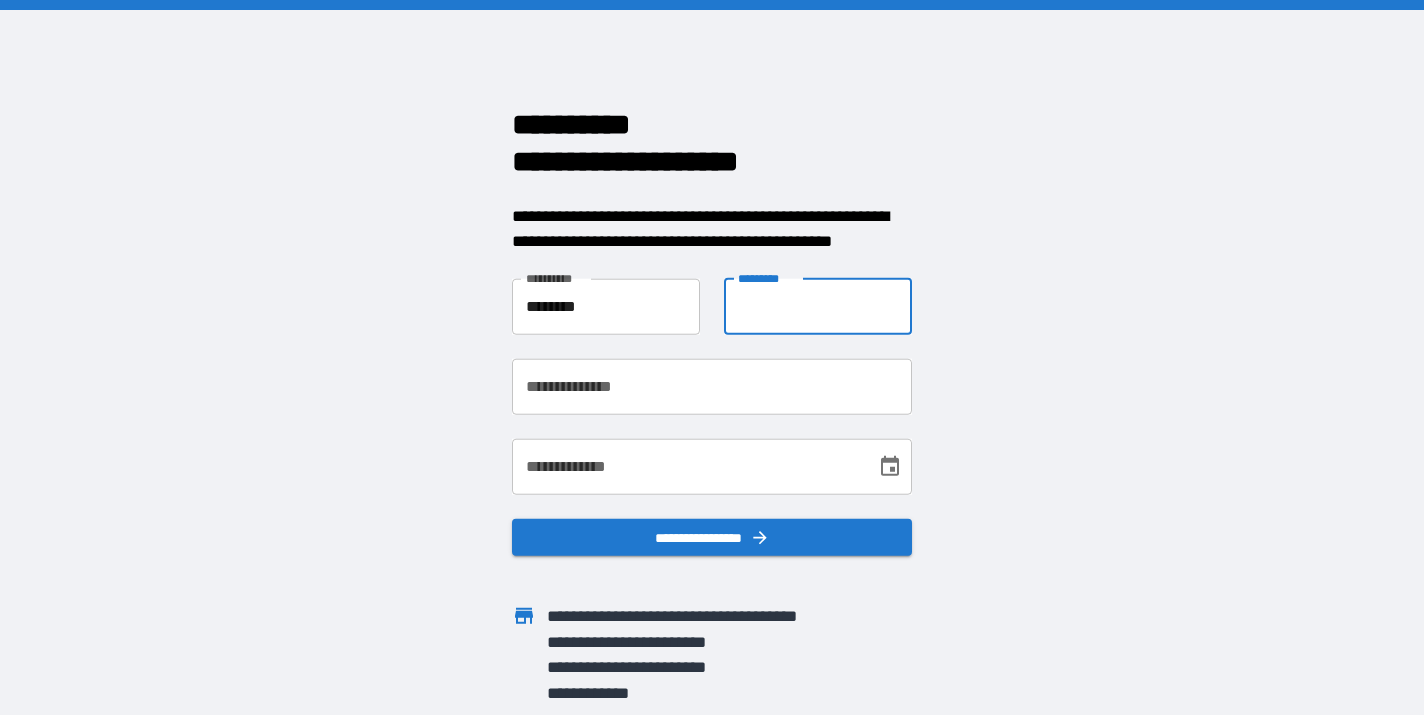 click on "**********" at bounding box center [818, 306] 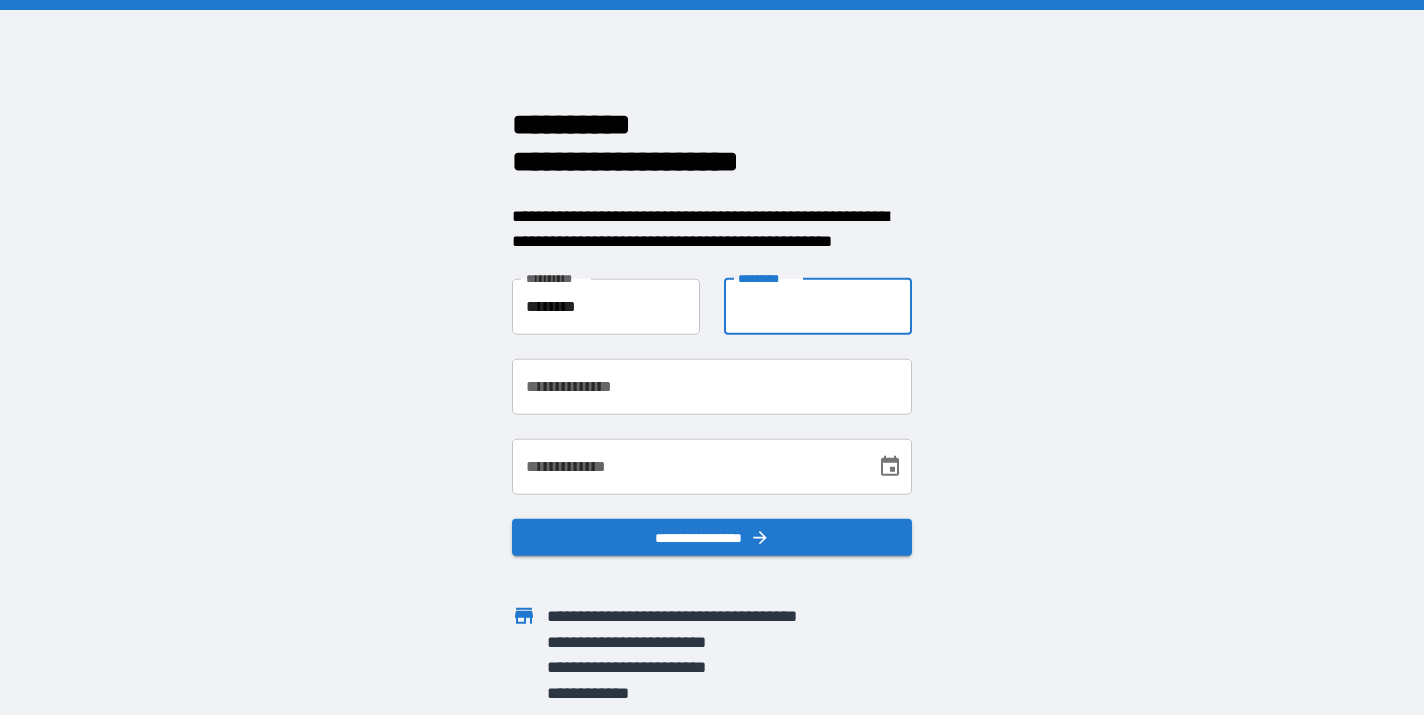 type on "*****" 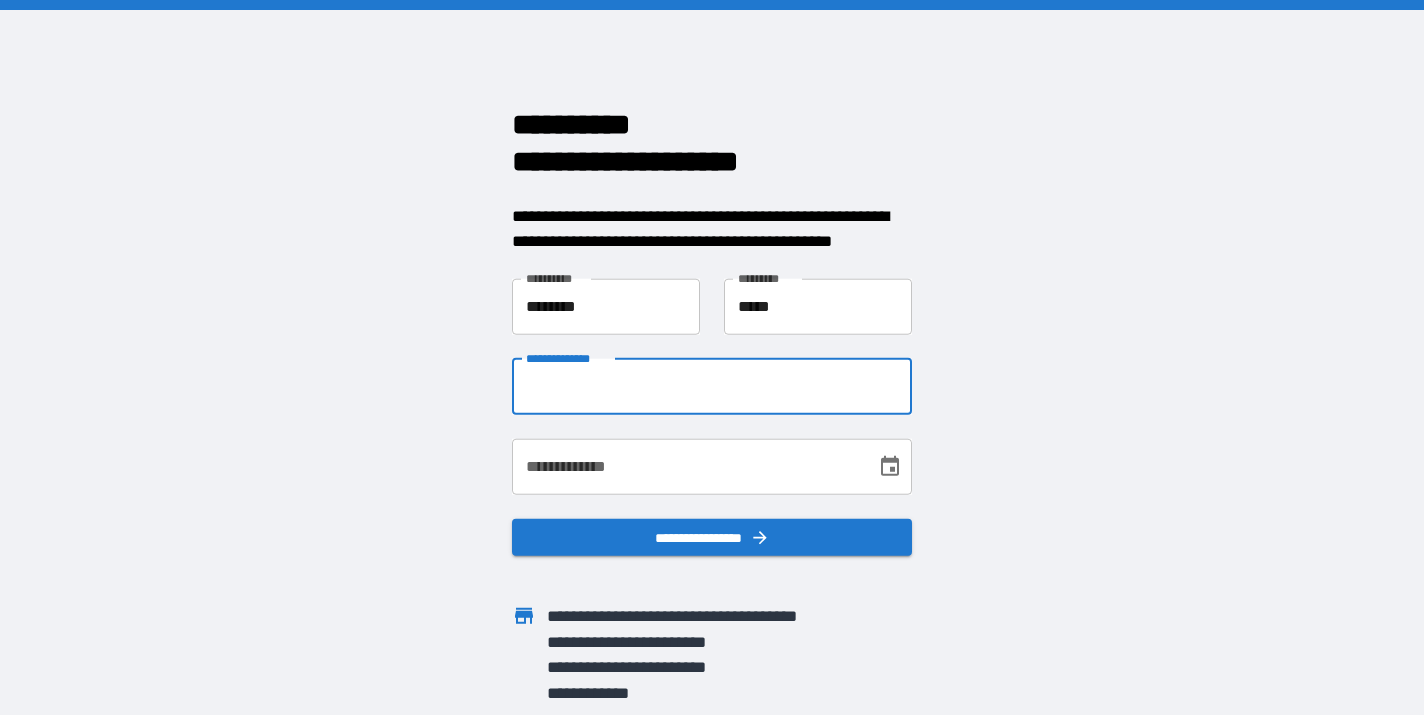 click on "**********" at bounding box center (712, 386) 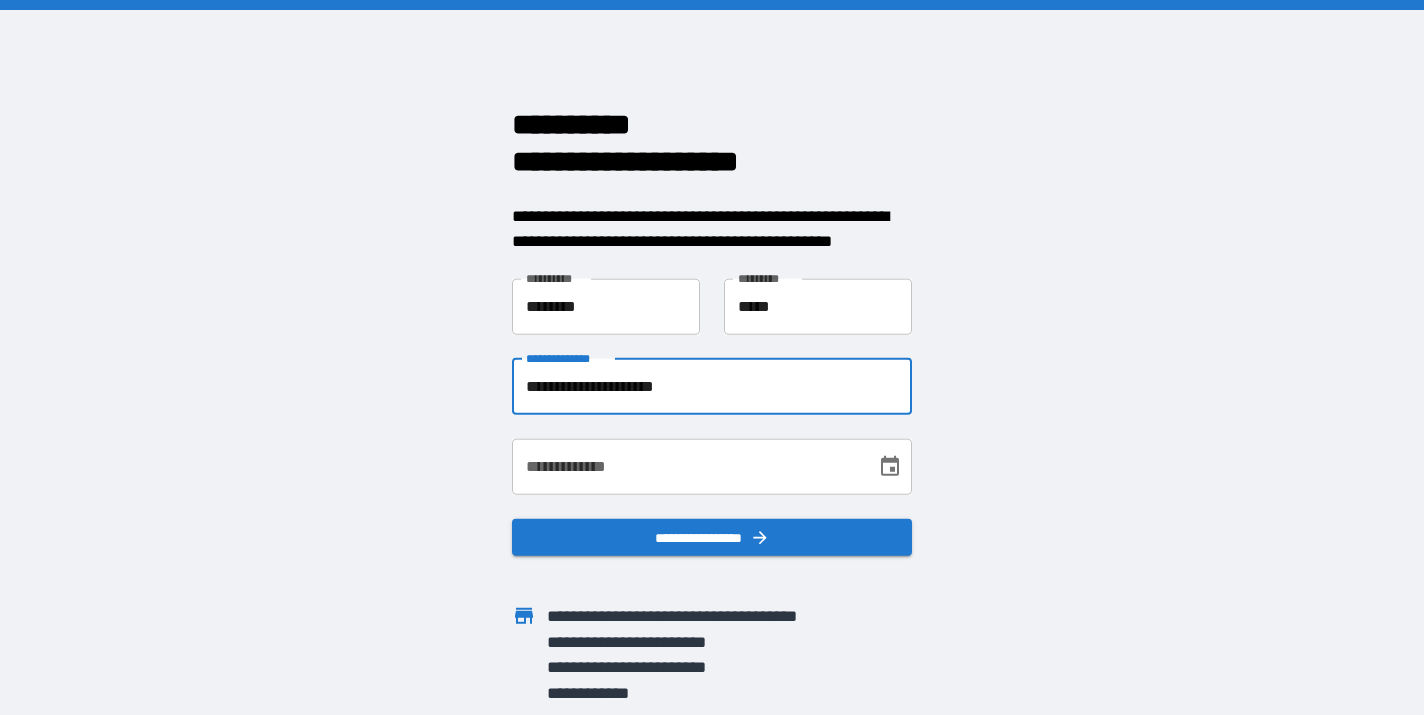 click on "**********" at bounding box center (687, 466) 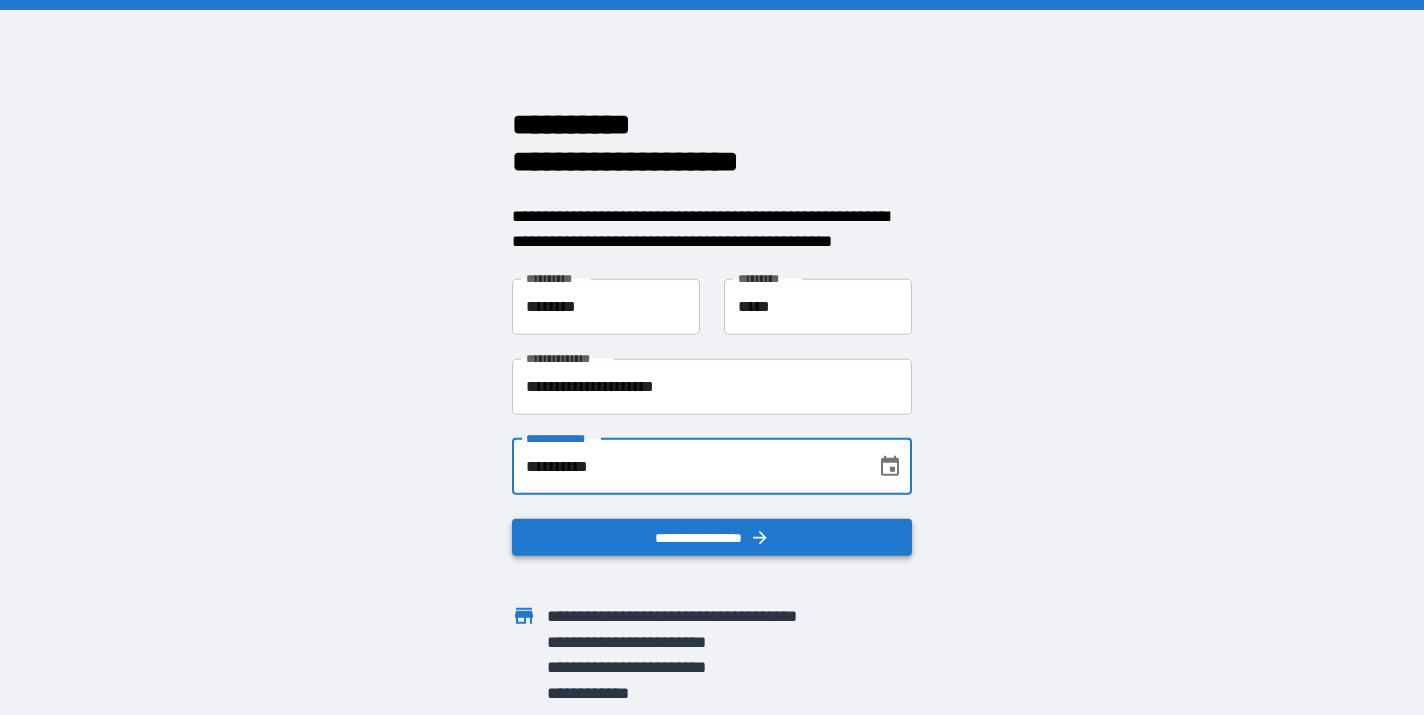 type on "**********" 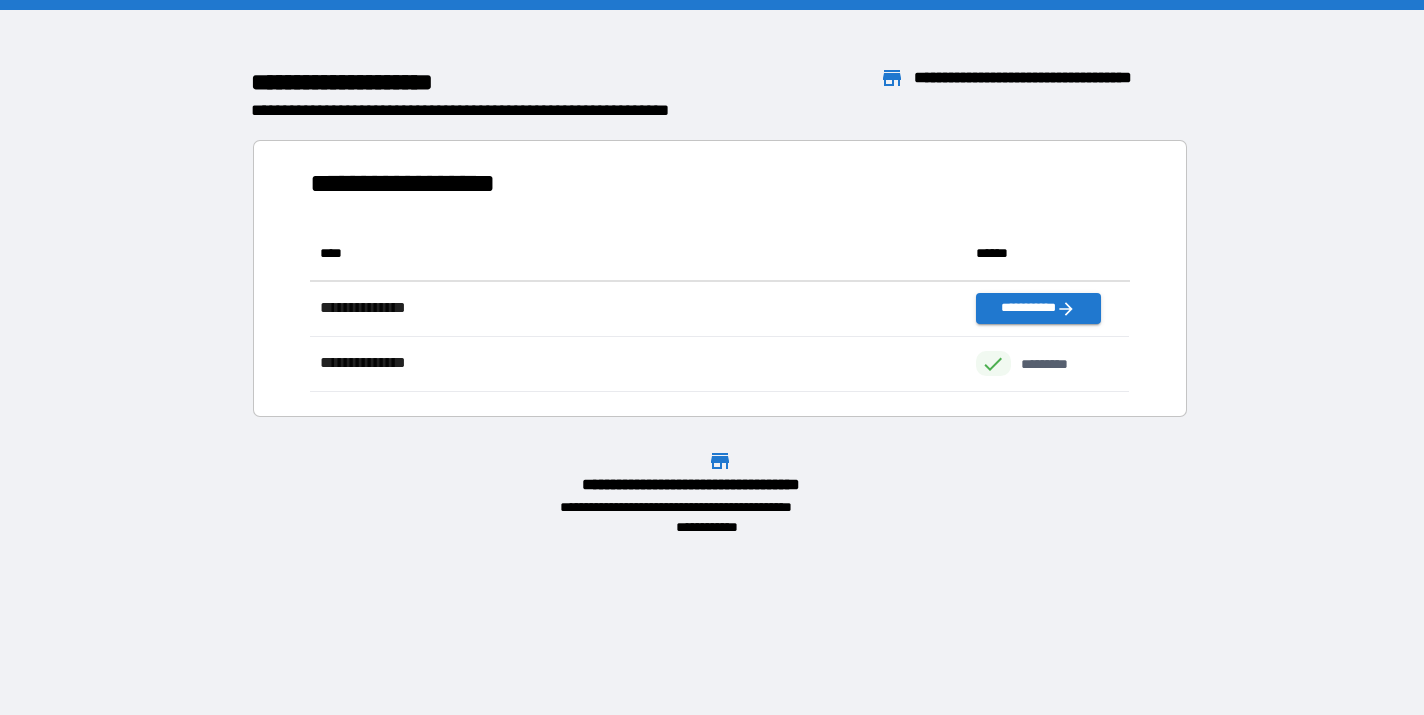 scroll, scrollTop: 0, scrollLeft: 0, axis: both 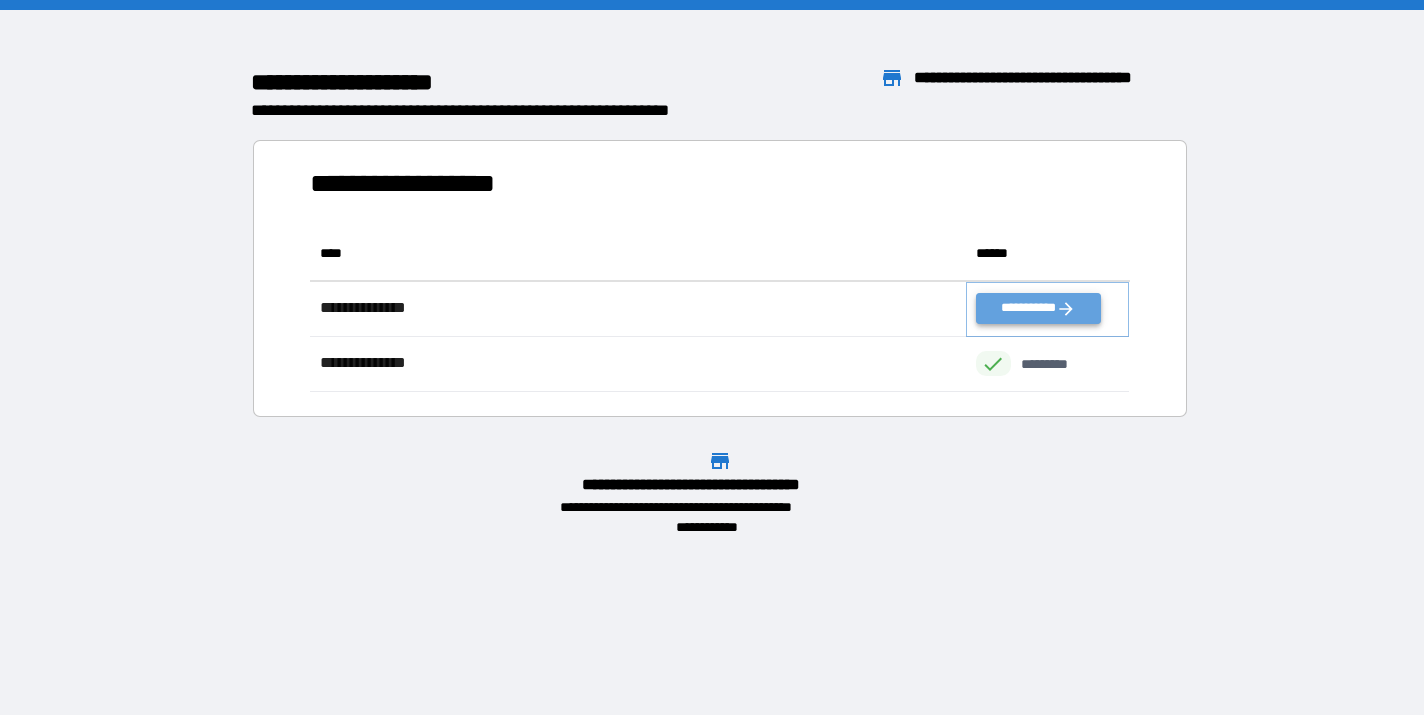 click on "**********" at bounding box center (1038, 308) 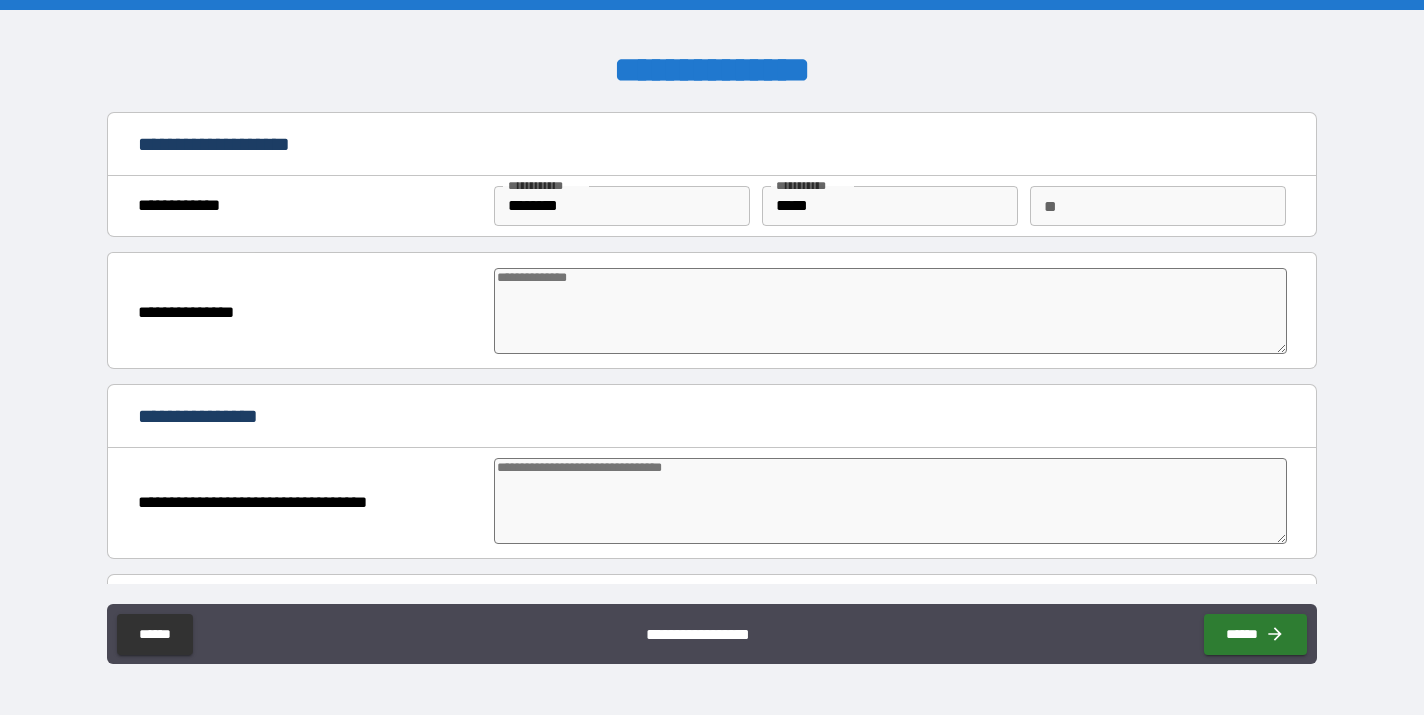 type on "*" 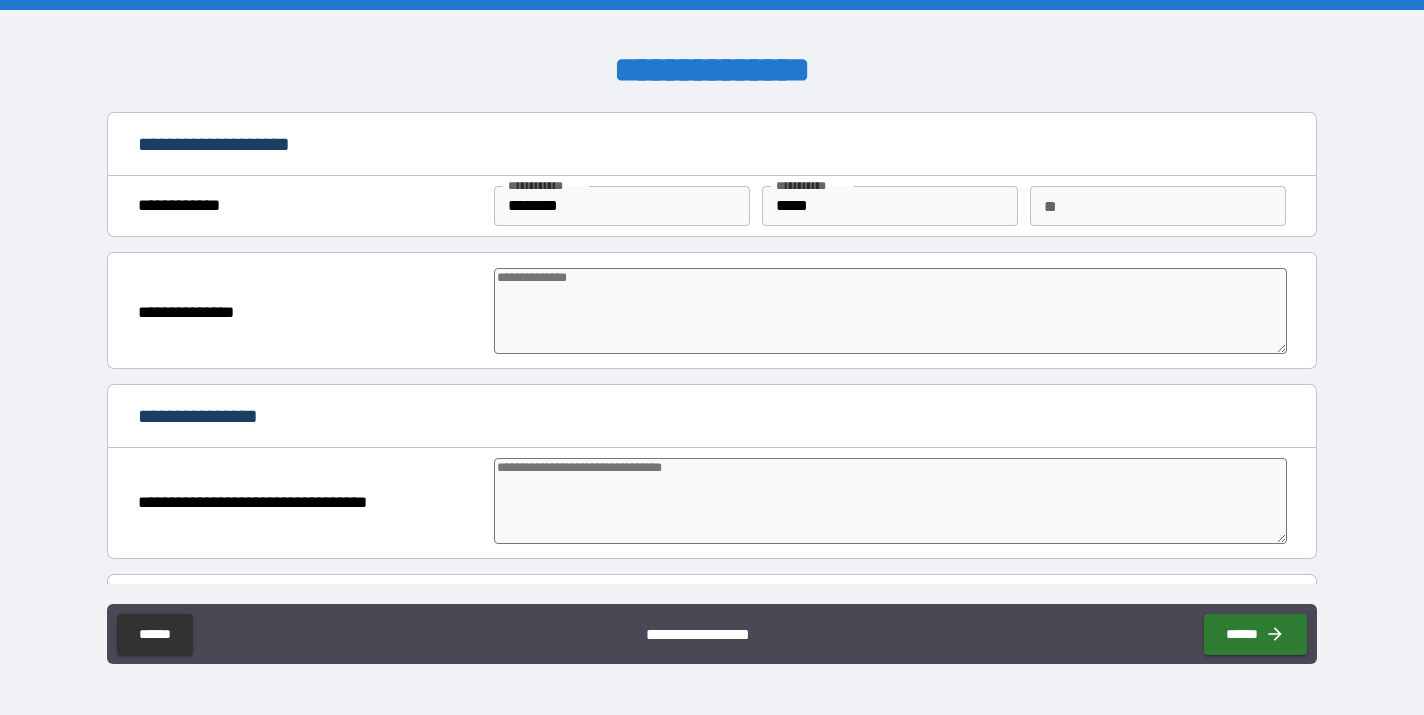 type on "*" 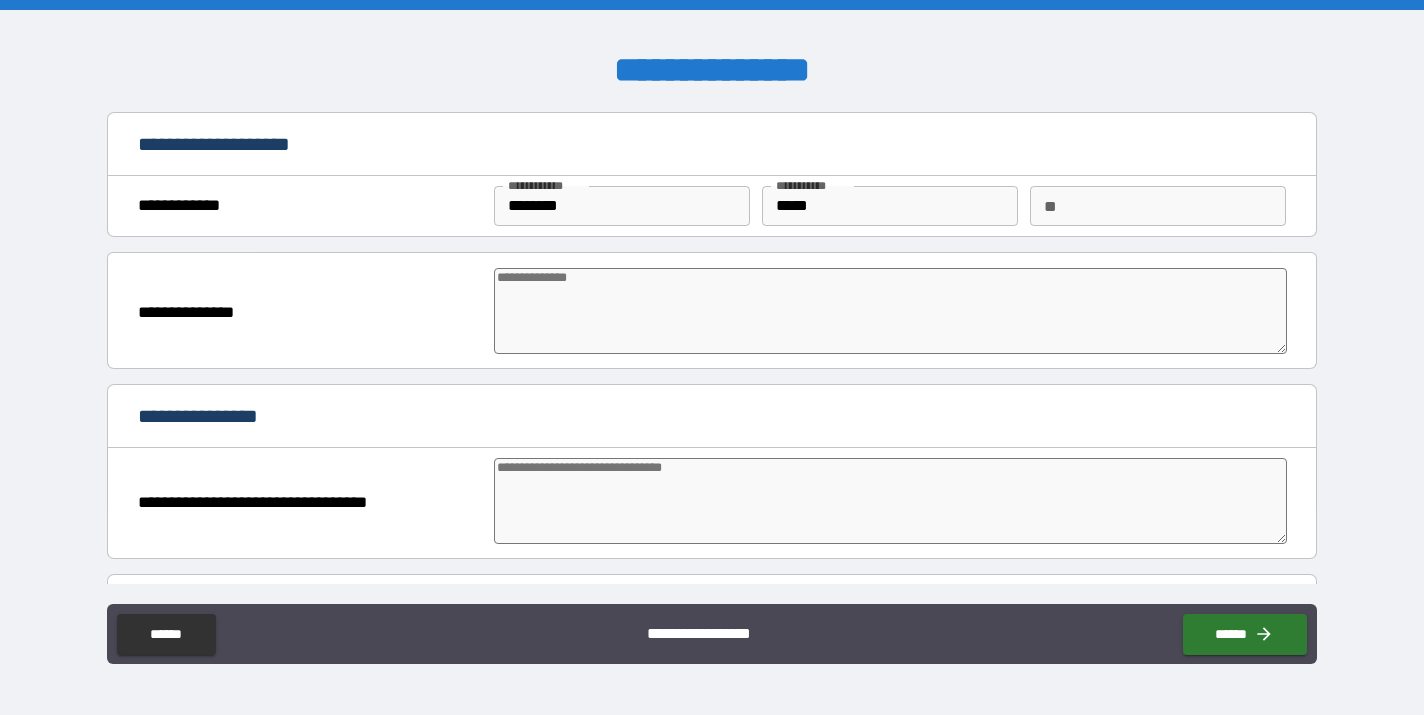 click at bounding box center [890, 311] 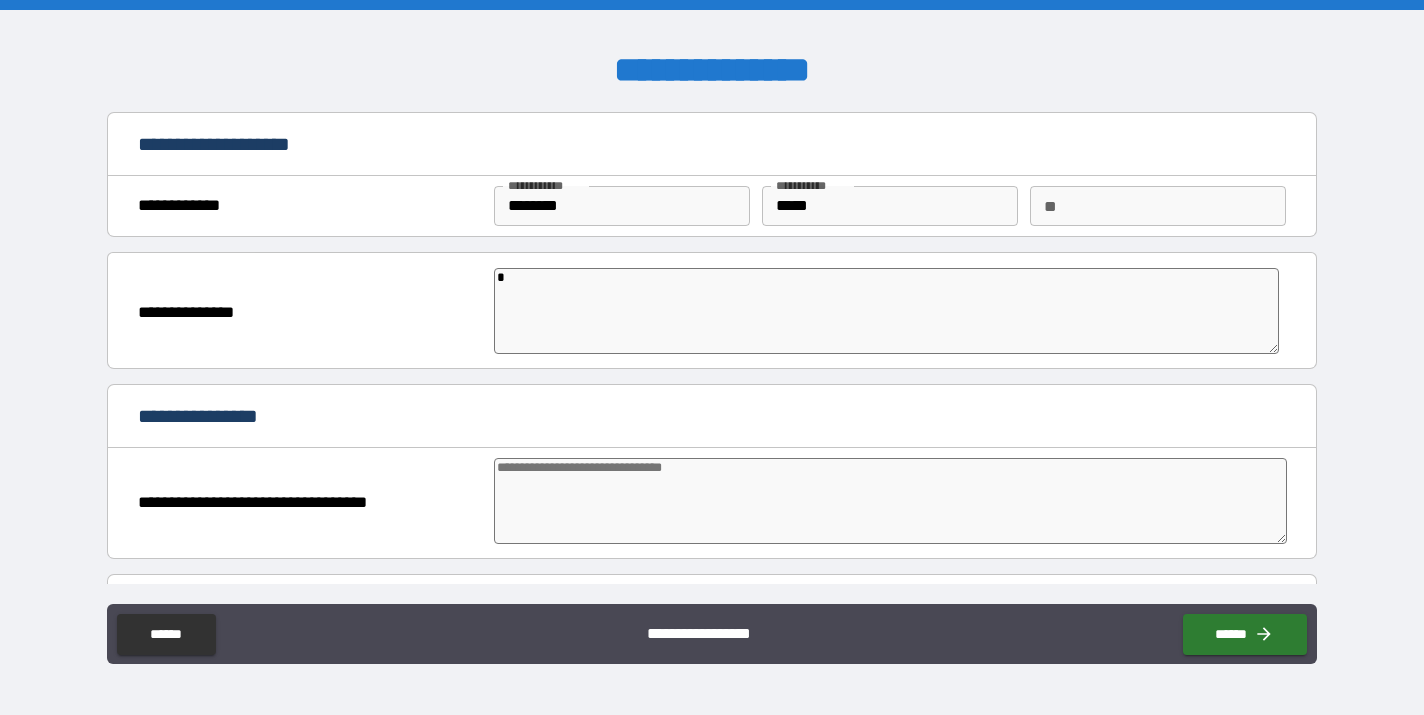 type on "*" 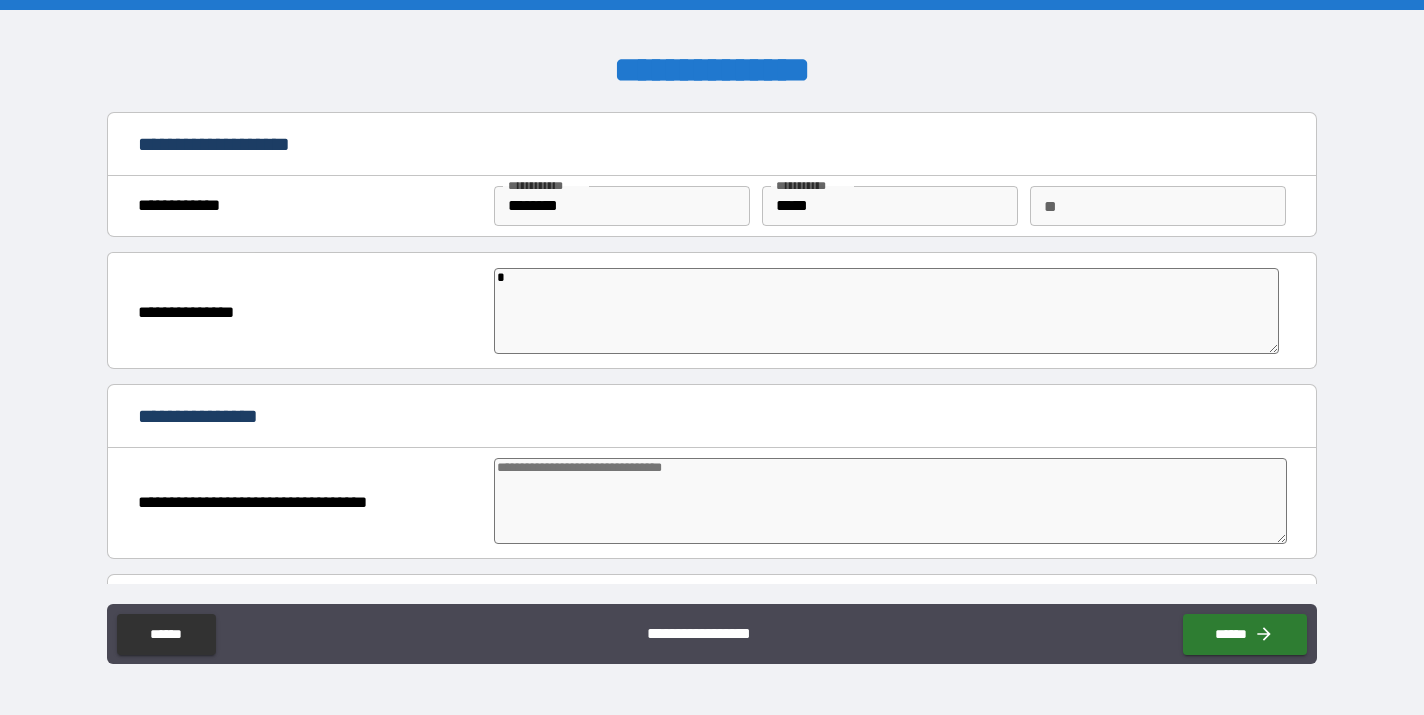 type on "*" 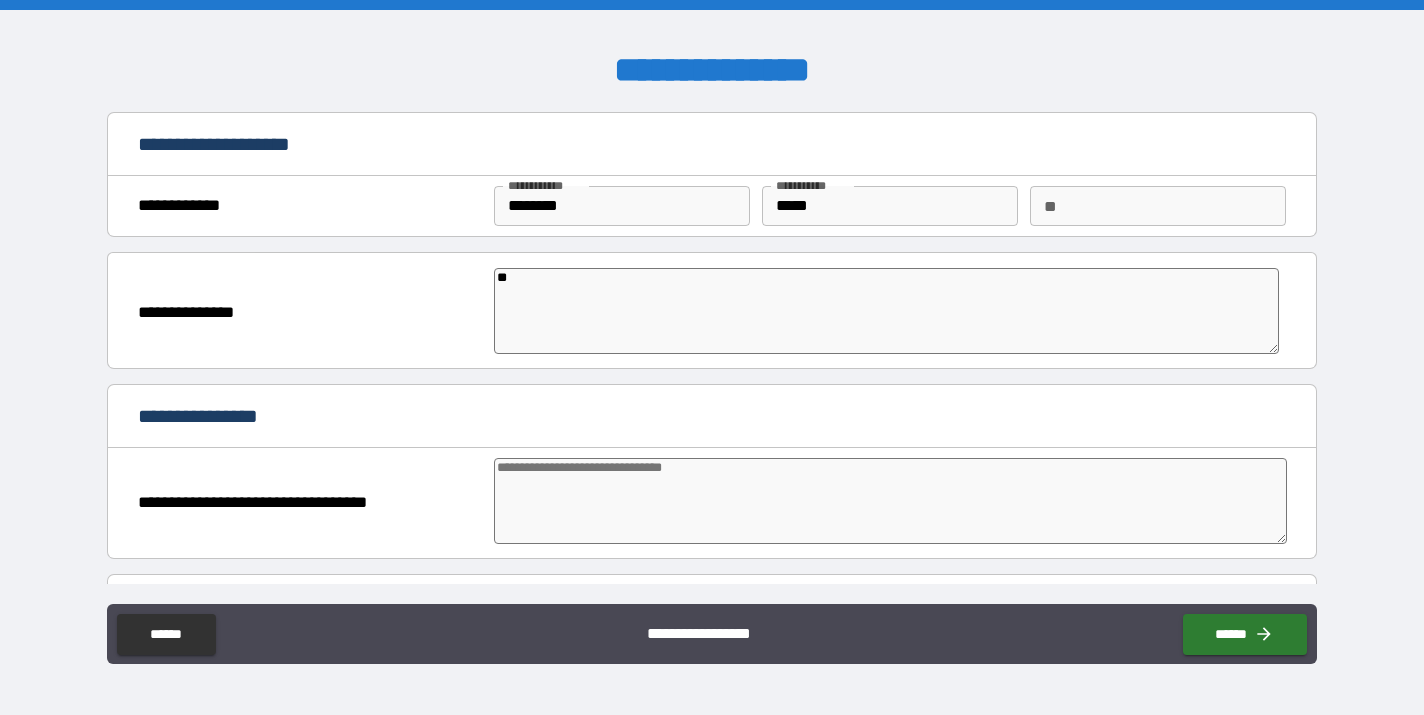 type on "*" 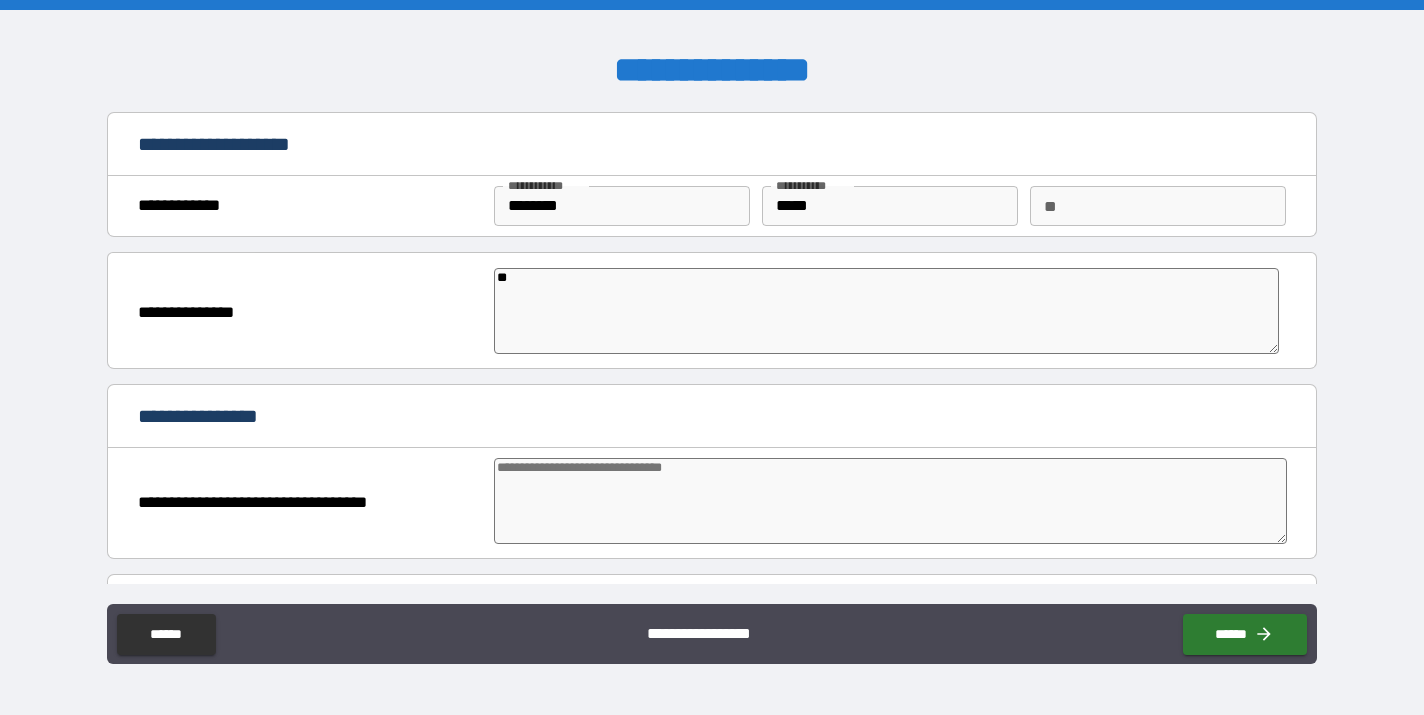 type on "***" 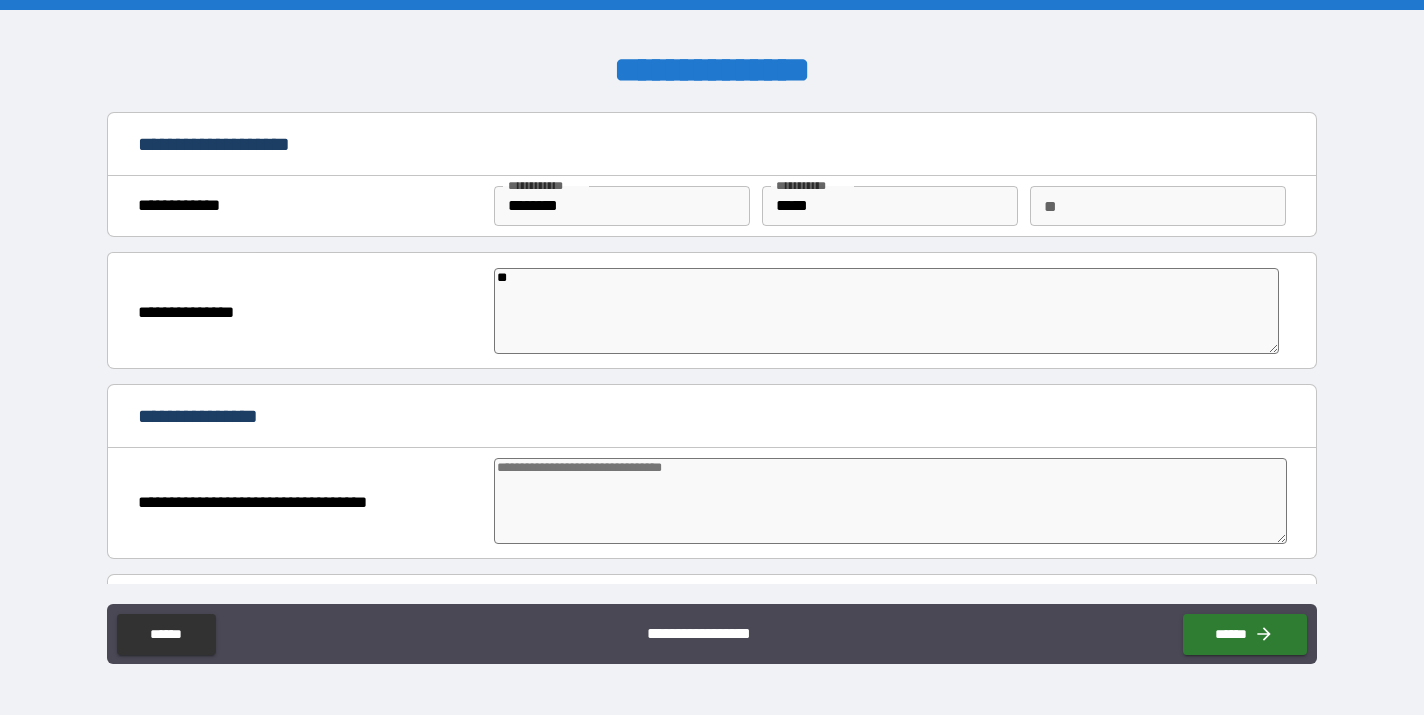type on "*" 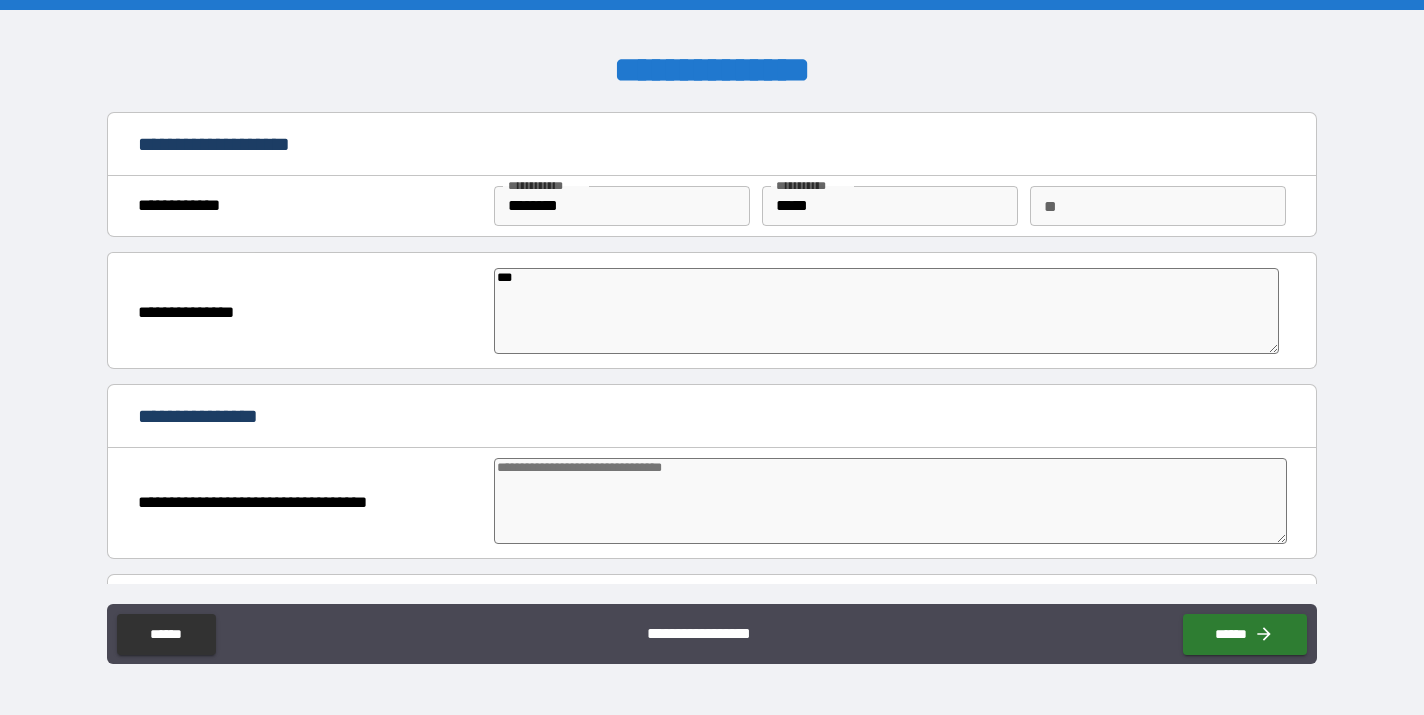 type on "*" 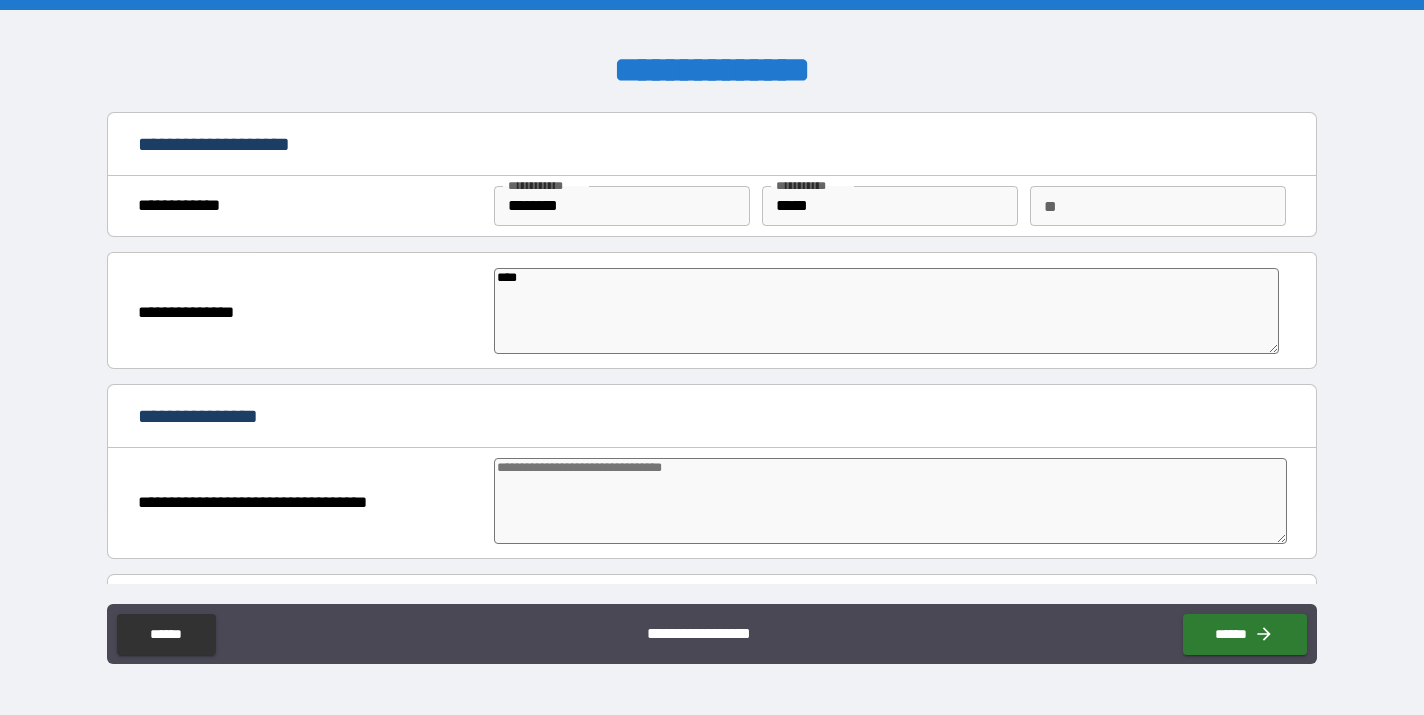 type on "*" 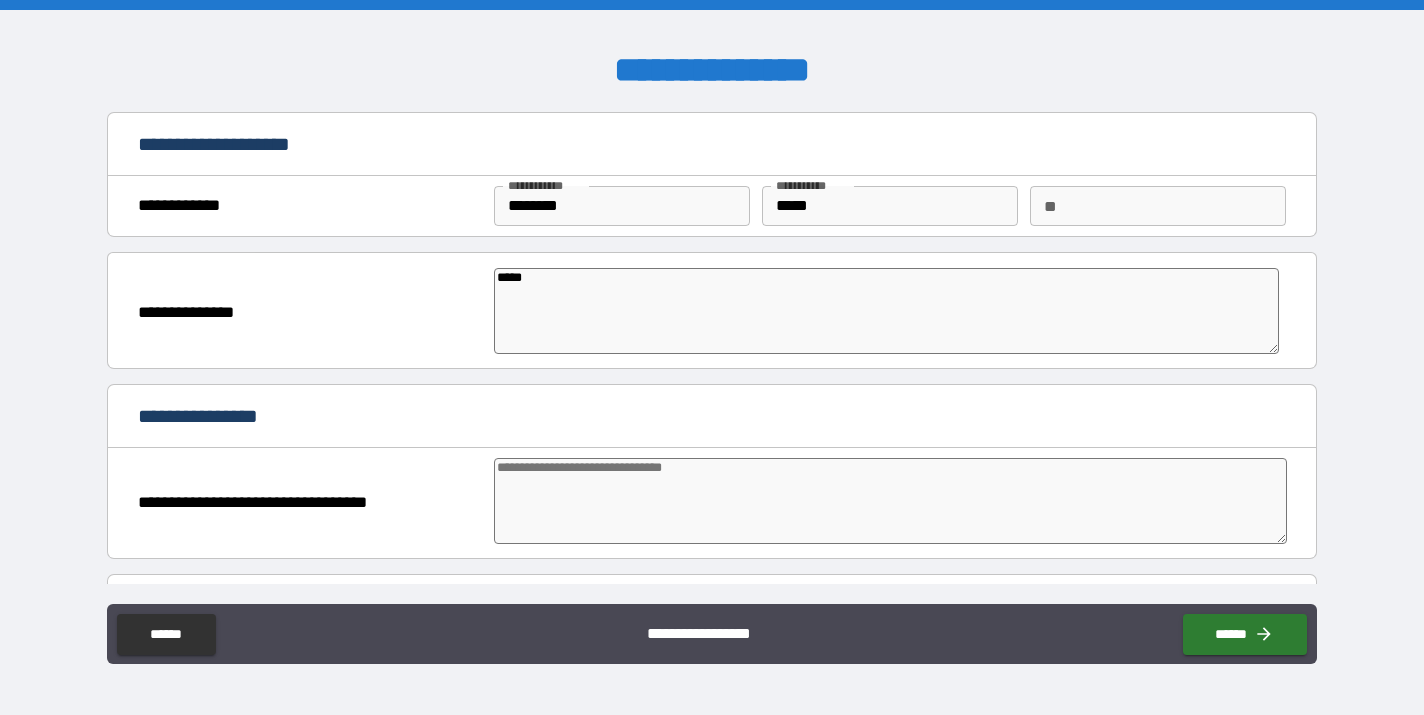 type on "*" 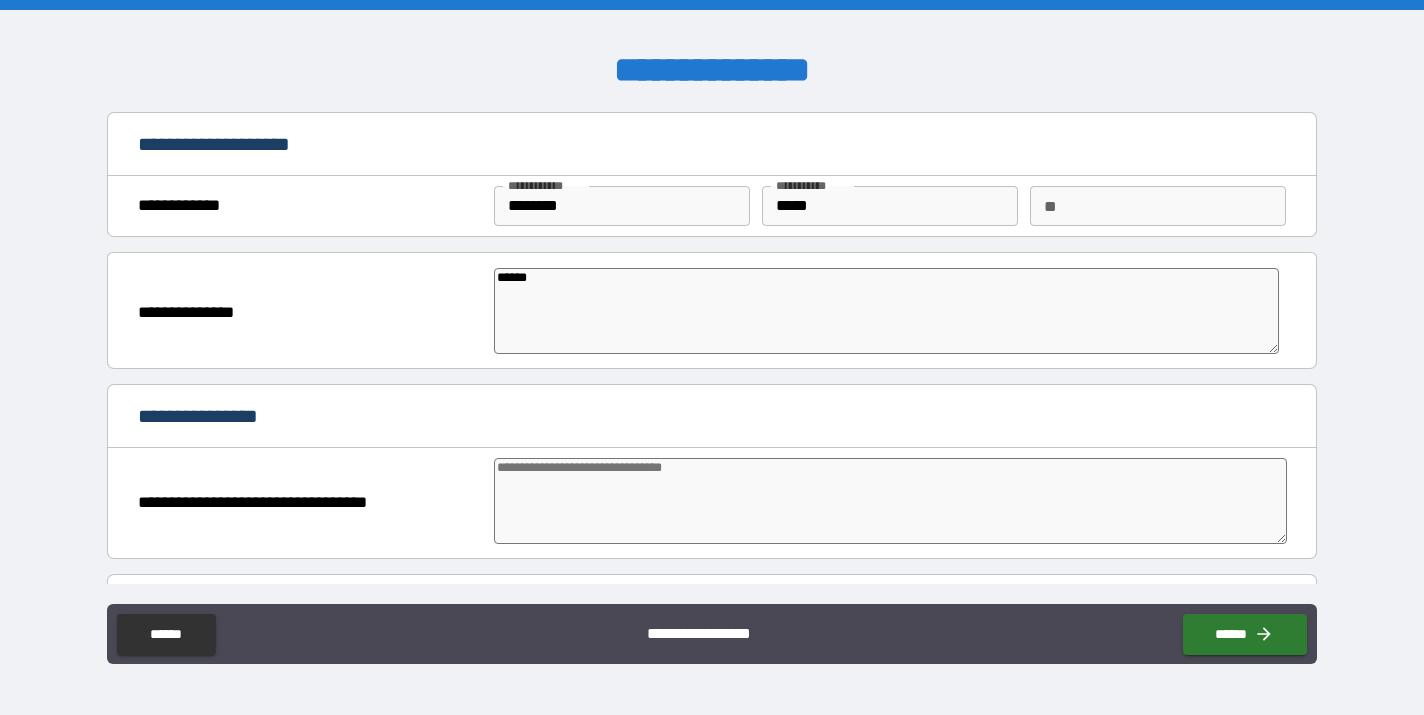 type on "*" 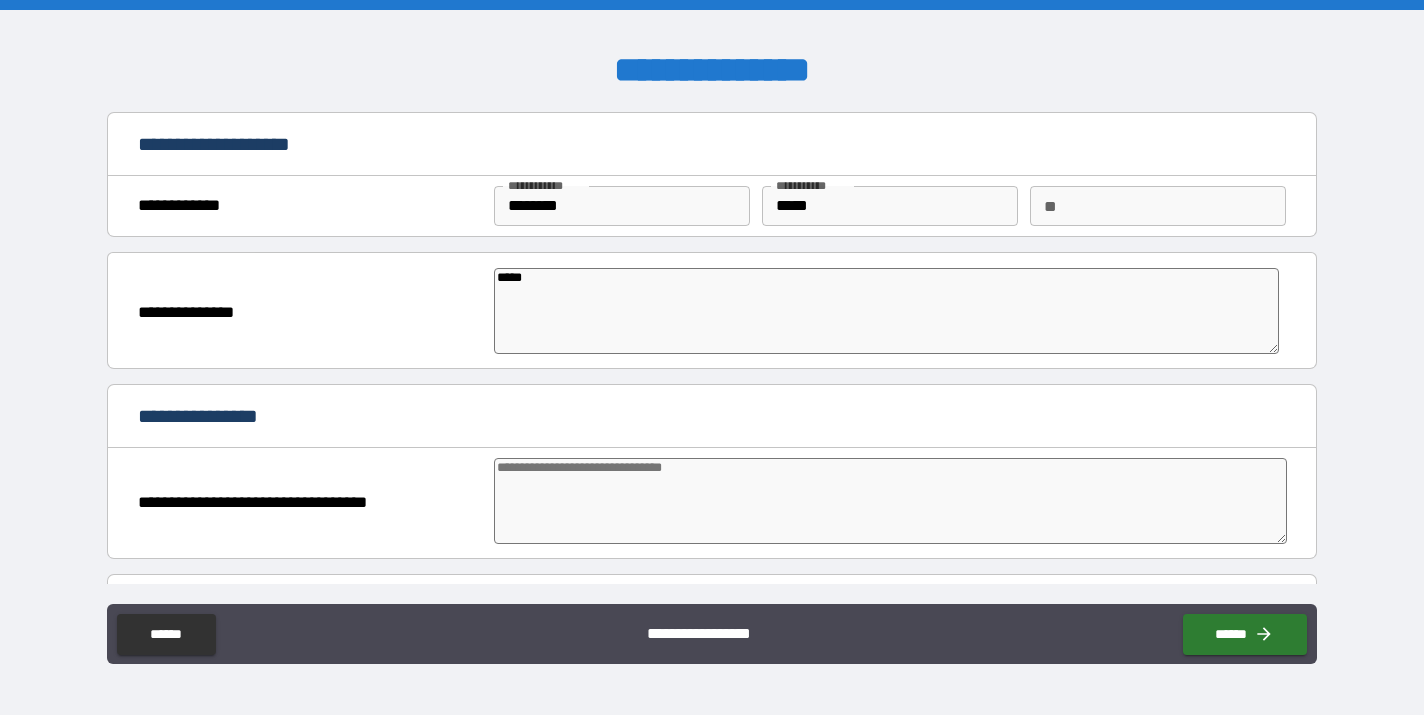 type on "*" 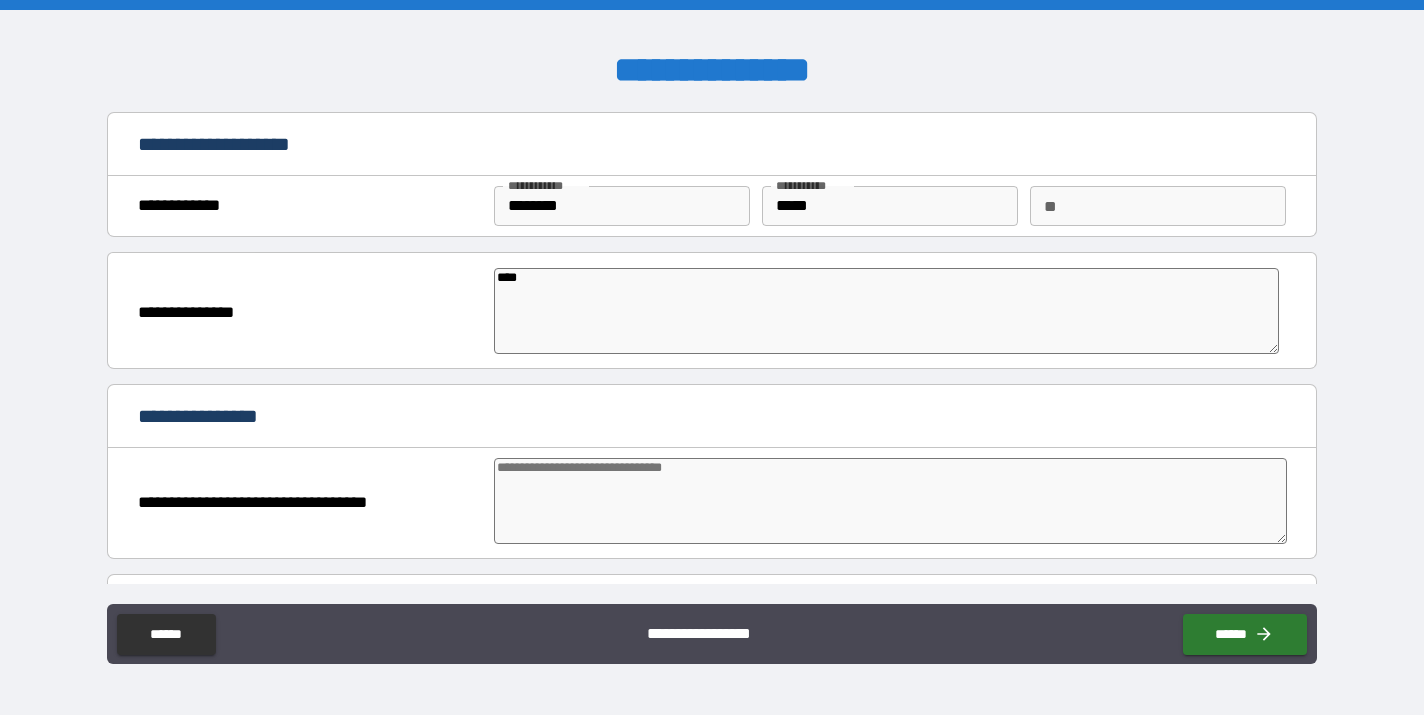 type on "*" 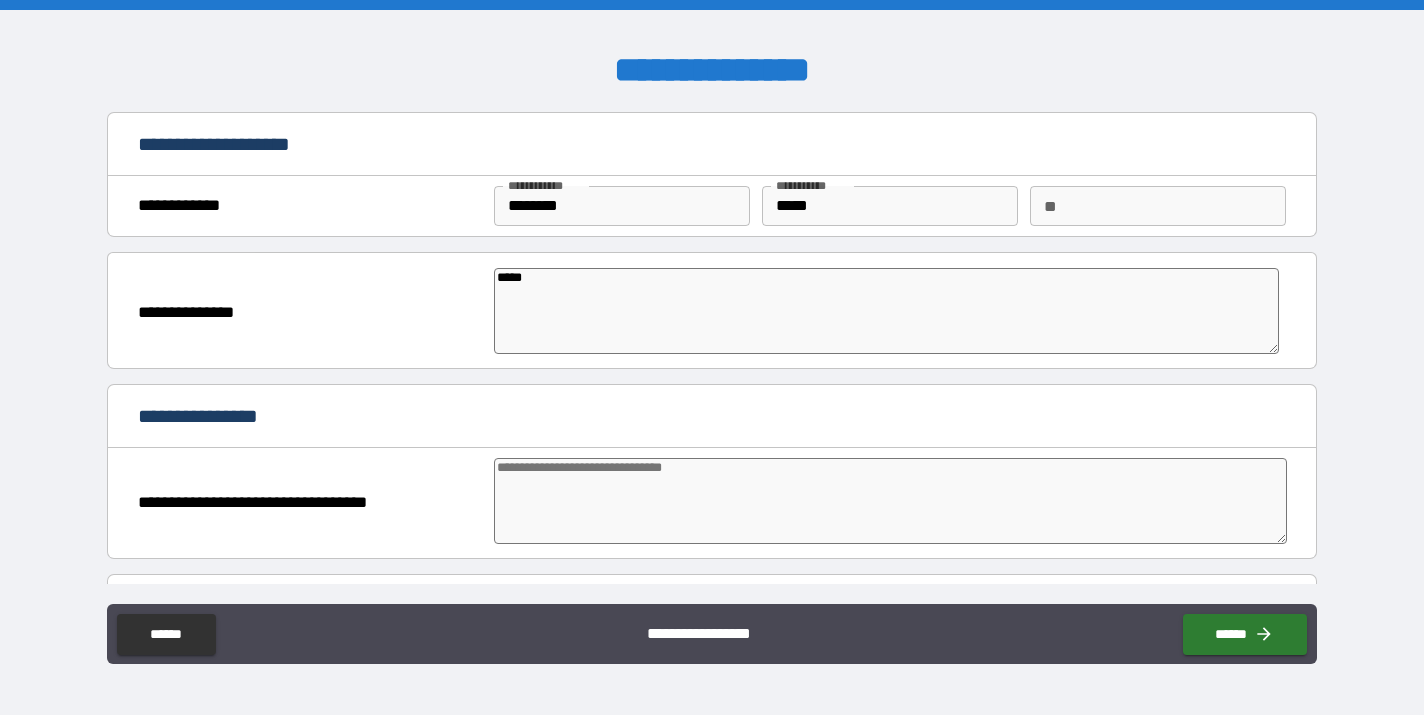 type on "*" 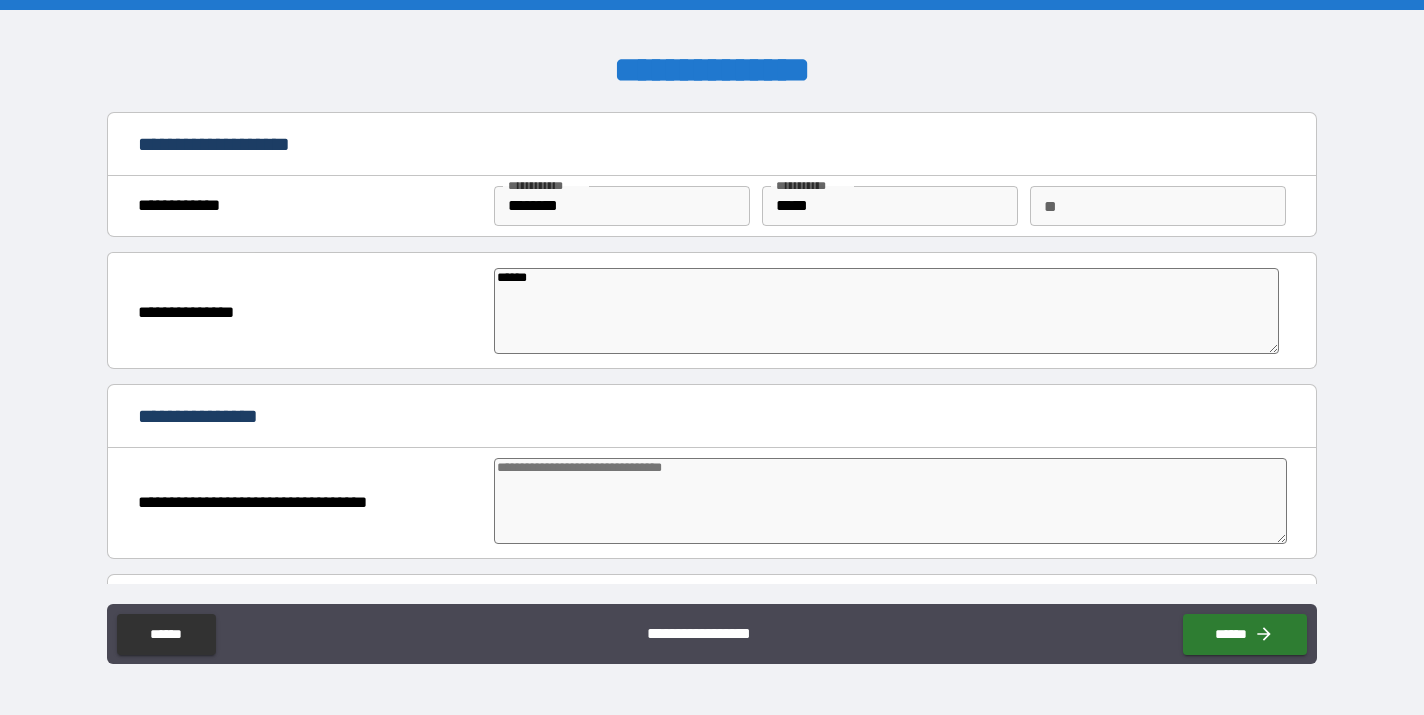 type on "*" 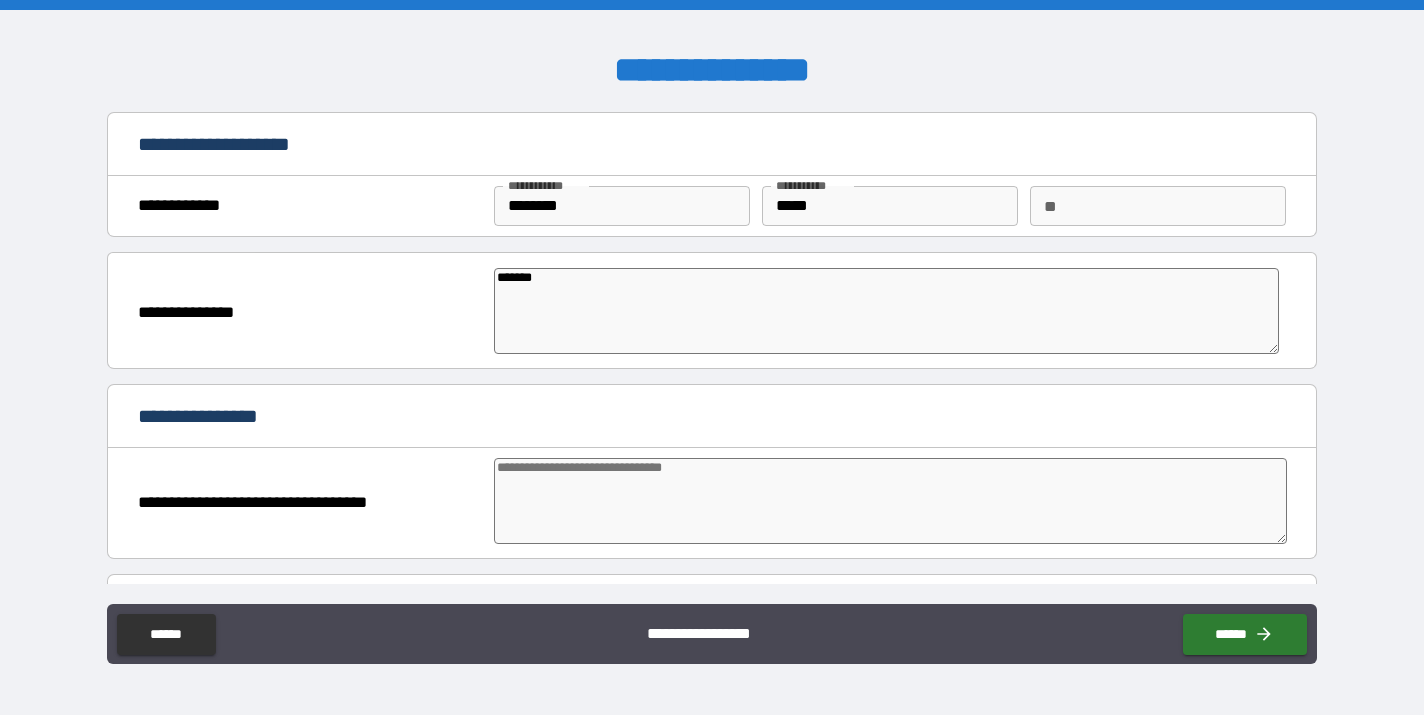 type on "*" 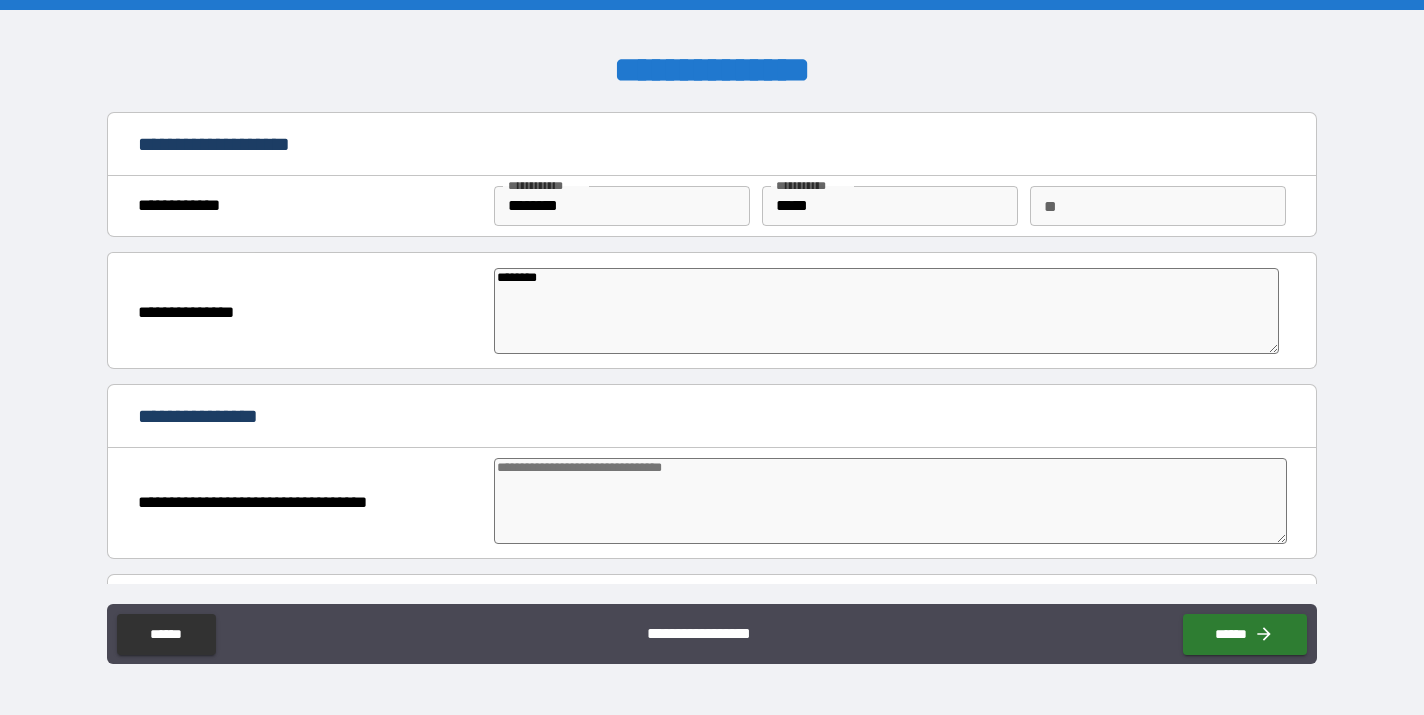 type on "*" 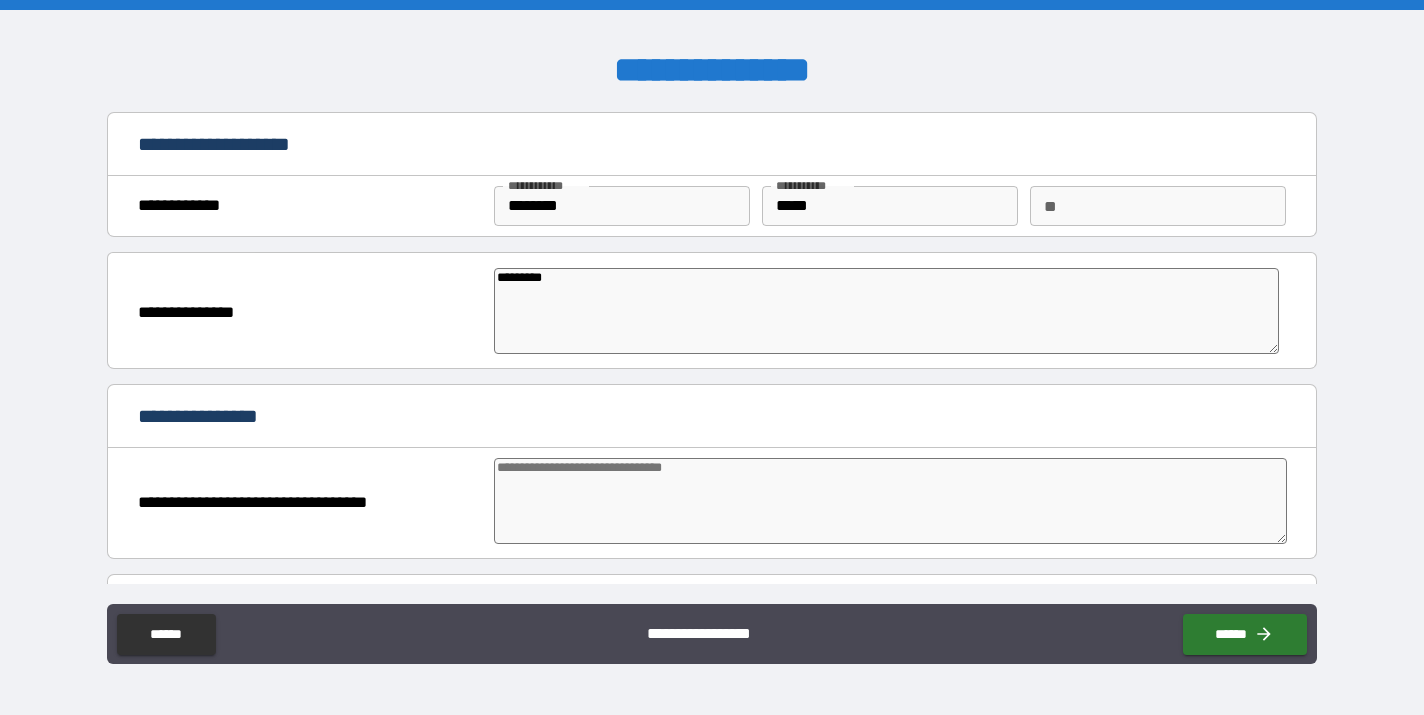 type on "*" 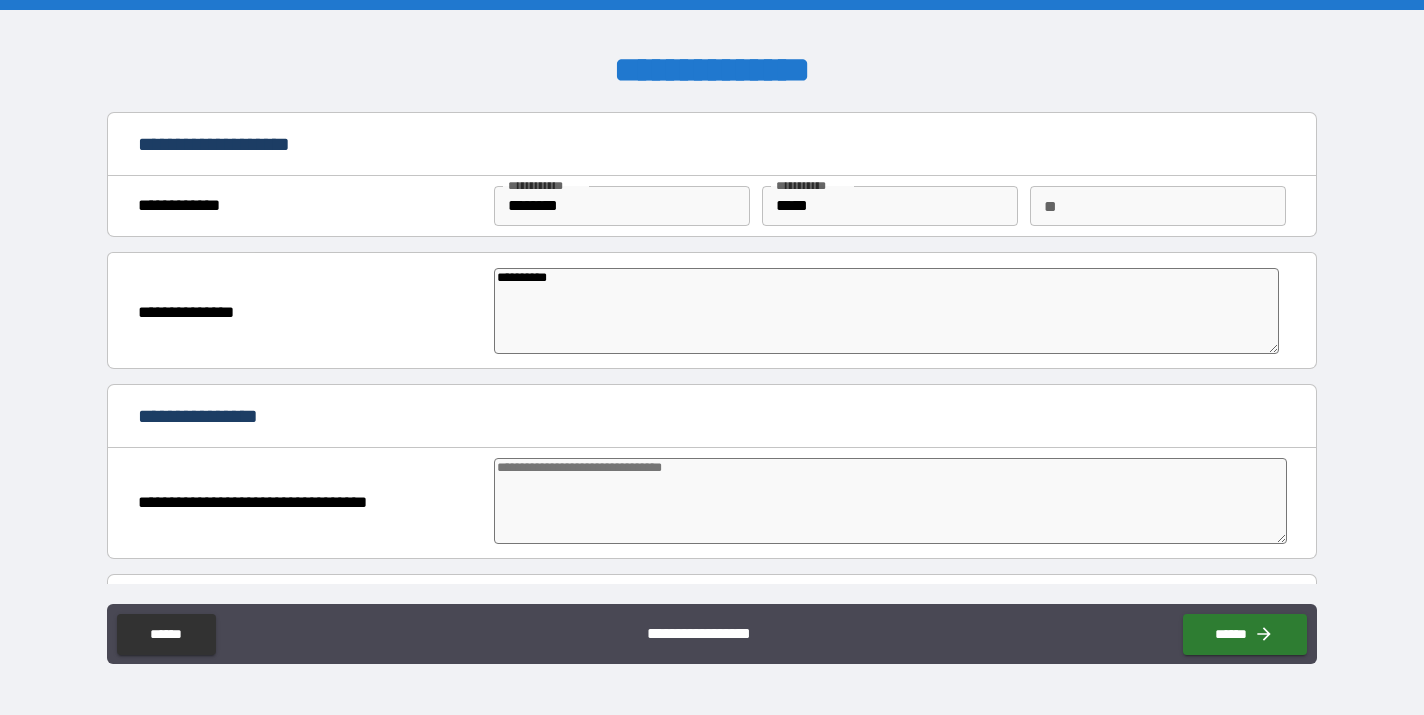 type on "*" 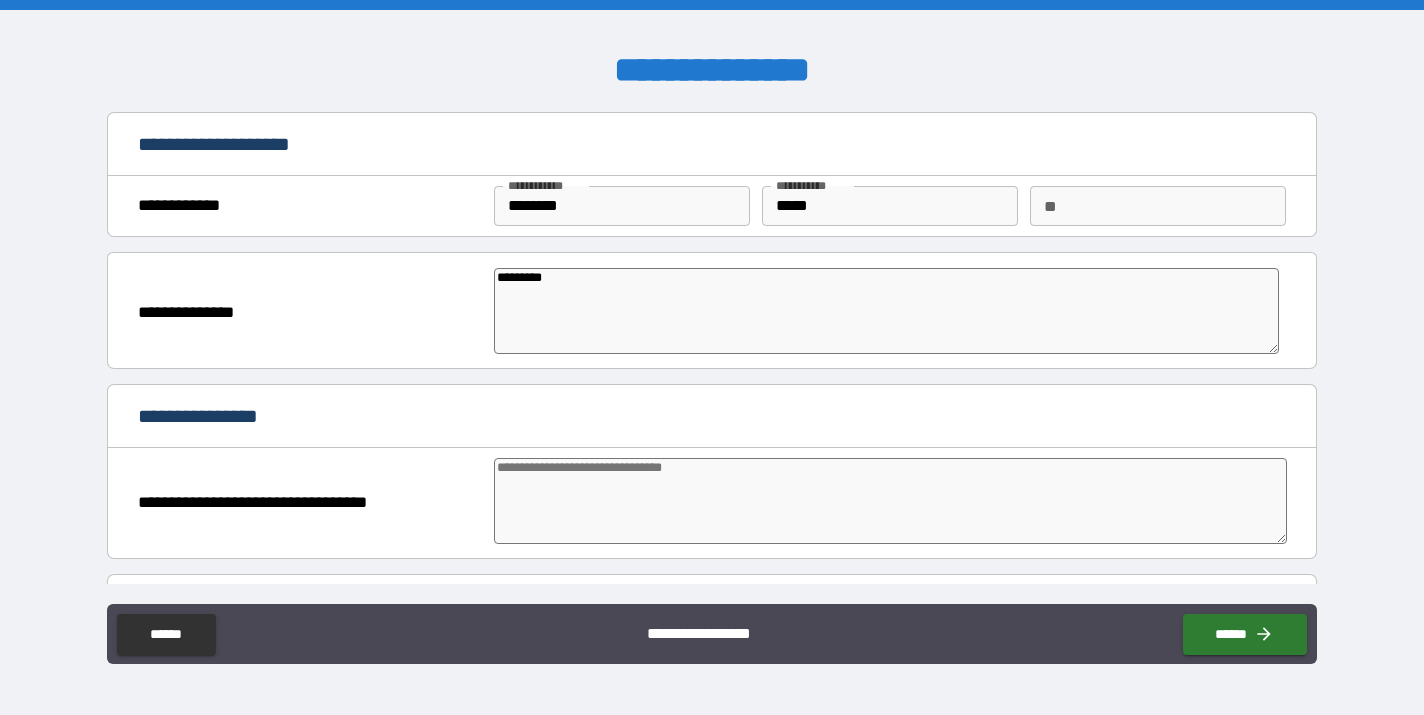 type on "*" 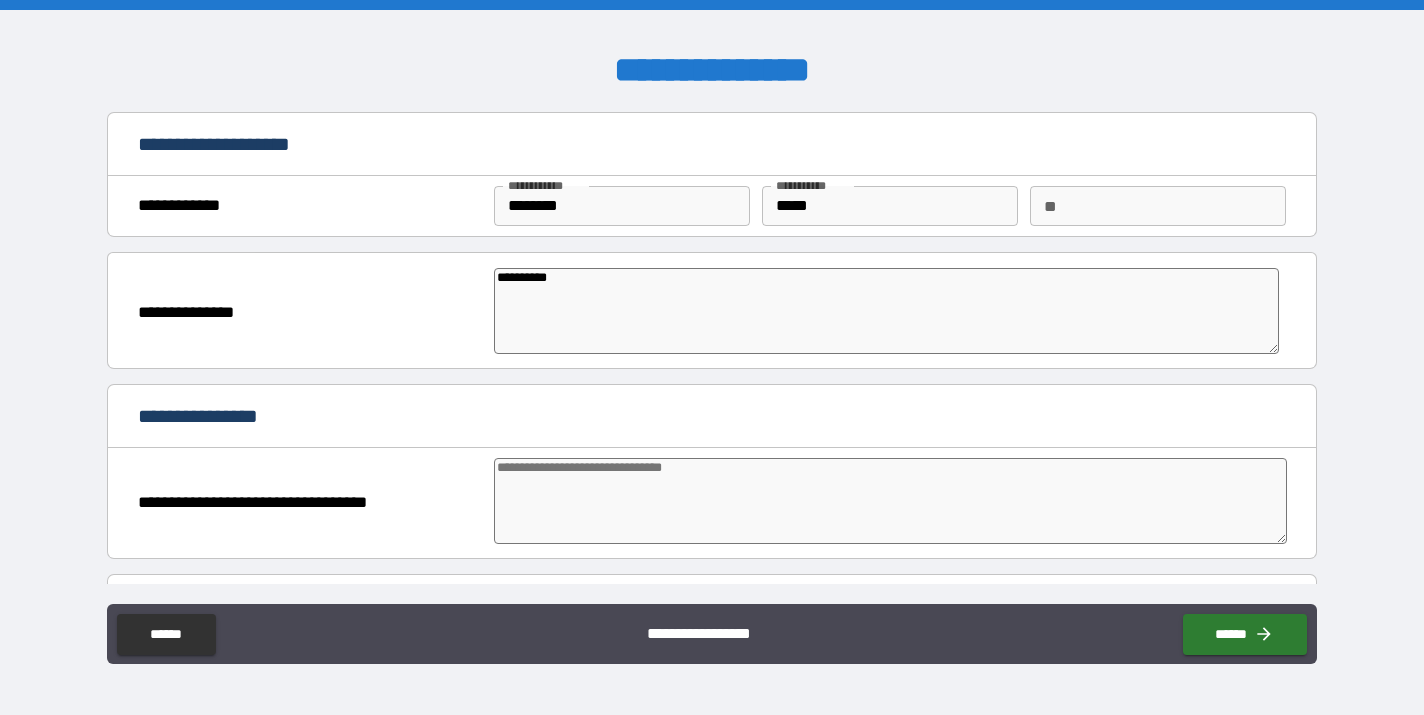 click at bounding box center [890, 501] 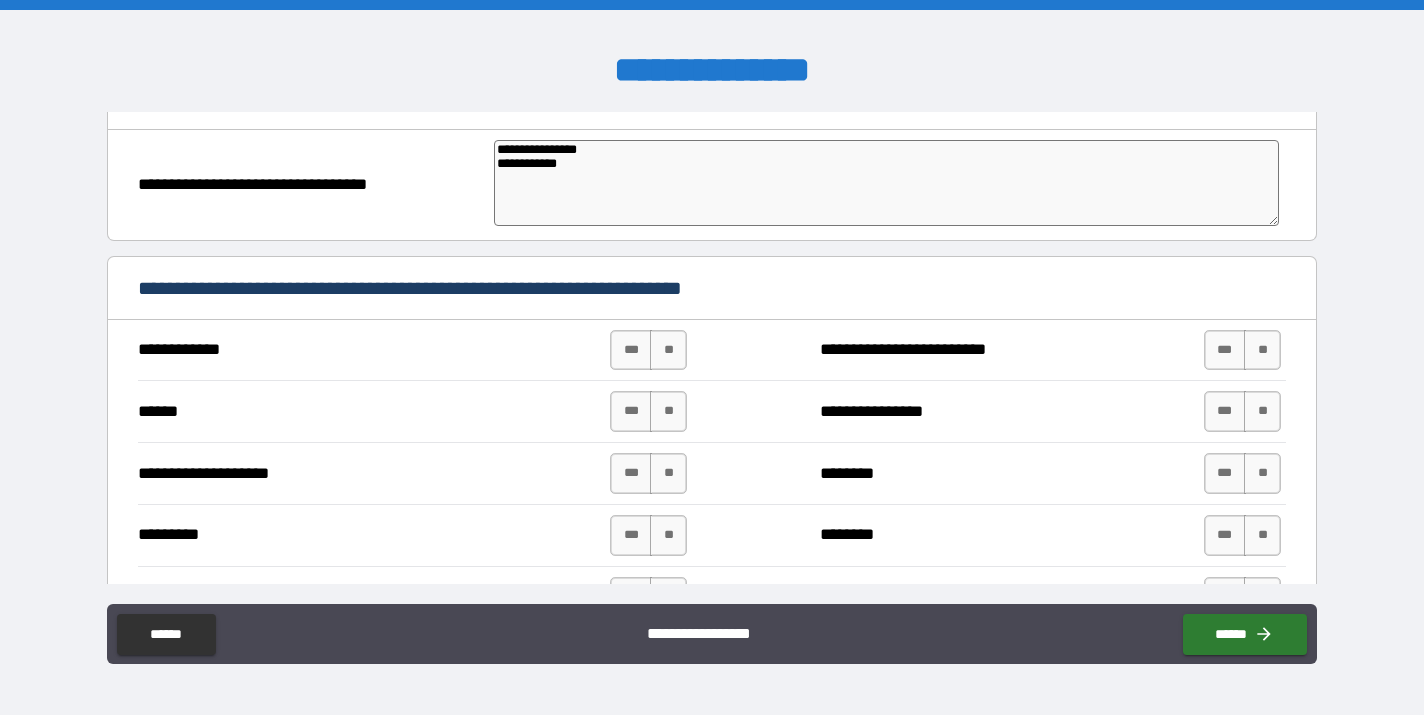 scroll, scrollTop: 321, scrollLeft: 0, axis: vertical 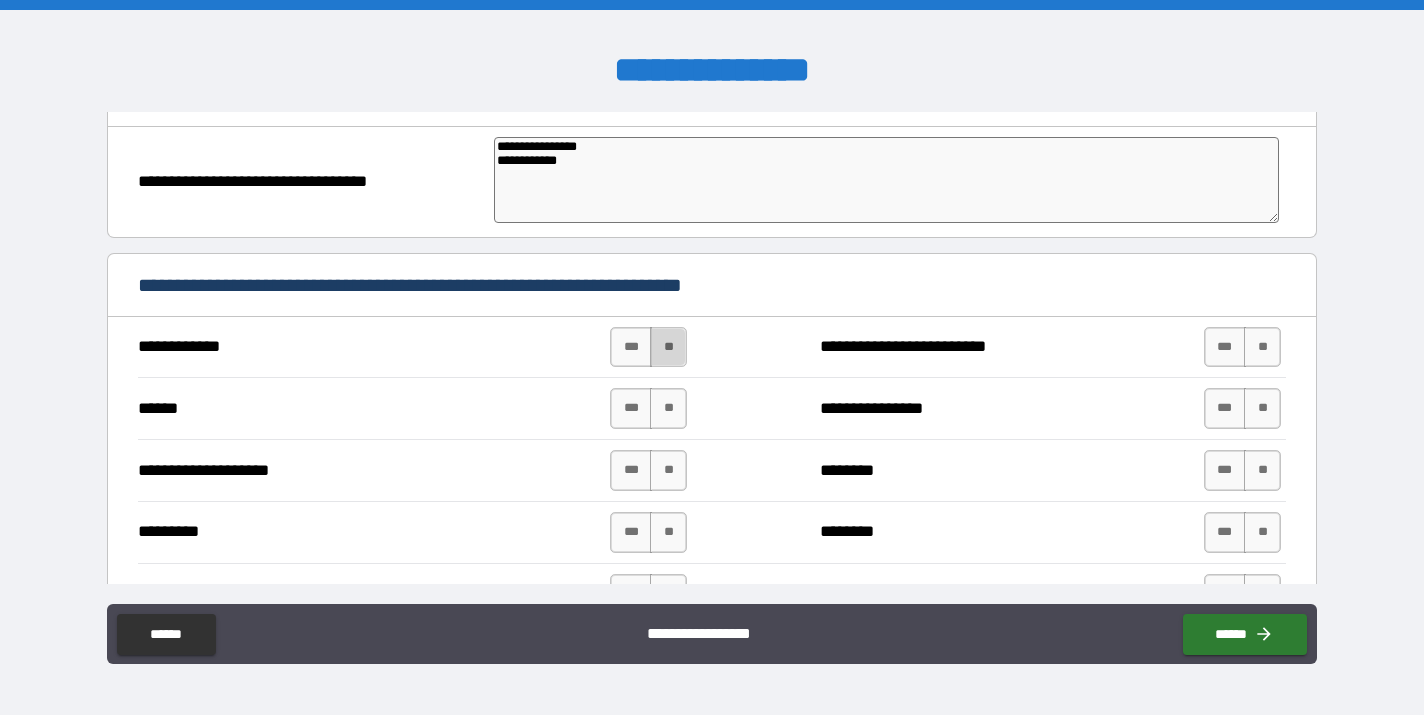 click on "**" at bounding box center (668, 347) 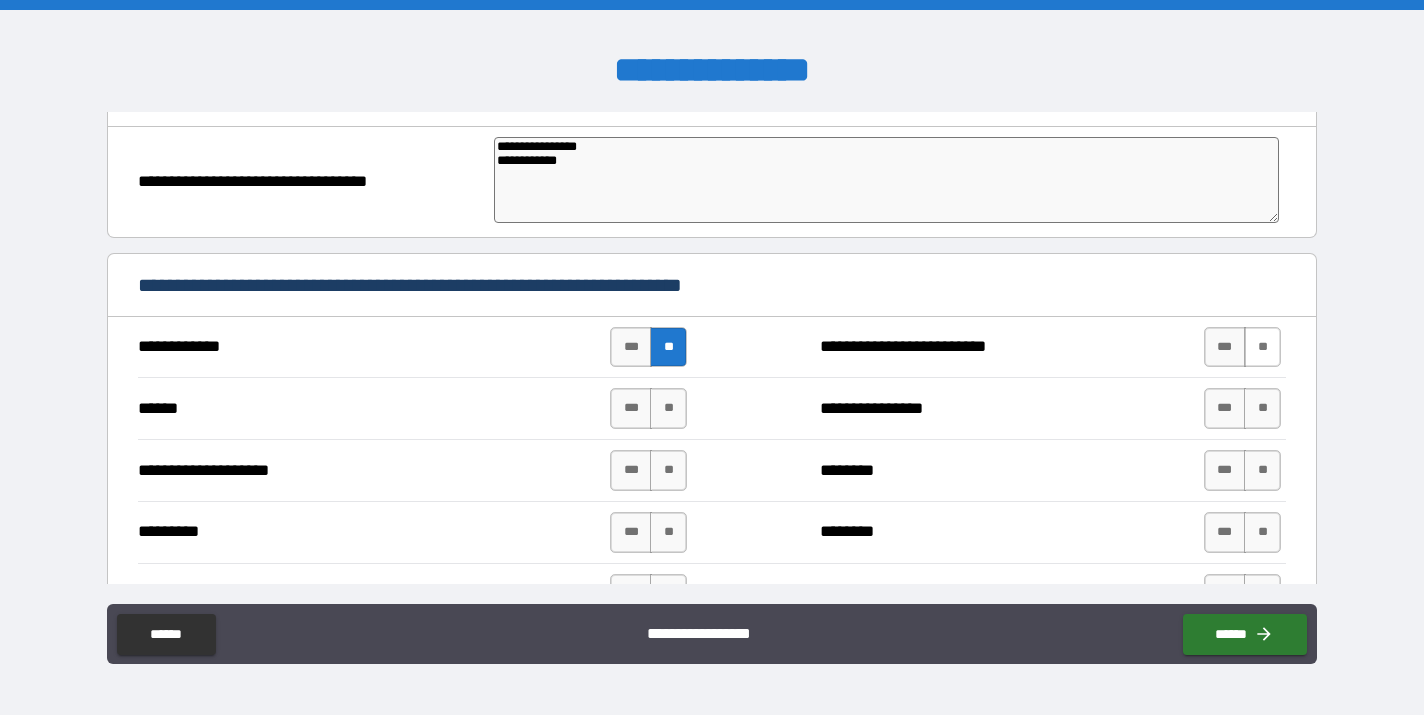 click on "**" at bounding box center [1262, 347] 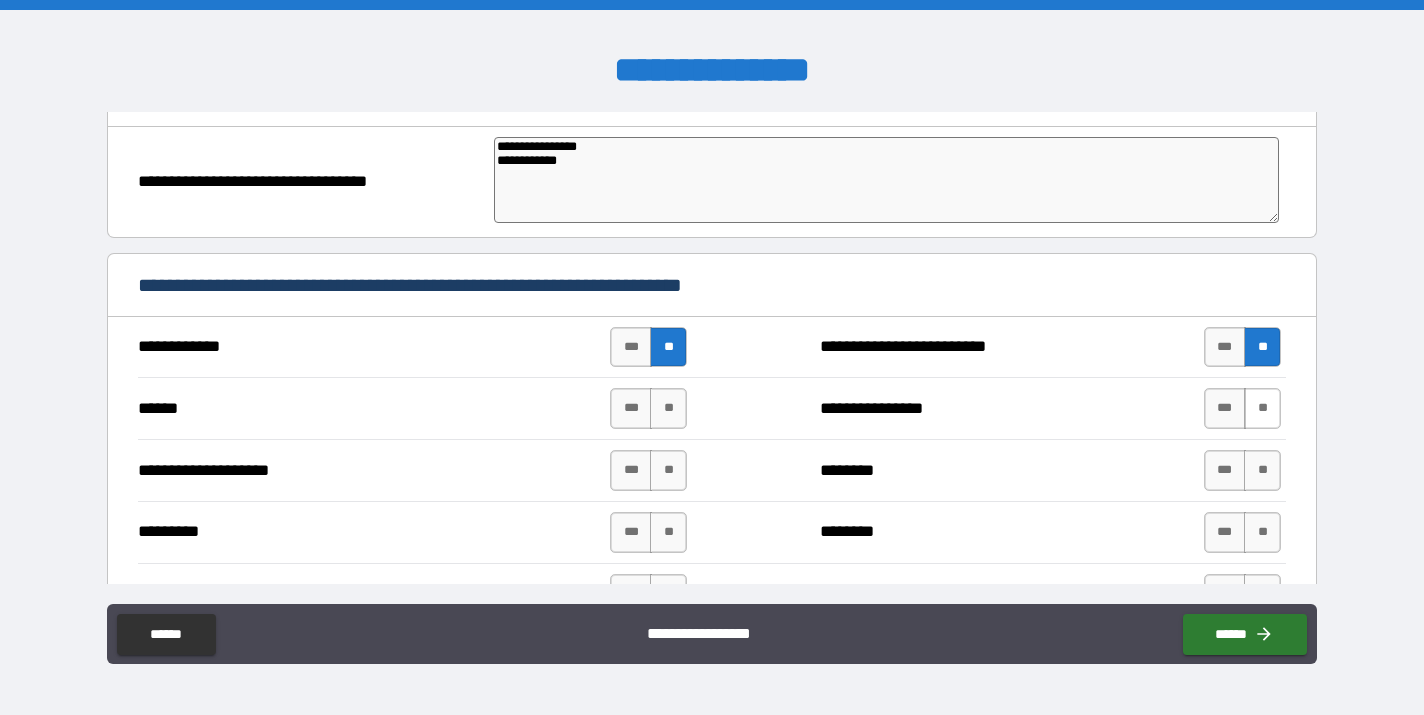 click on "**" at bounding box center (1262, 408) 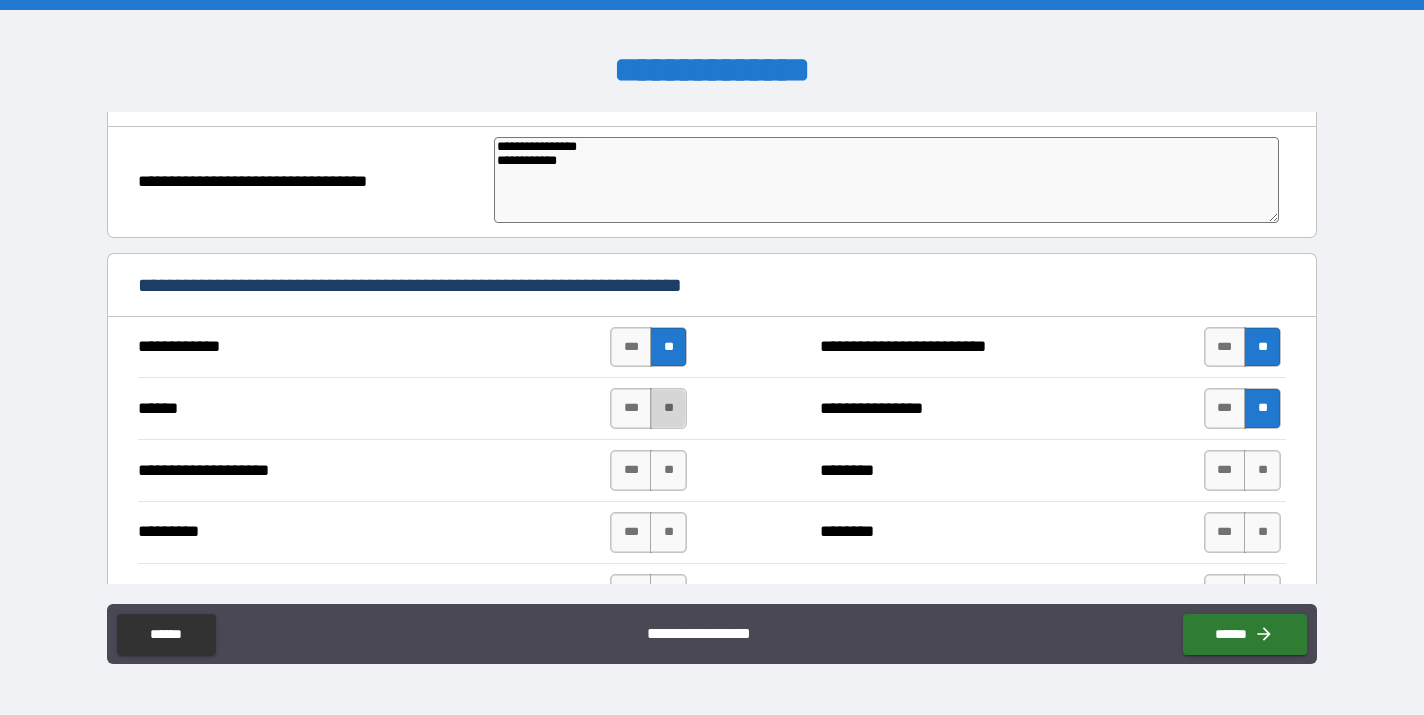 click on "**" at bounding box center (668, 408) 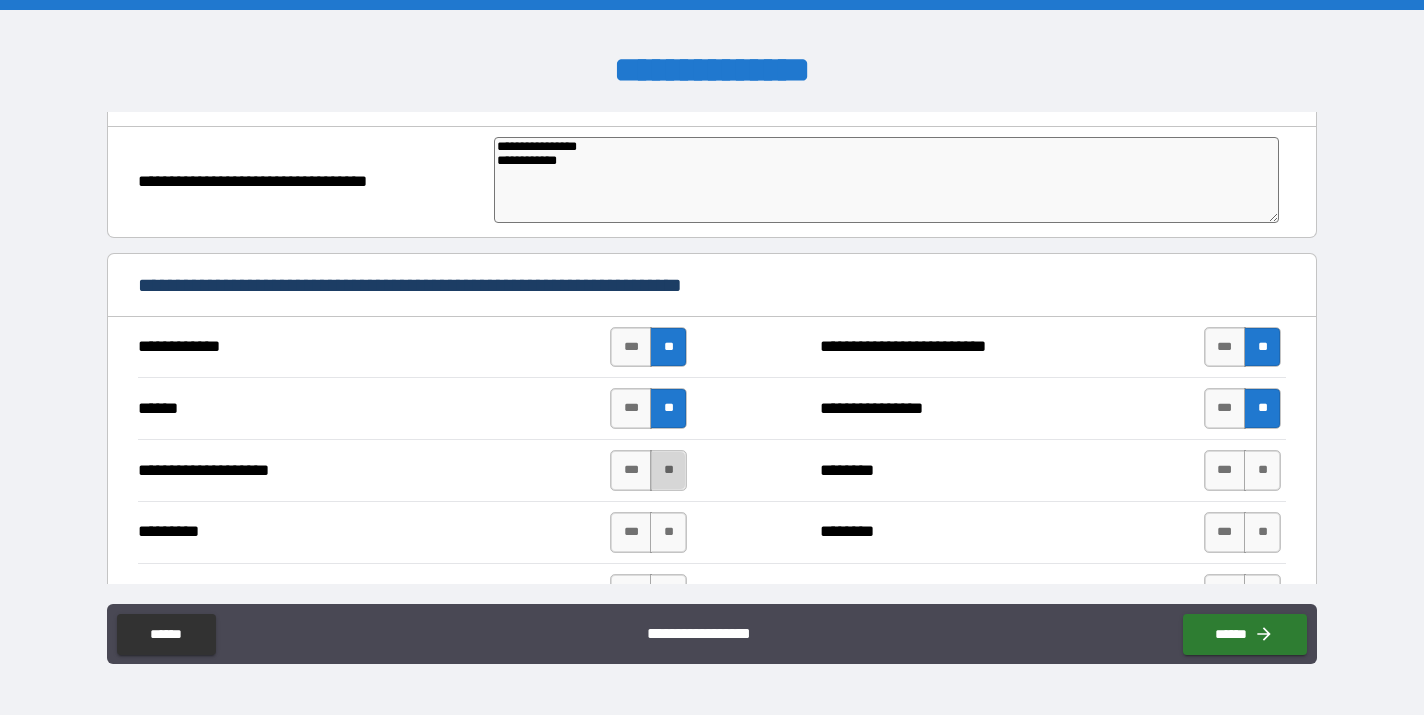 click on "**" at bounding box center [668, 470] 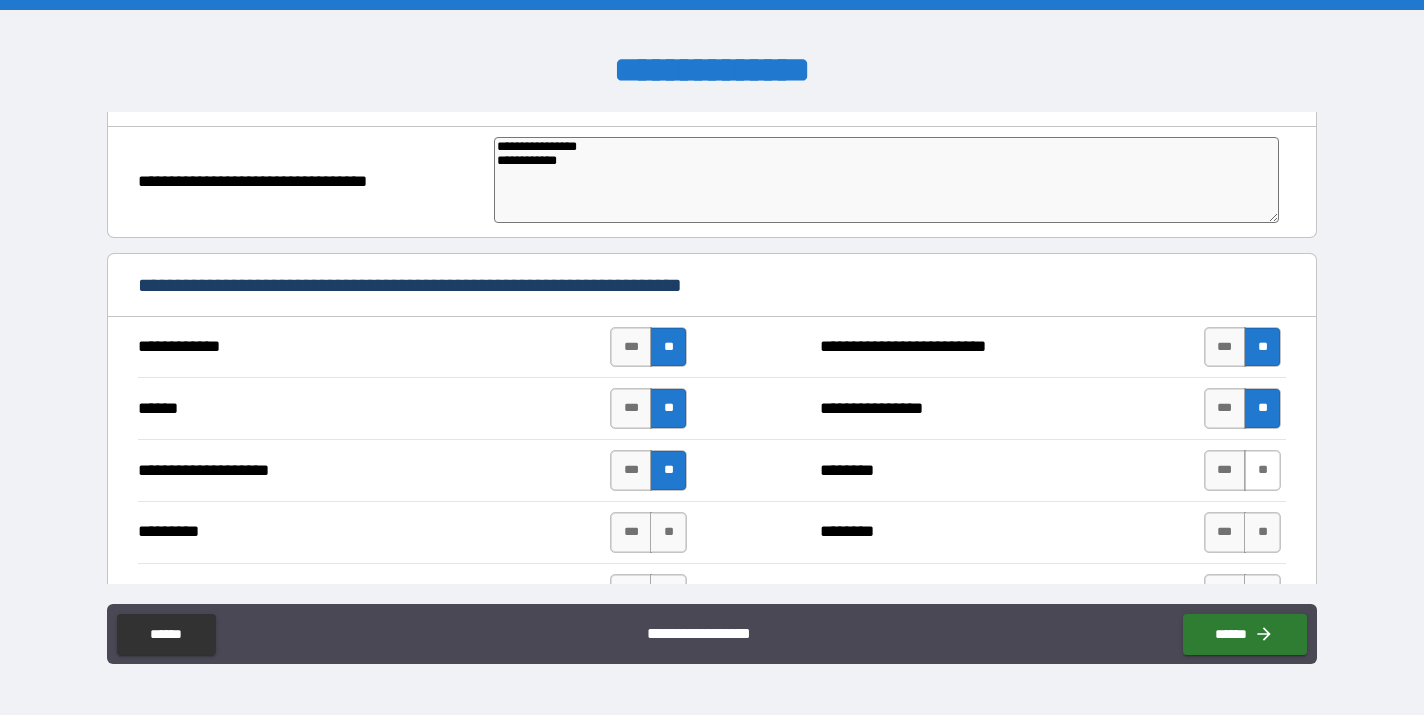 click on "**" at bounding box center (1262, 470) 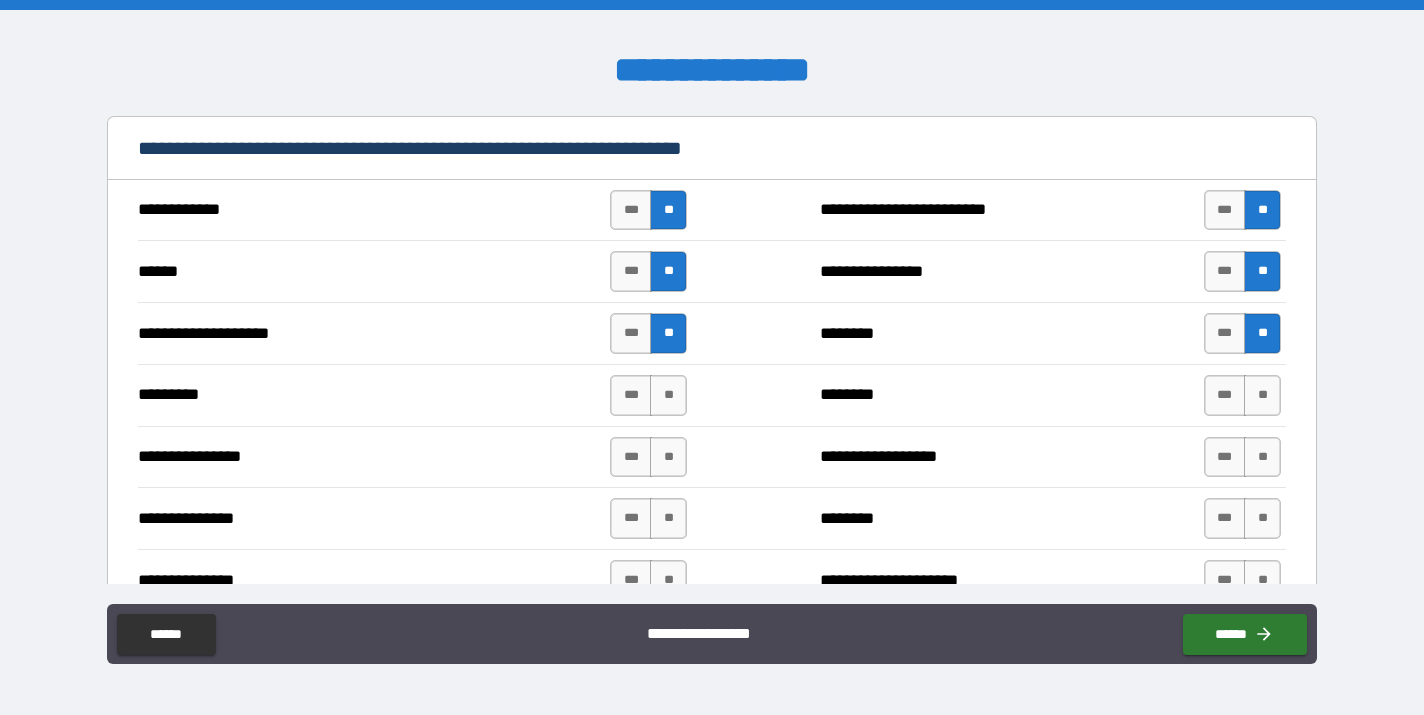 scroll, scrollTop: 483, scrollLeft: 0, axis: vertical 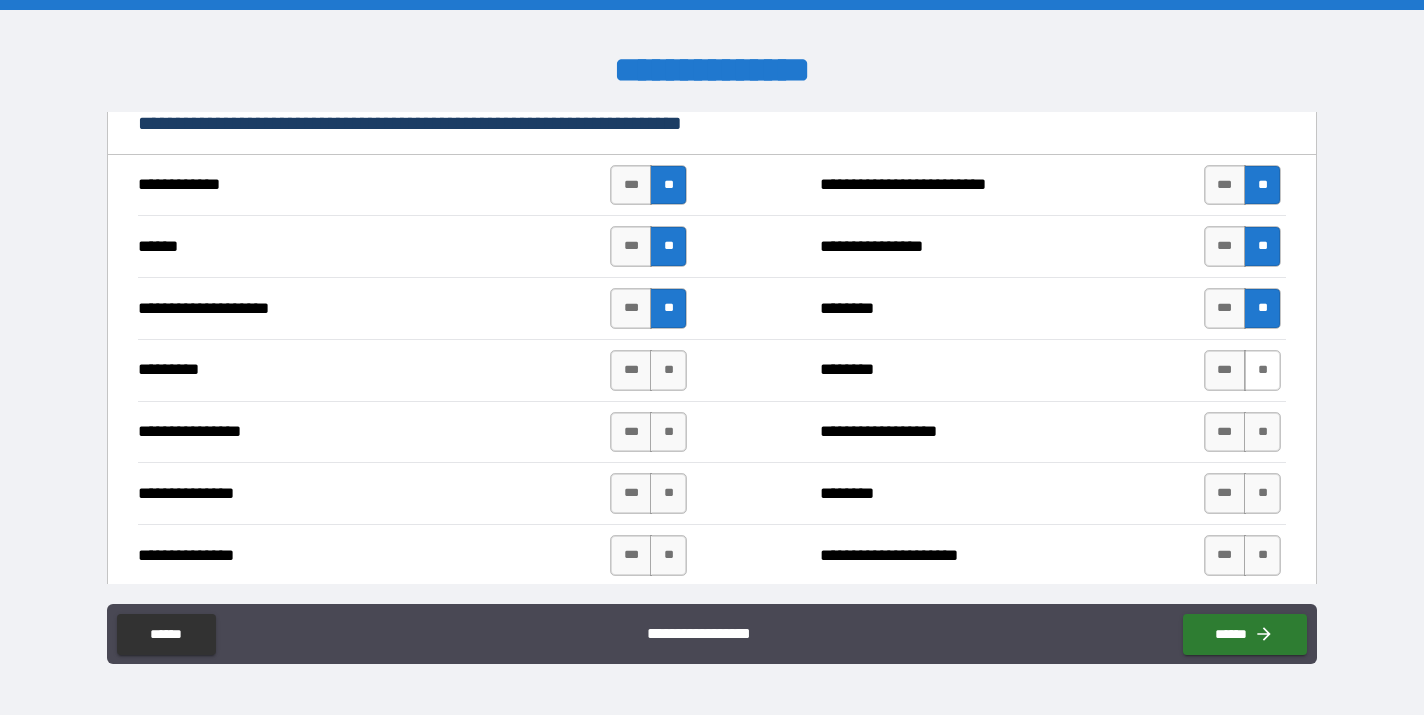 click on "**" at bounding box center [1262, 370] 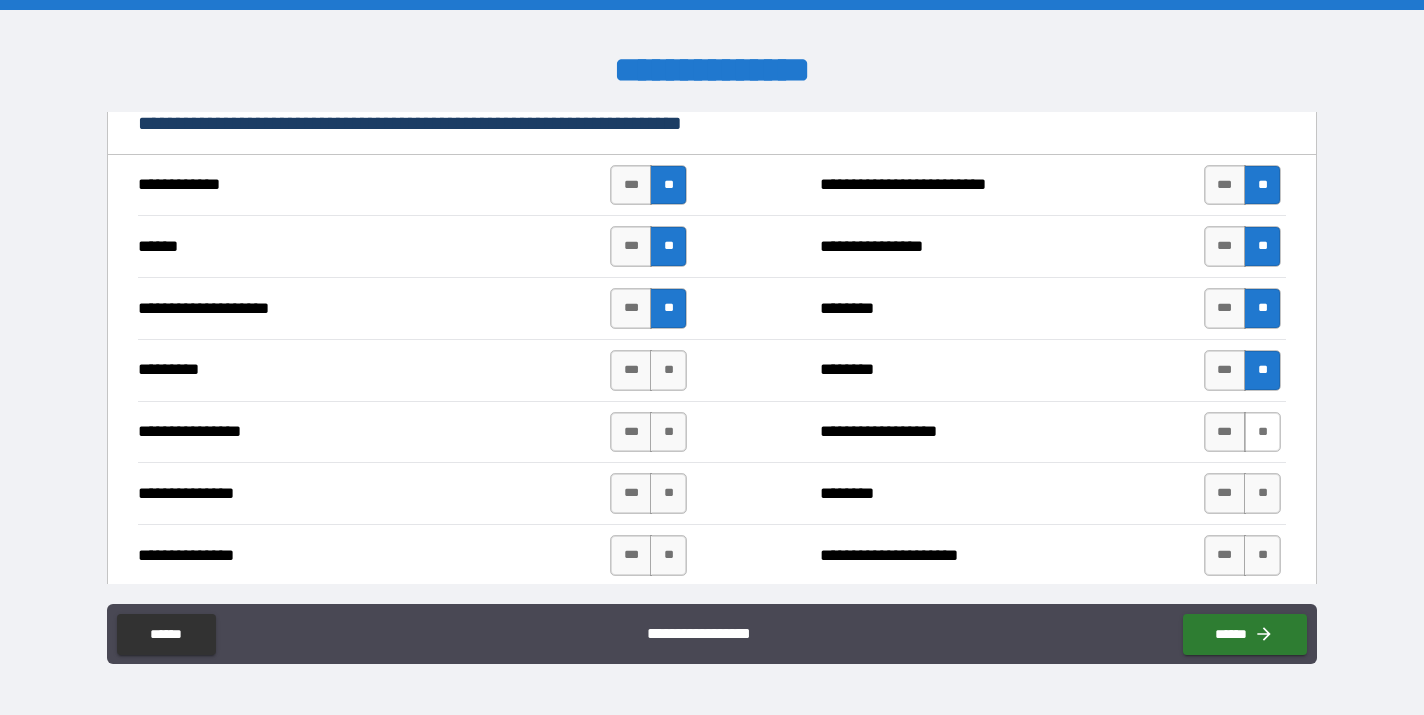 click on "**" at bounding box center (1262, 432) 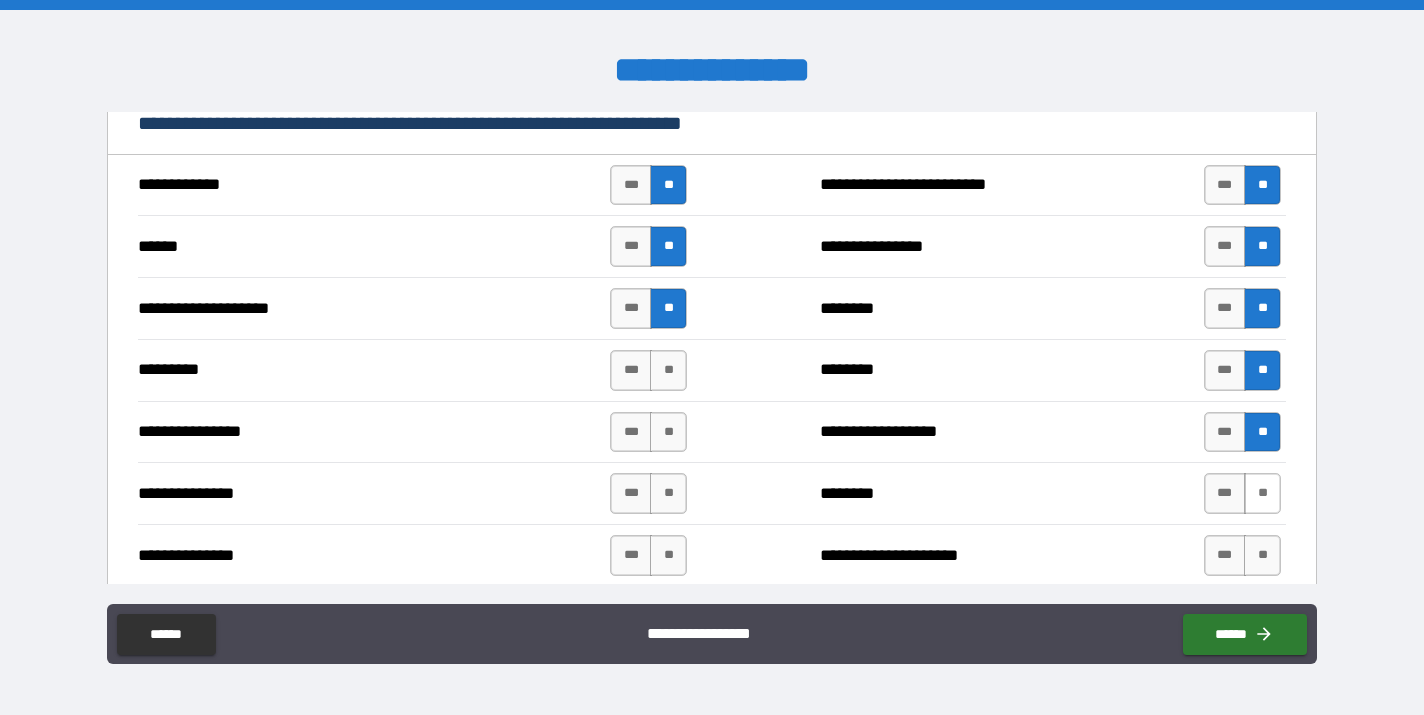 click on "**" at bounding box center (1262, 493) 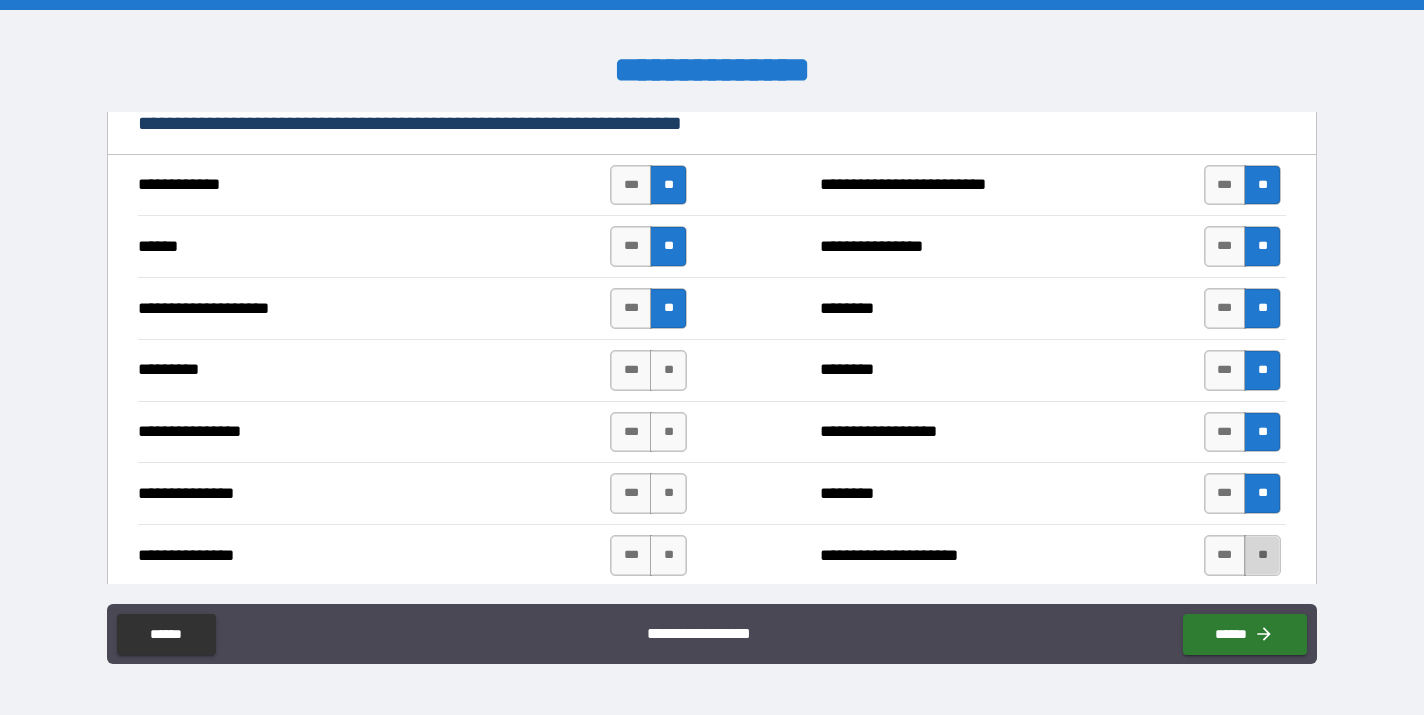 click on "**" at bounding box center [1262, 555] 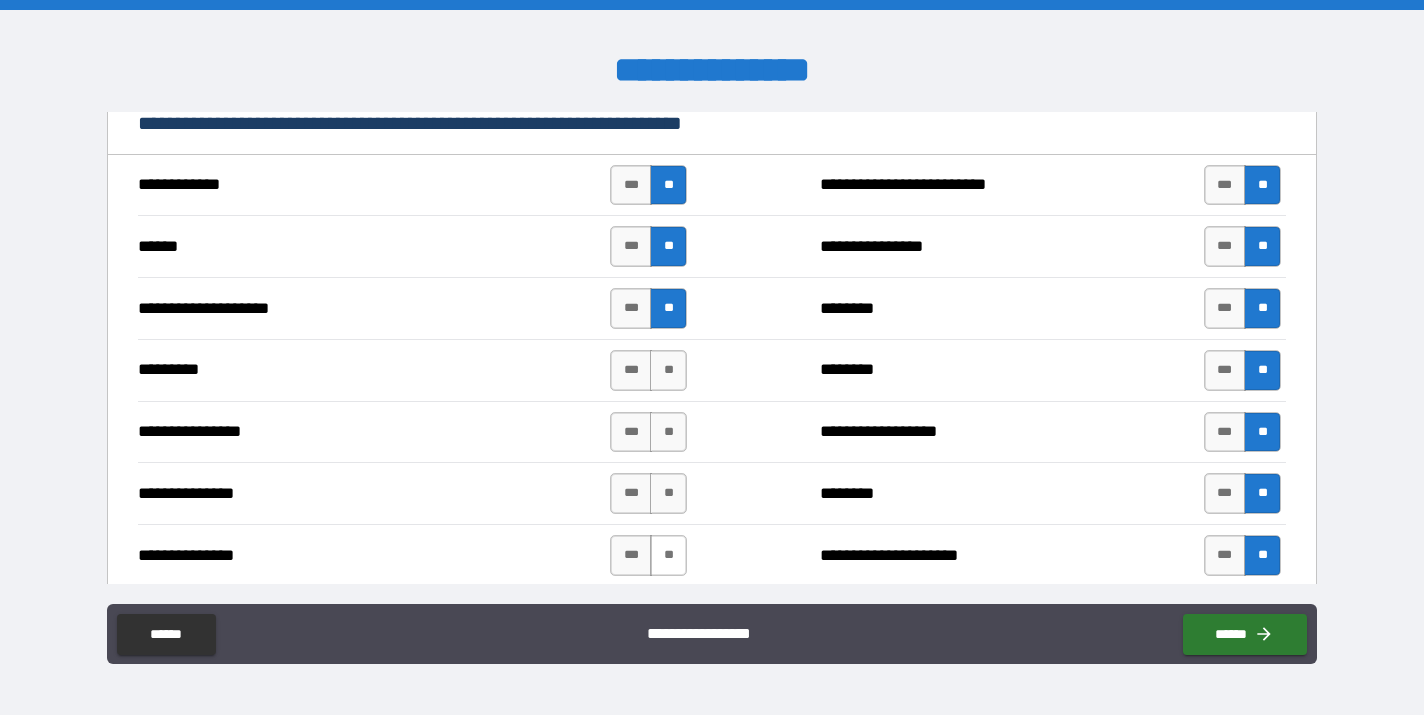 click on "**" at bounding box center (668, 555) 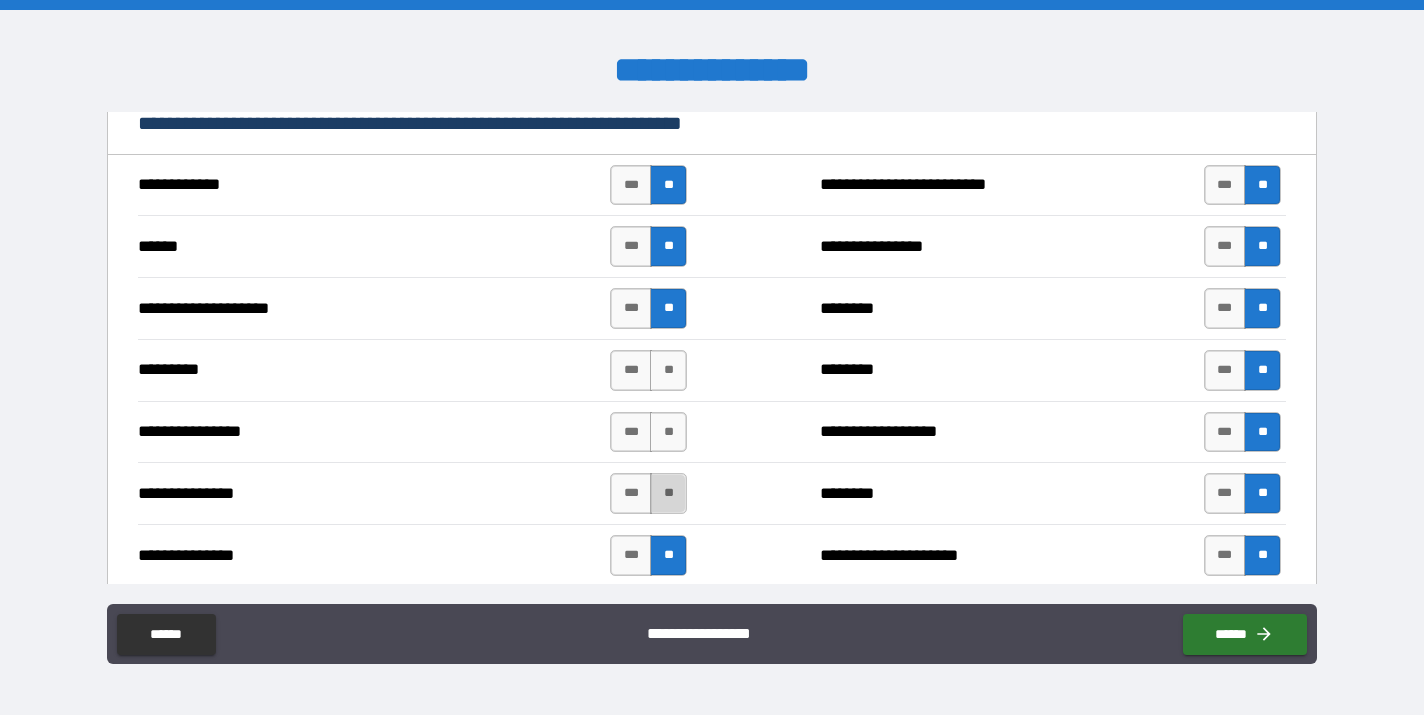 click on "**" at bounding box center [668, 493] 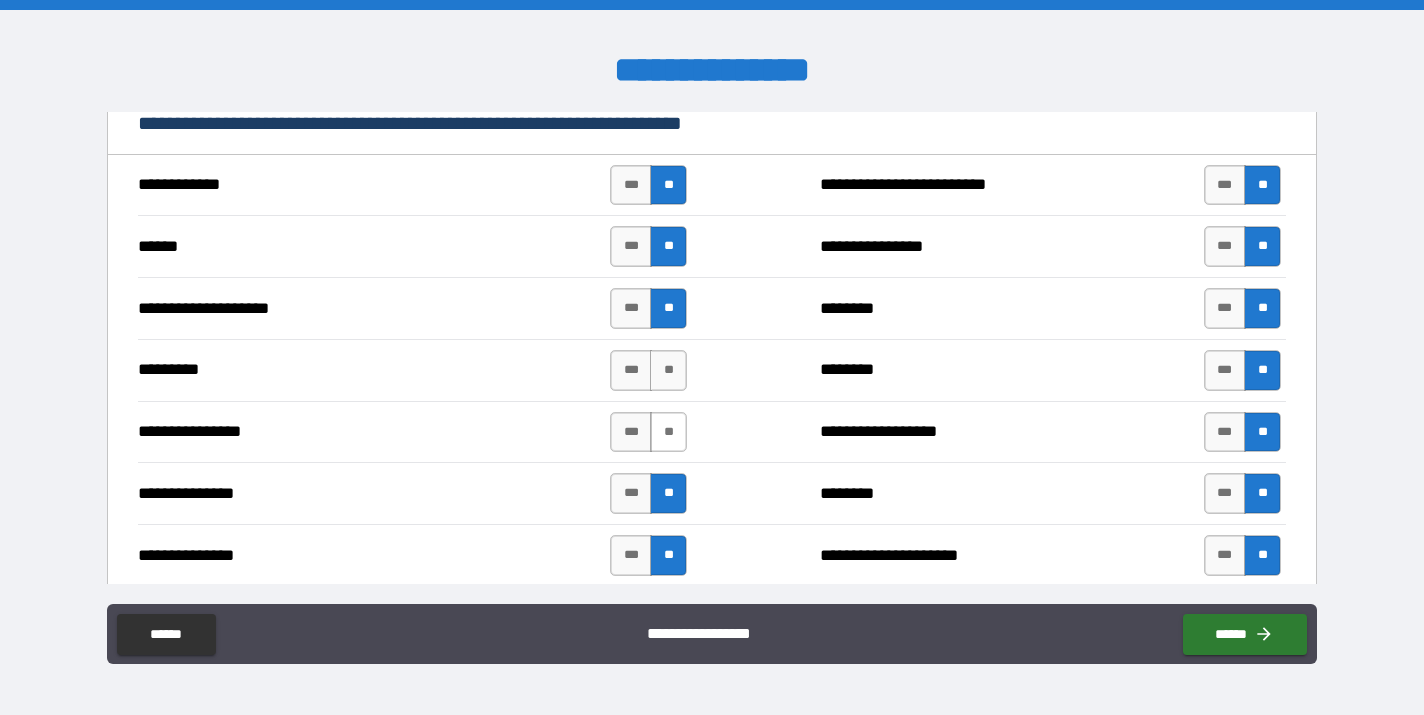 click on "**" at bounding box center (668, 432) 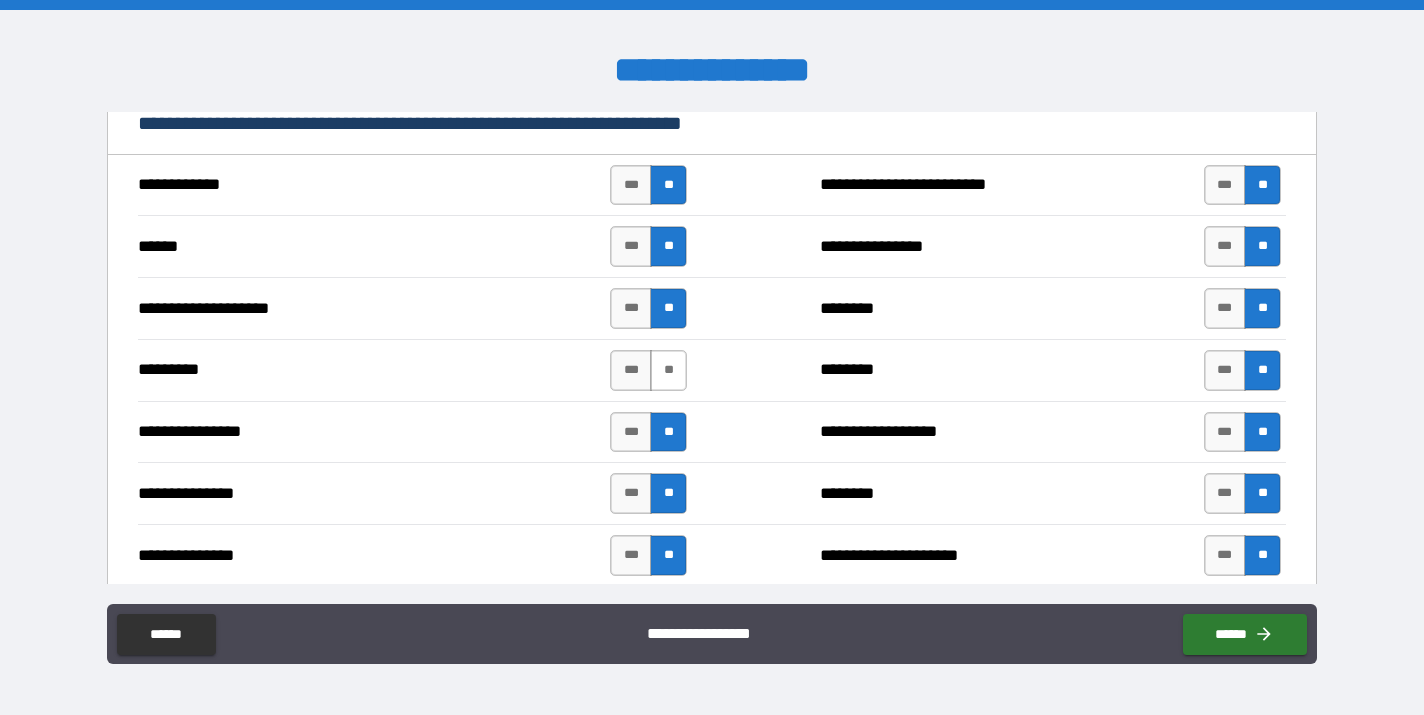 click on "**" at bounding box center (668, 370) 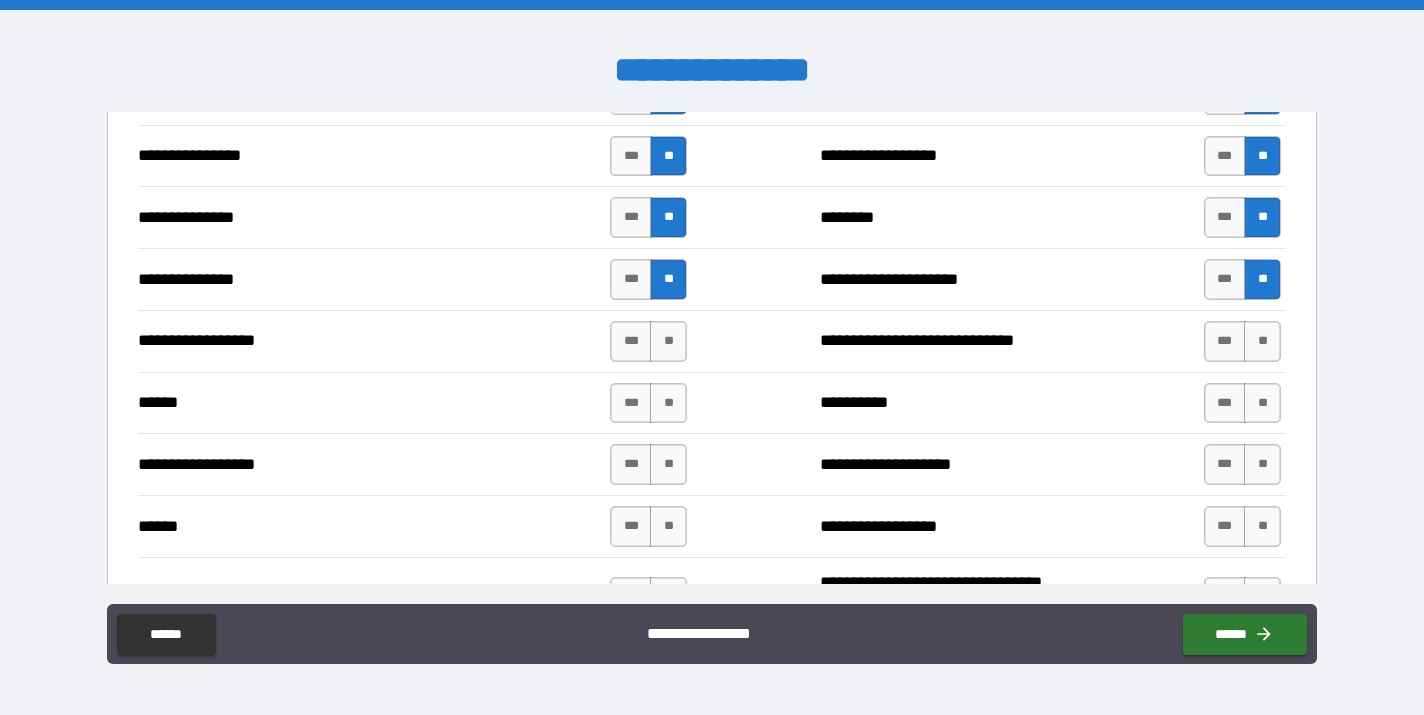 scroll, scrollTop: 760, scrollLeft: 0, axis: vertical 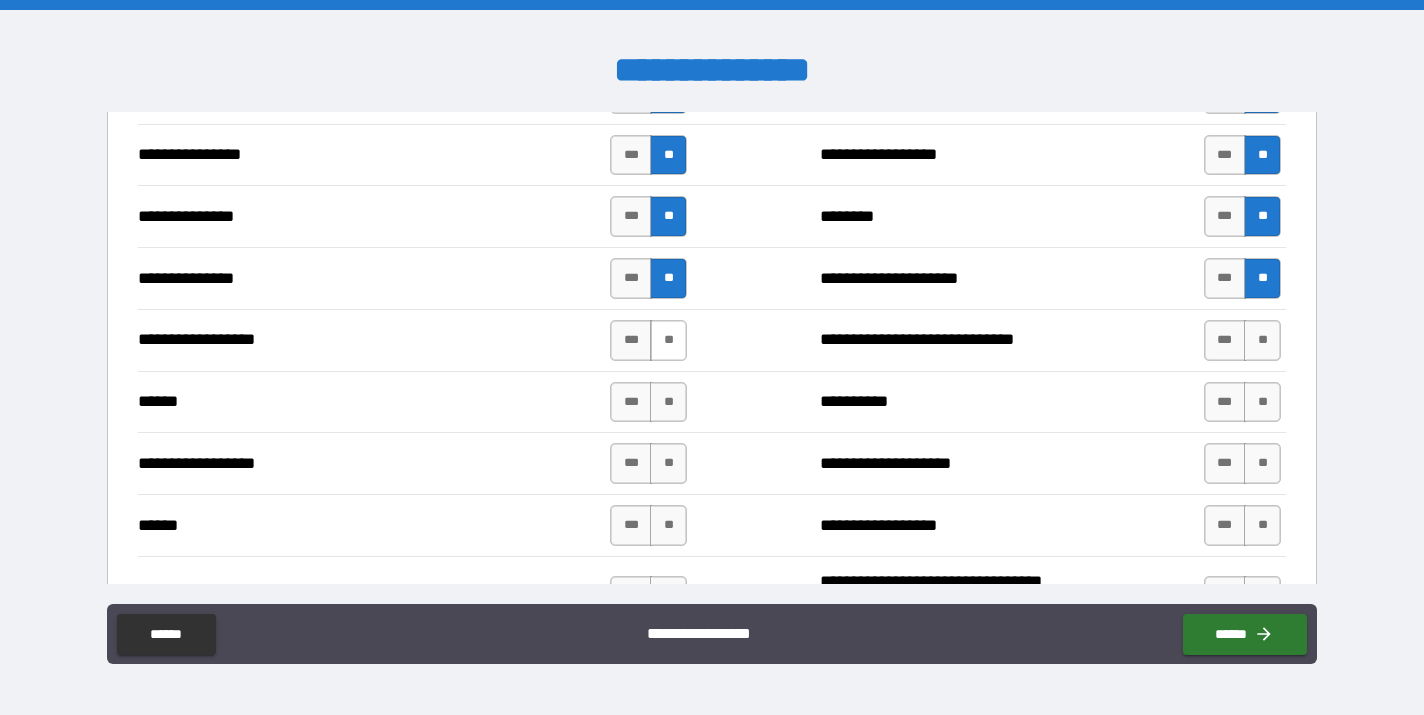 click on "**" at bounding box center [668, 340] 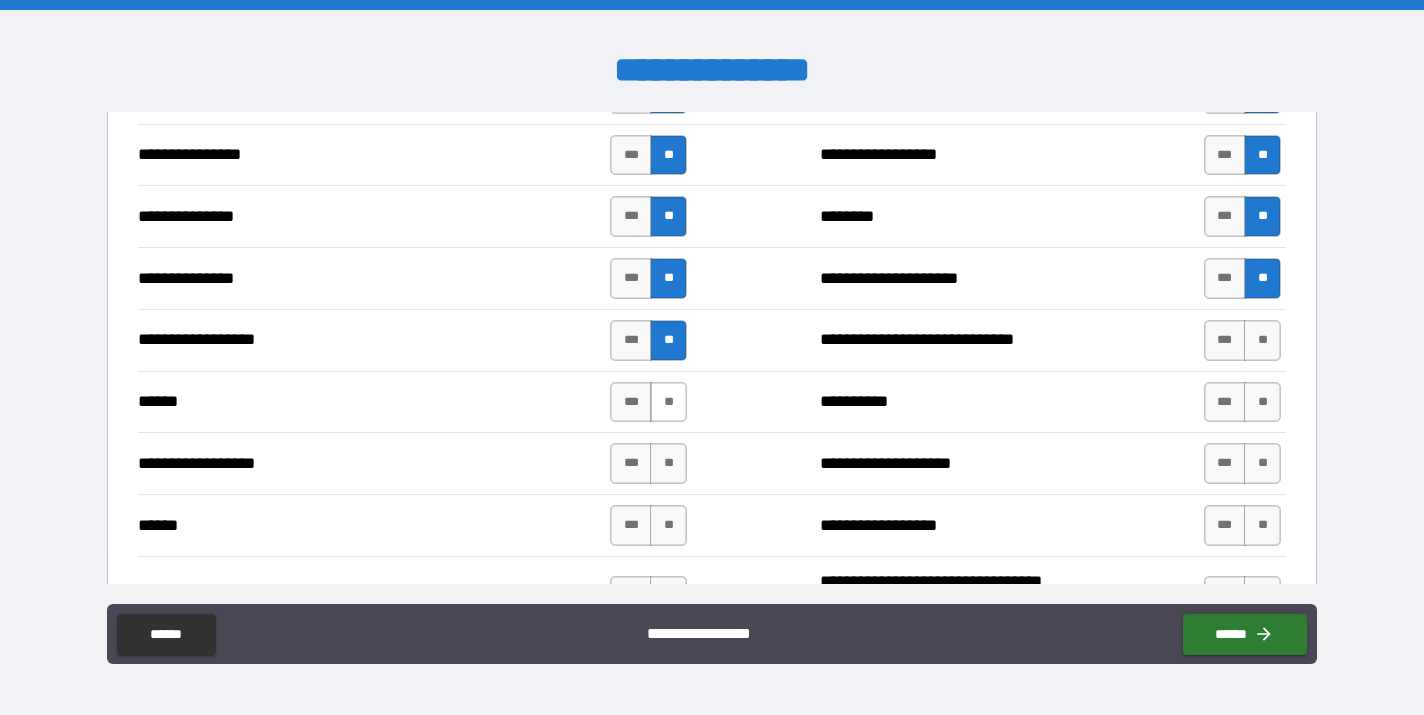 click on "**" at bounding box center (668, 402) 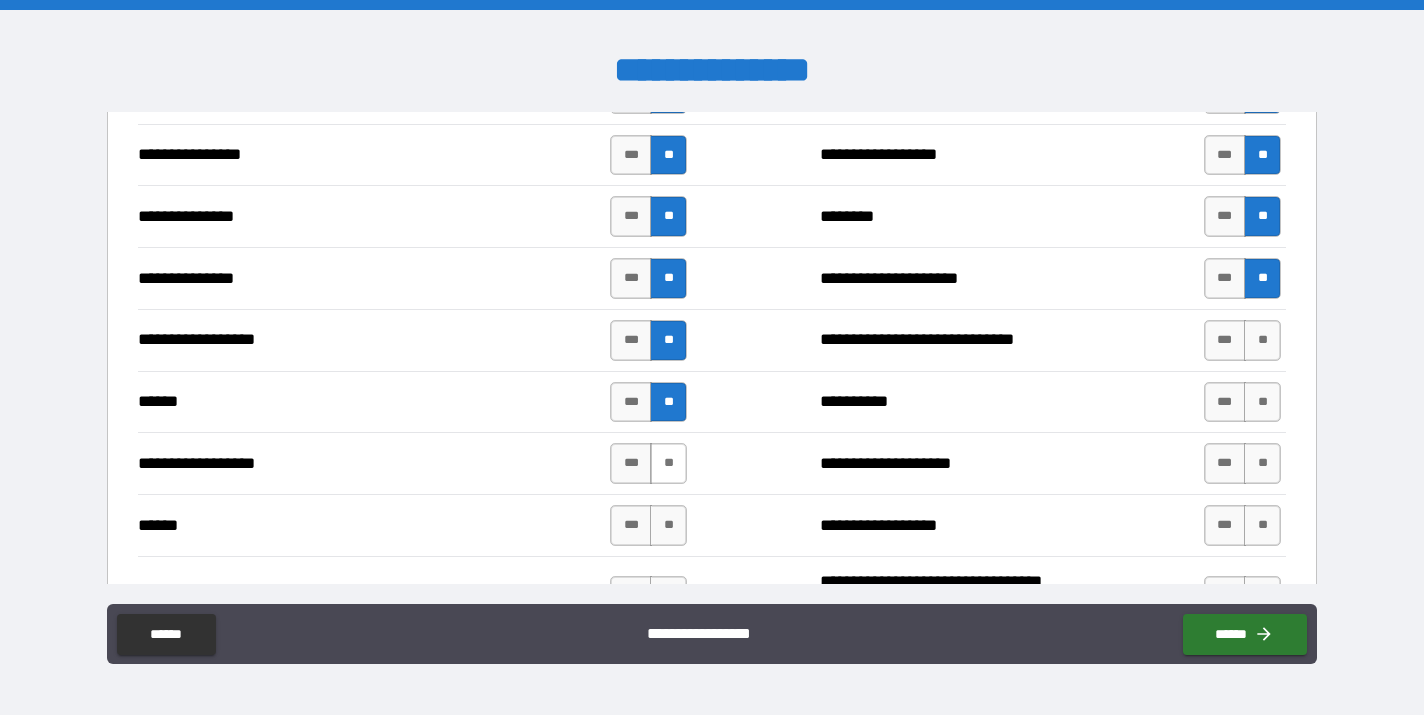 click on "**" at bounding box center [668, 463] 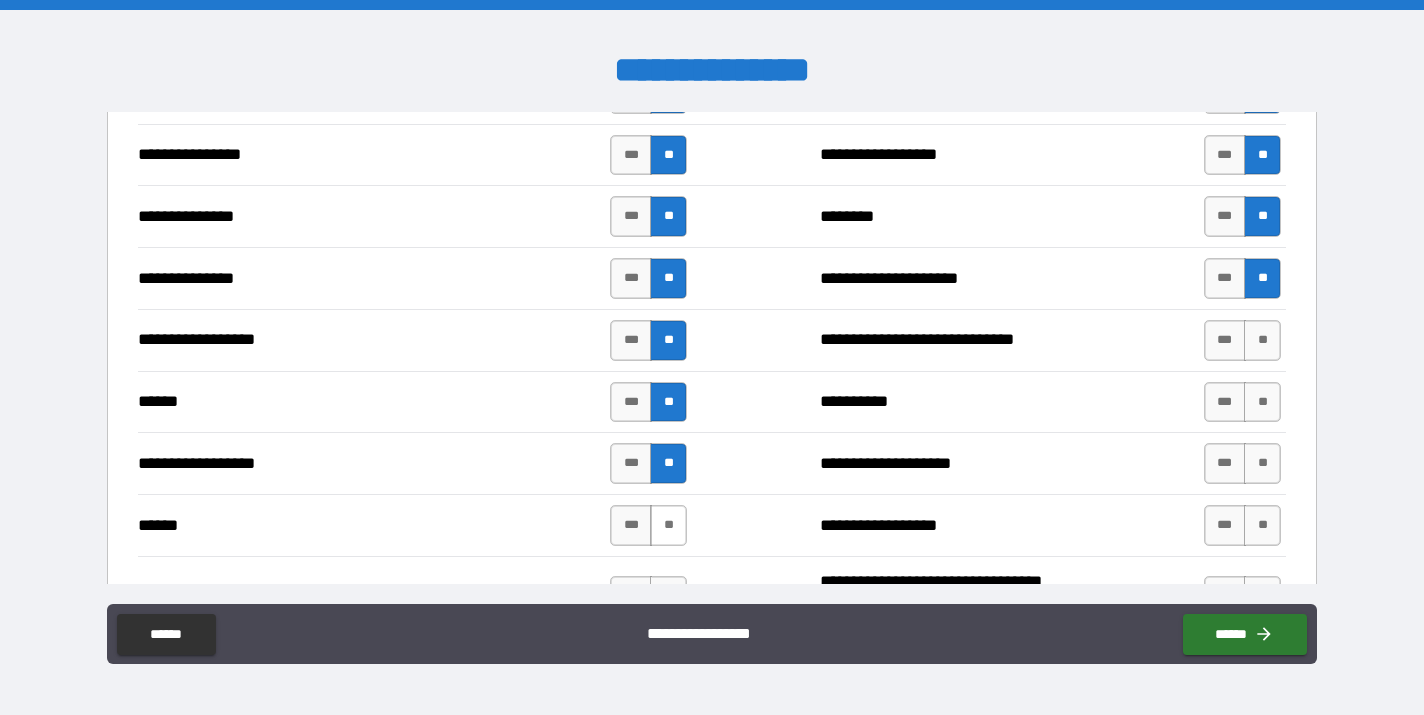 click on "**" at bounding box center [668, 525] 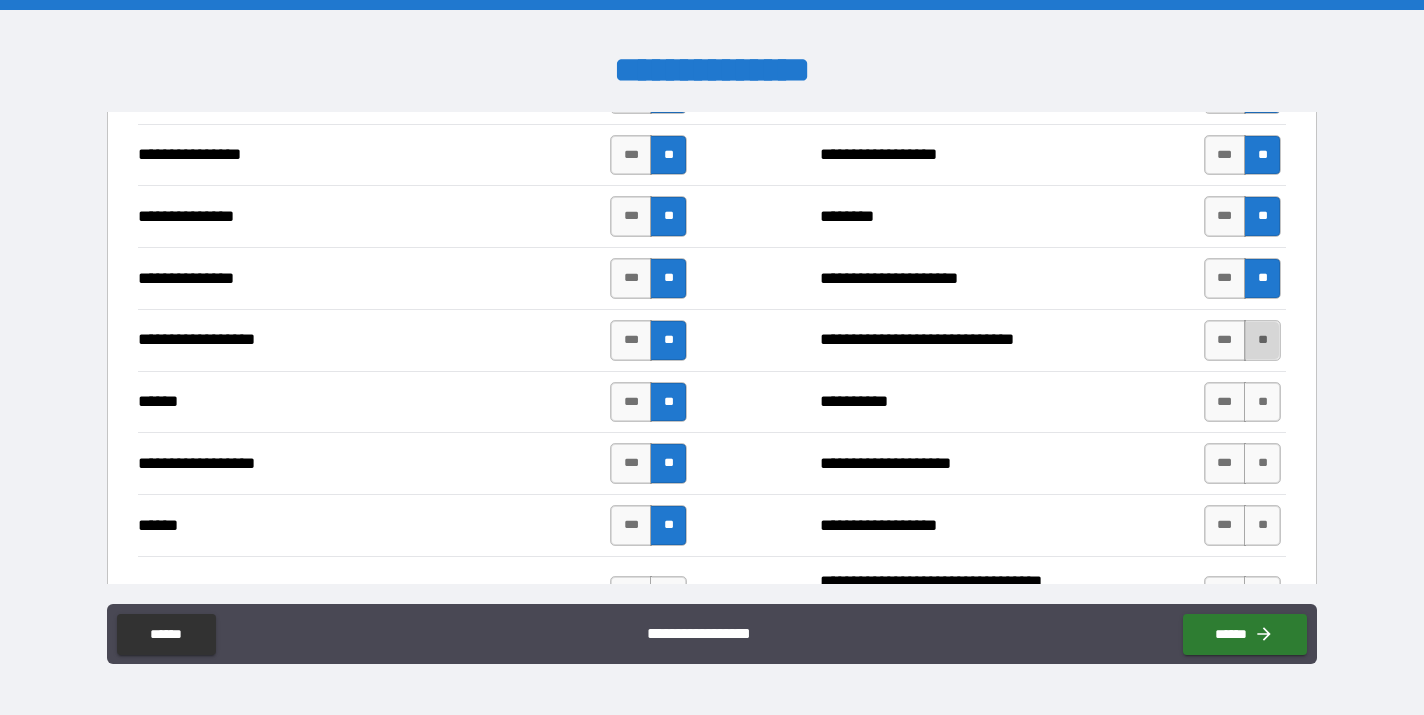 click on "**" at bounding box center [1262, 340] 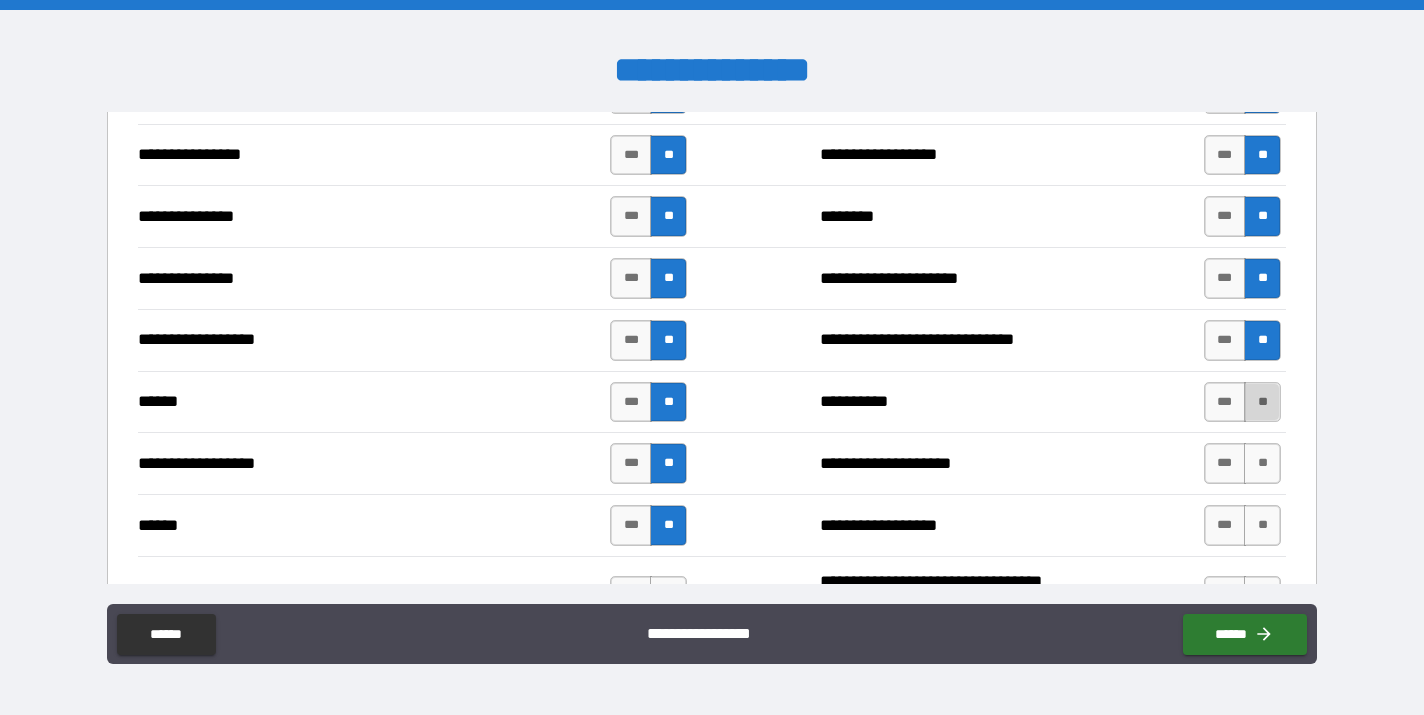 click on "**" at bounding box center [1262, 402] 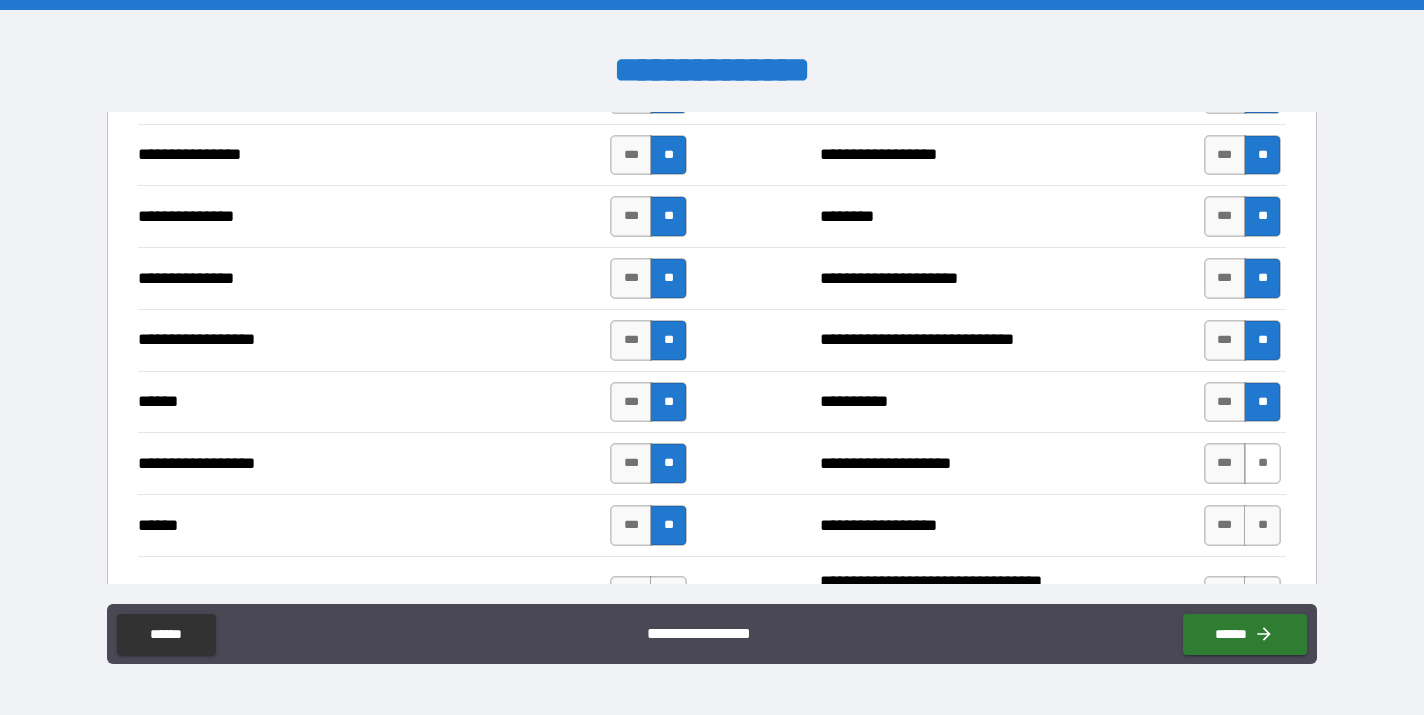 click on "**" at bounding box center (1262, 463) 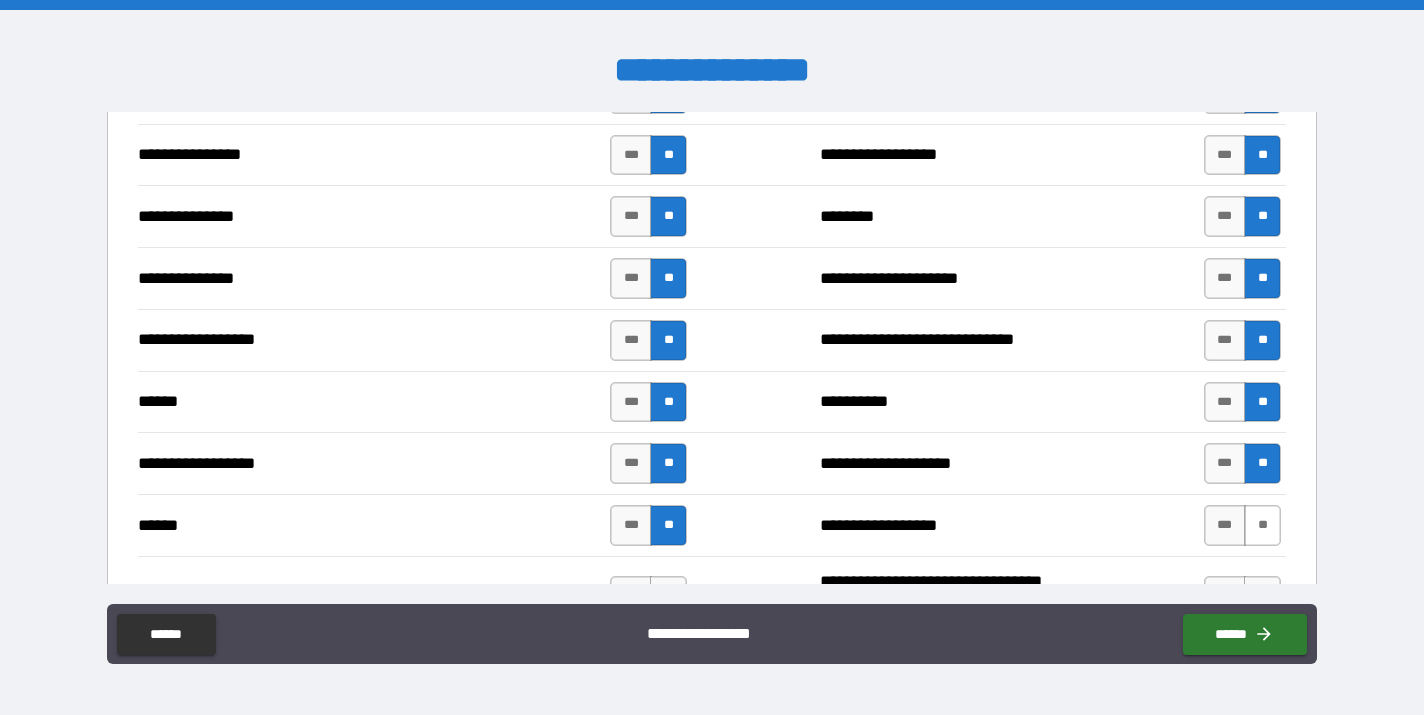 click on "**" at bounding box center (1262, 525) 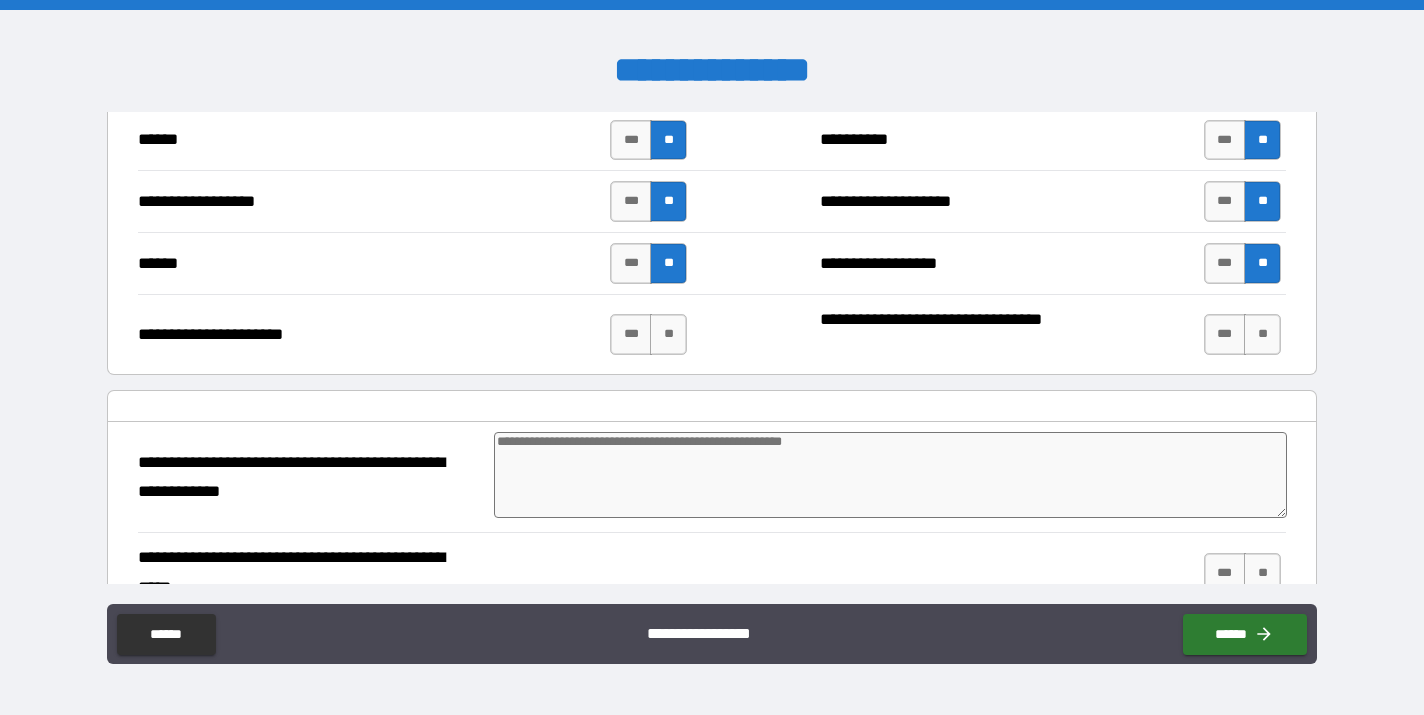 scroll, scrollTop: 1028, scrollLeft: 0, axis: vertical 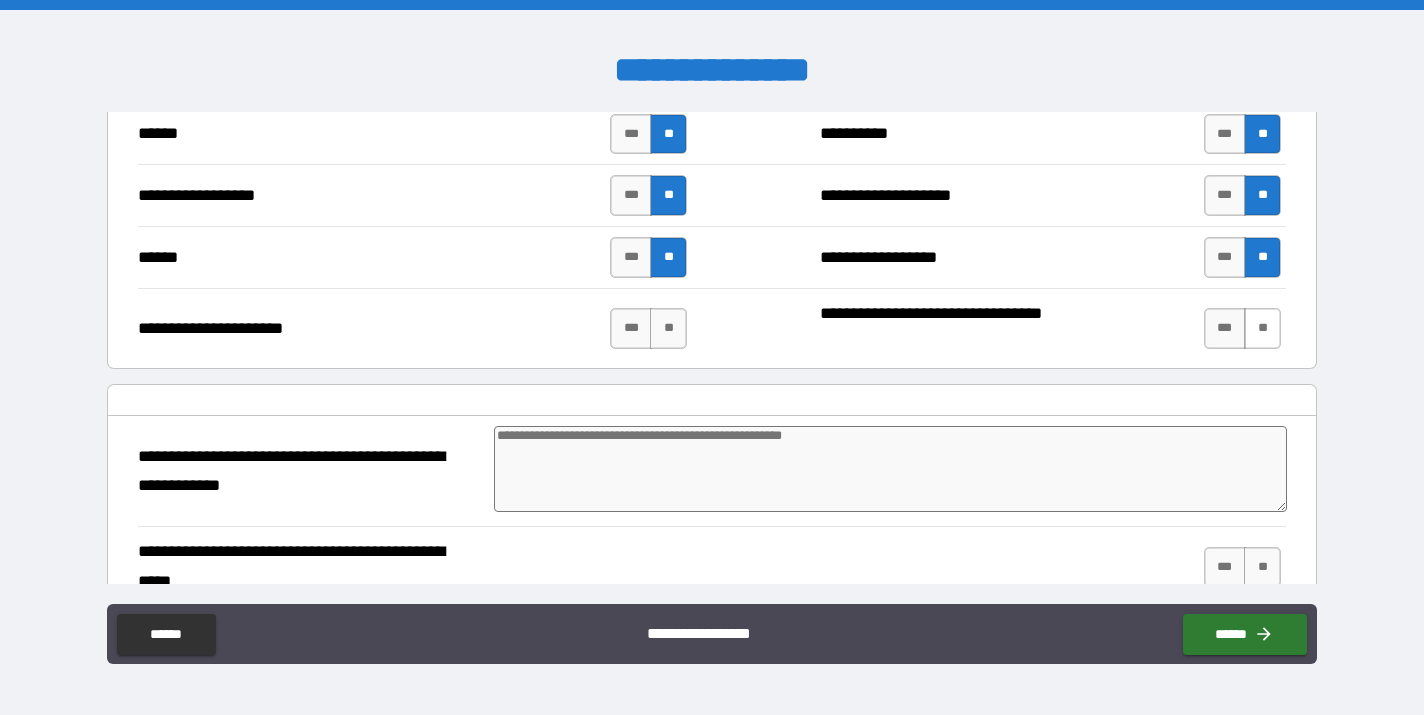 click on "**" at bounding box center [1262, 328] 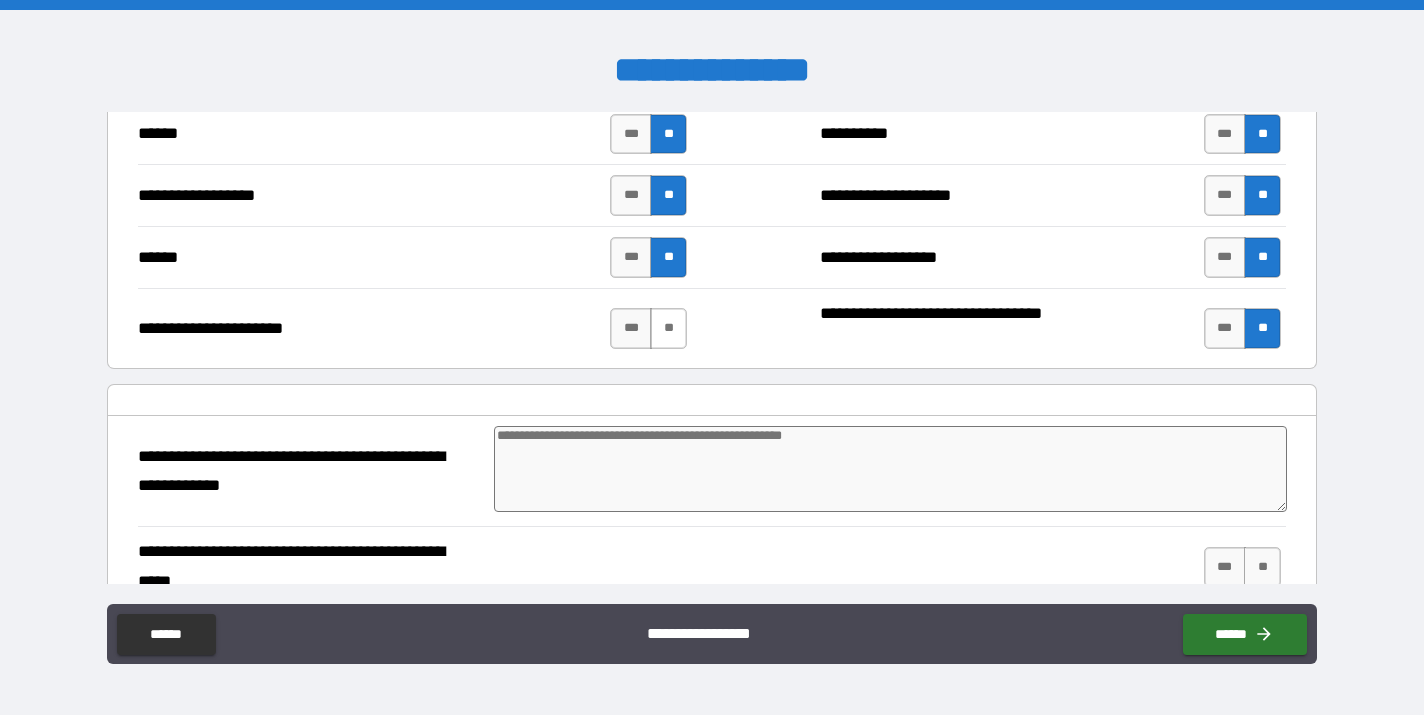 click on "**" at bounding box center (668, 328) 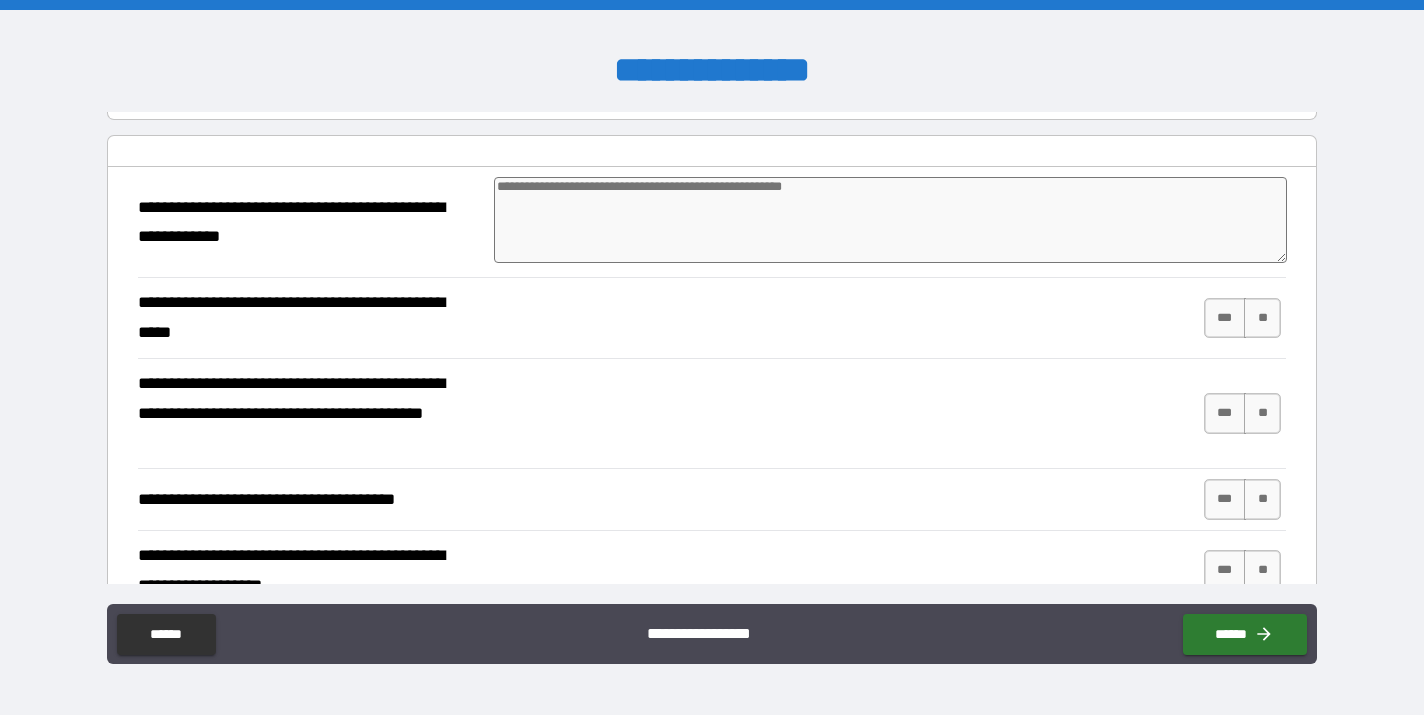 scroll, scrollTop: 1279, scrollLeft: 0, axis: vertical 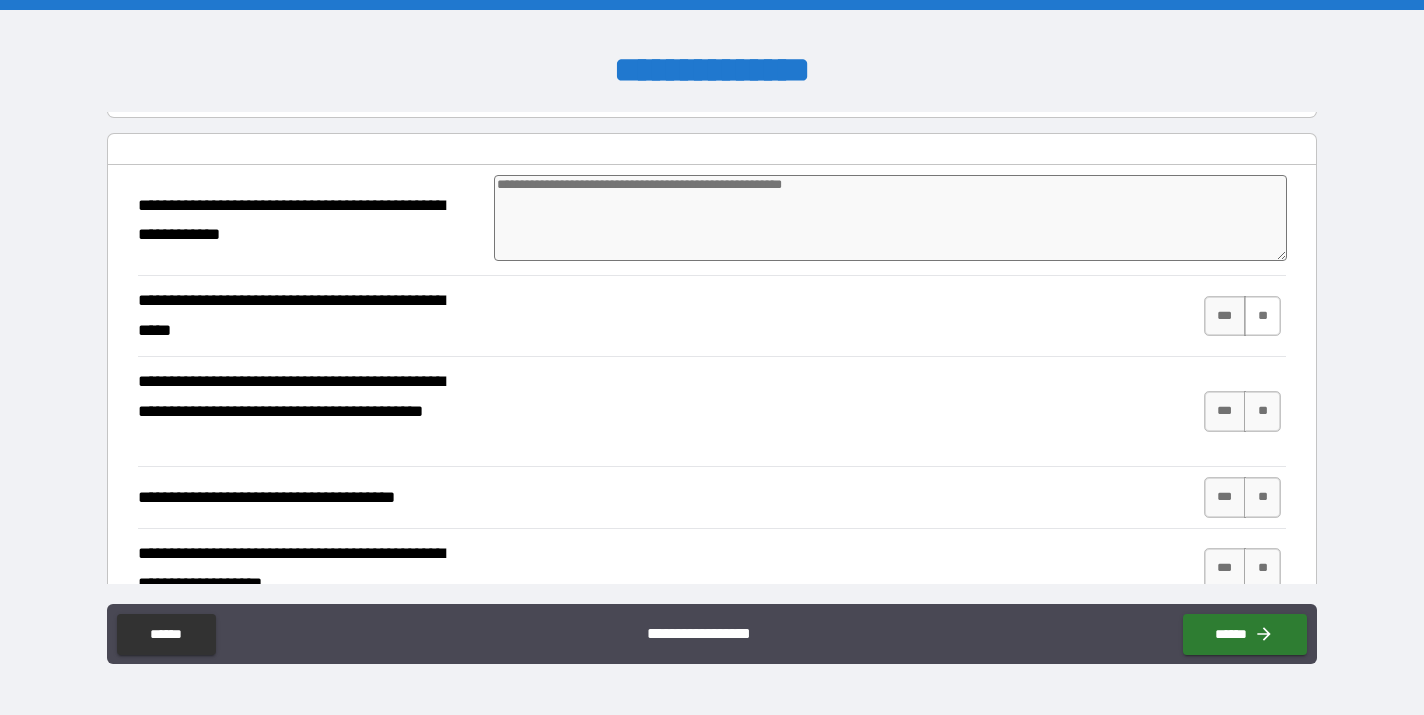 click on "**" at bounding box center (1262, 316) 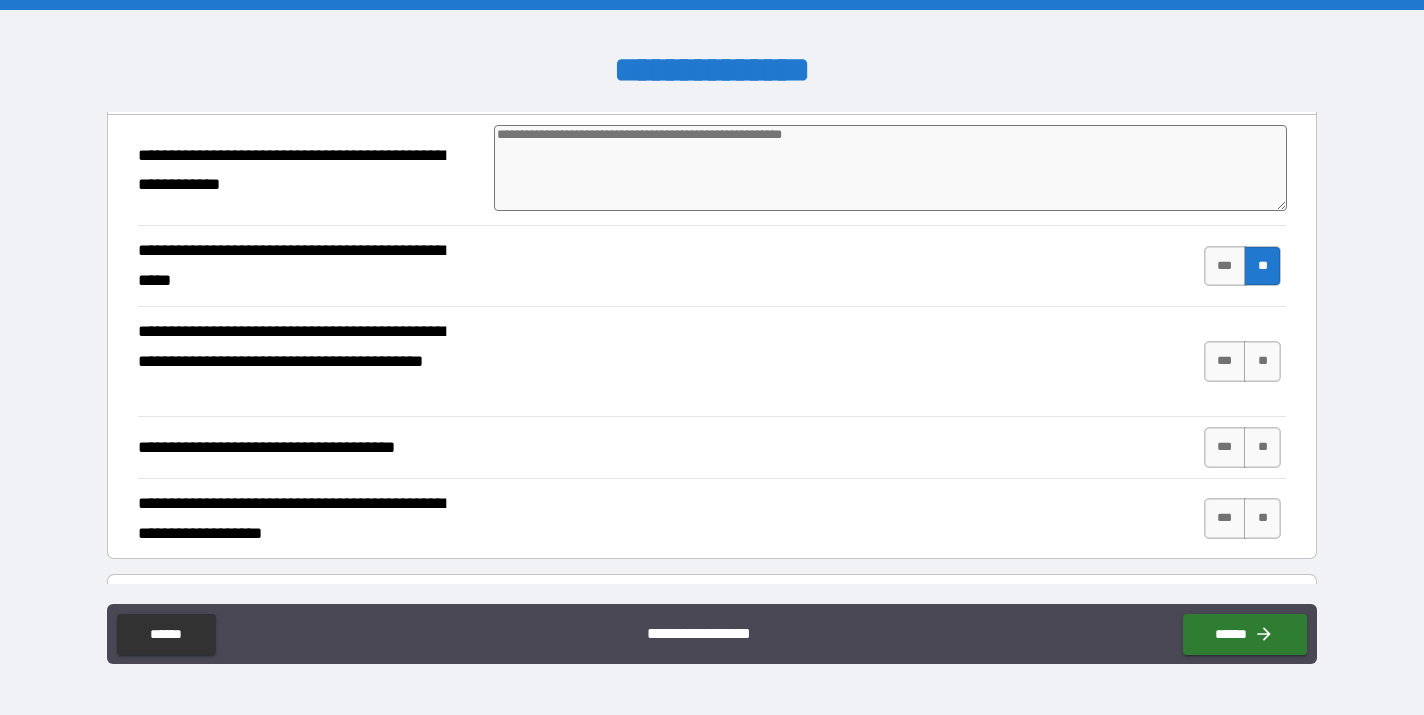 scroll, scrollTop: 1335, scrollLeft: 0, axis: vertical 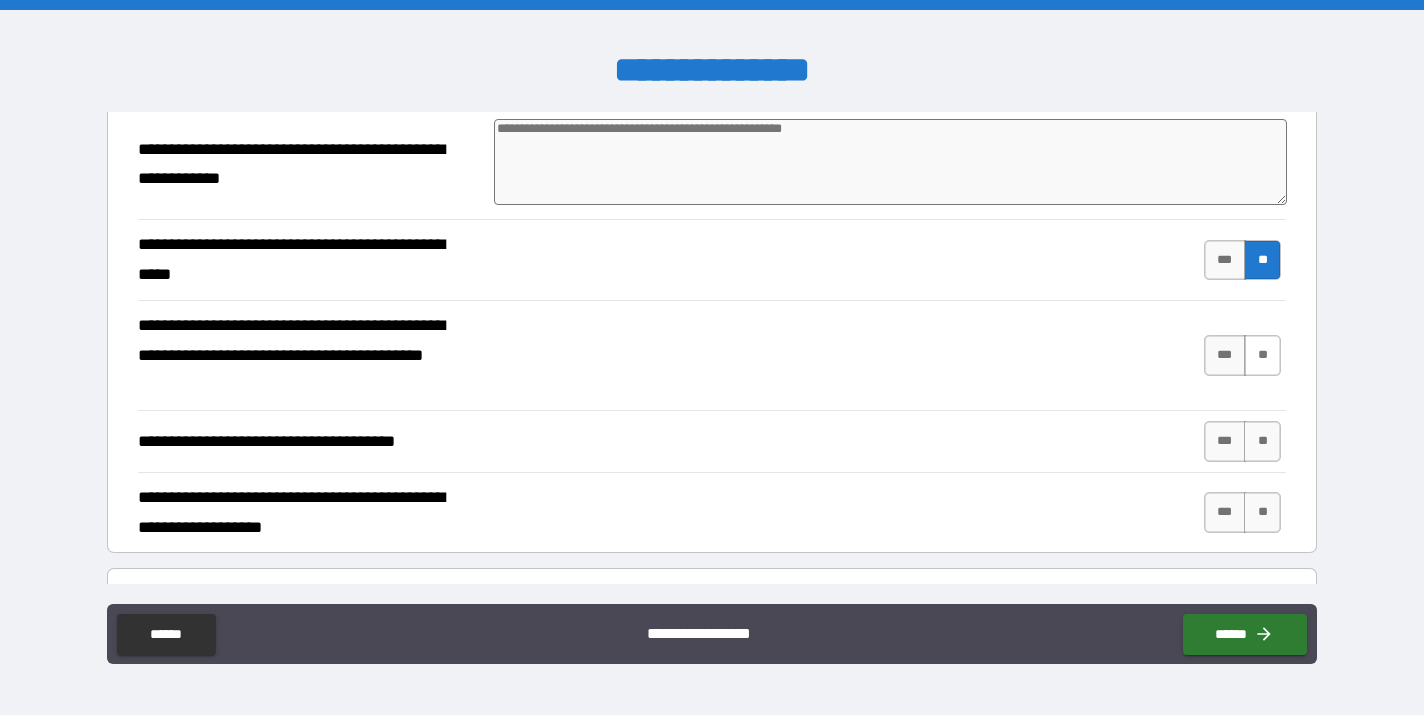 click on "**" at bounding box center [1262, 355] 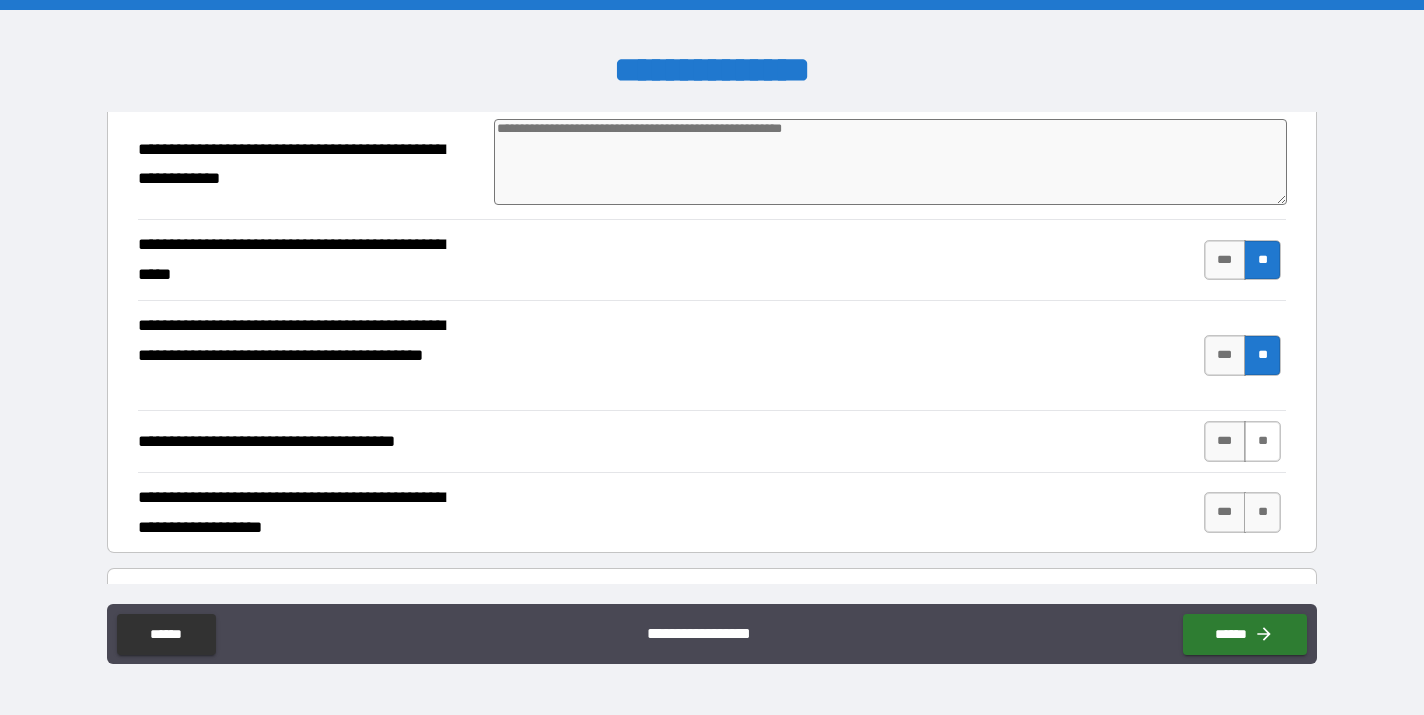 click on "**" at bounding box center (1262, 441) 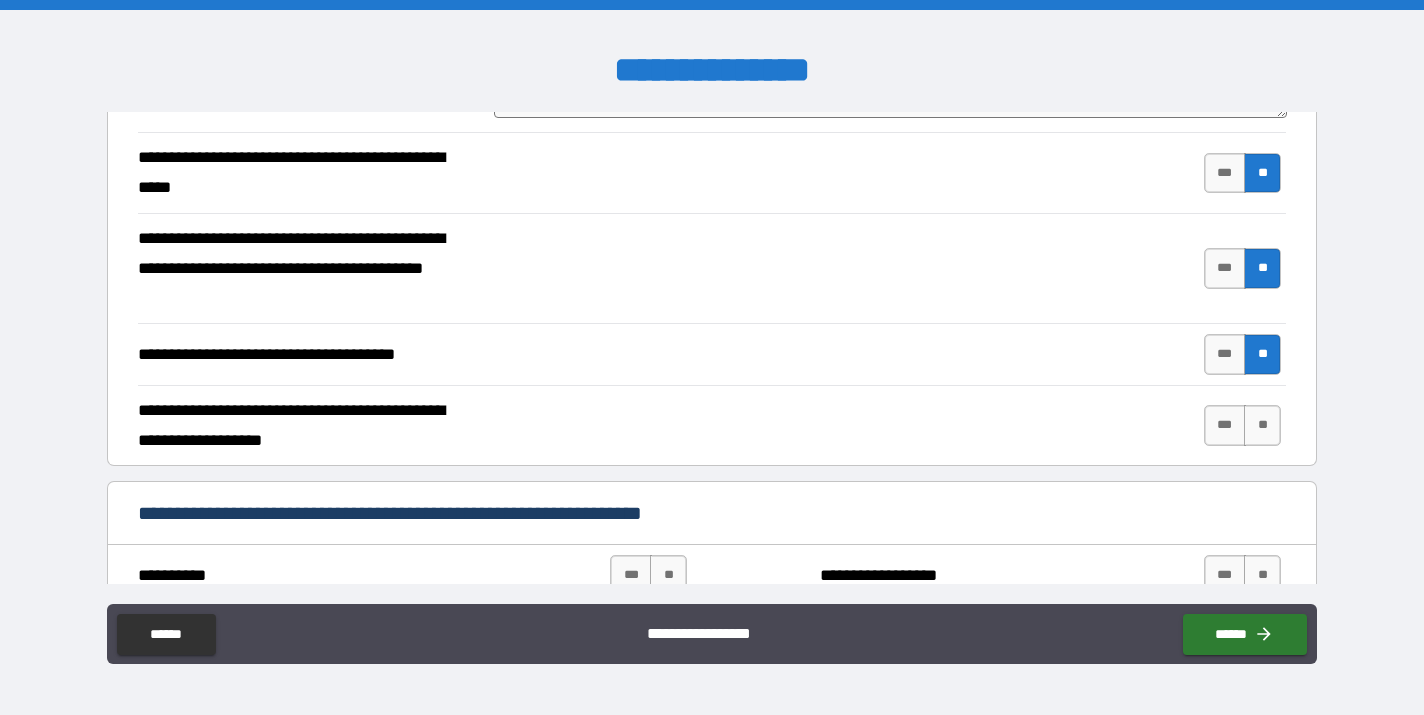 scroll, scrollTop: 1423, scrollLeft: 0, axis: vertical 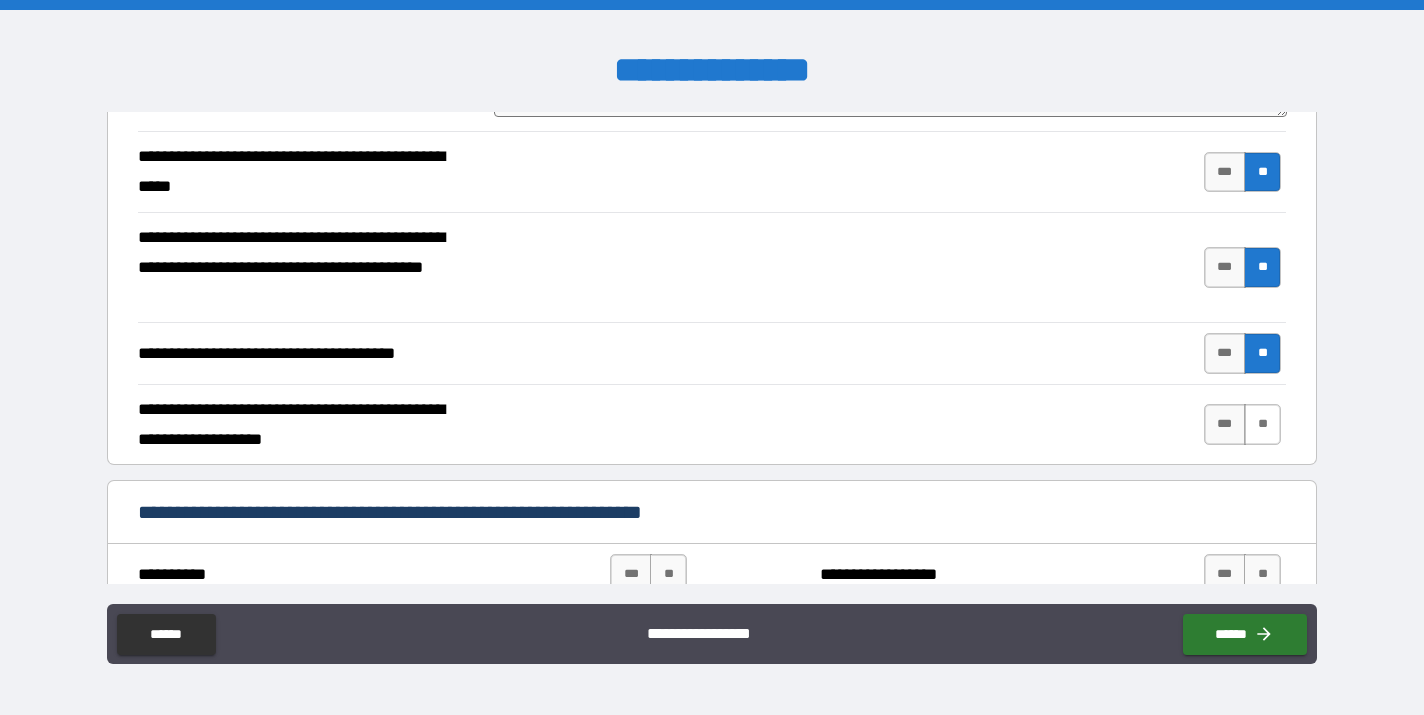 click on "**" at bounding box center (1262, 424) 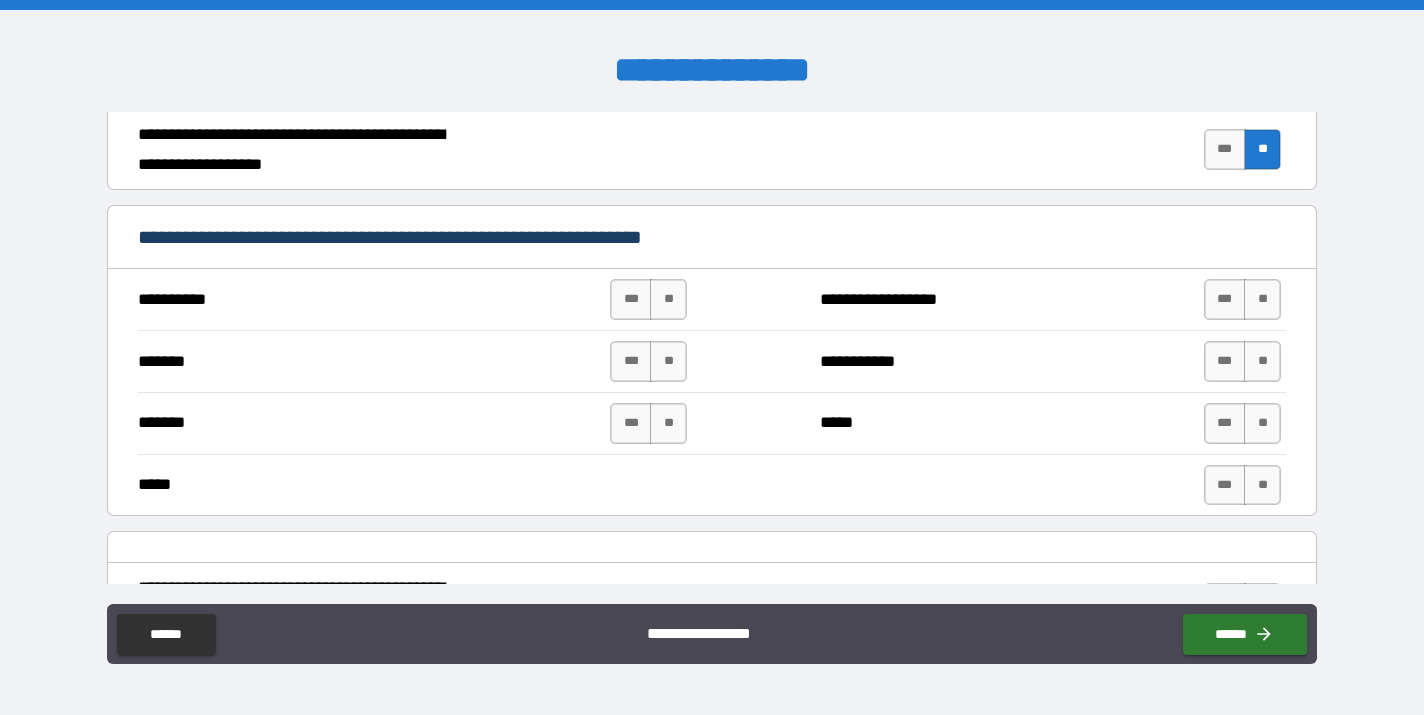 scroll, scrollTop: 1699, scrollLeft: 0, axis: vertical 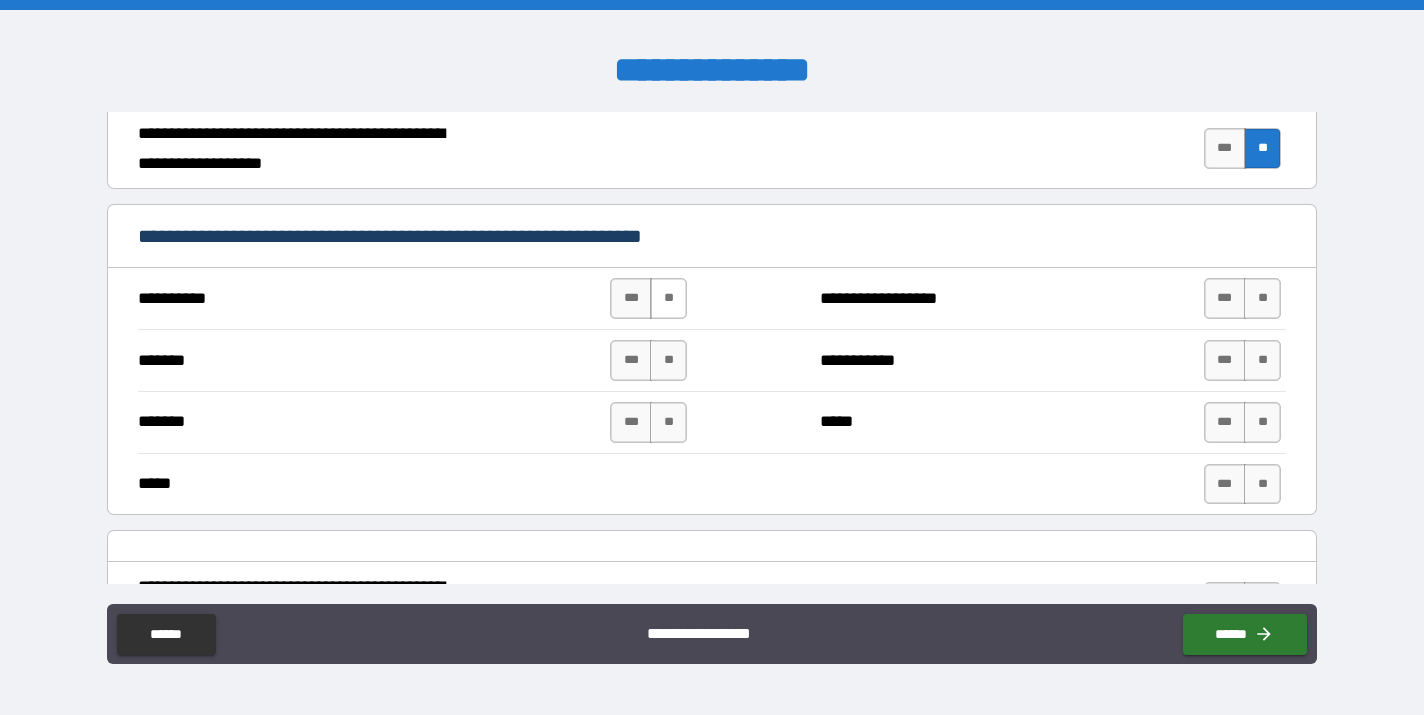click on "**" at bounding box center (668, 298) 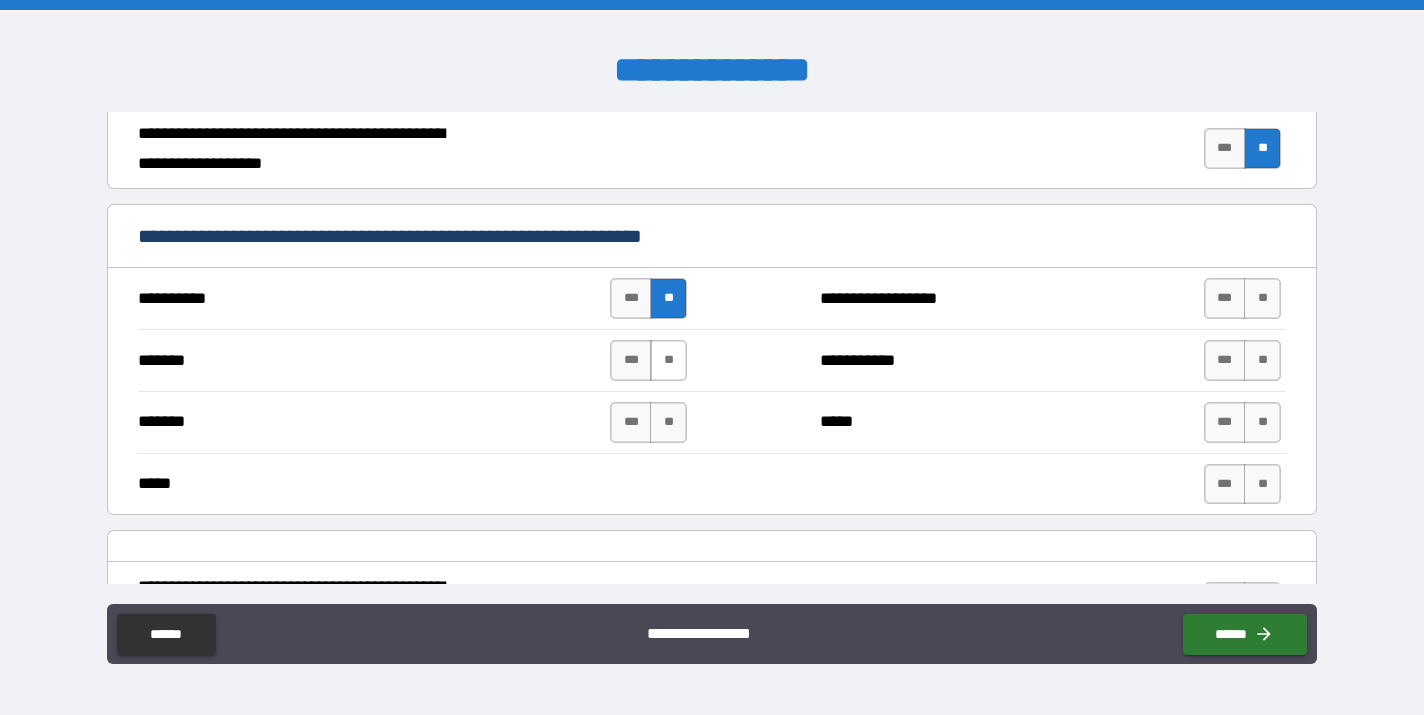 click on "**" at bounding box center [668, 360] 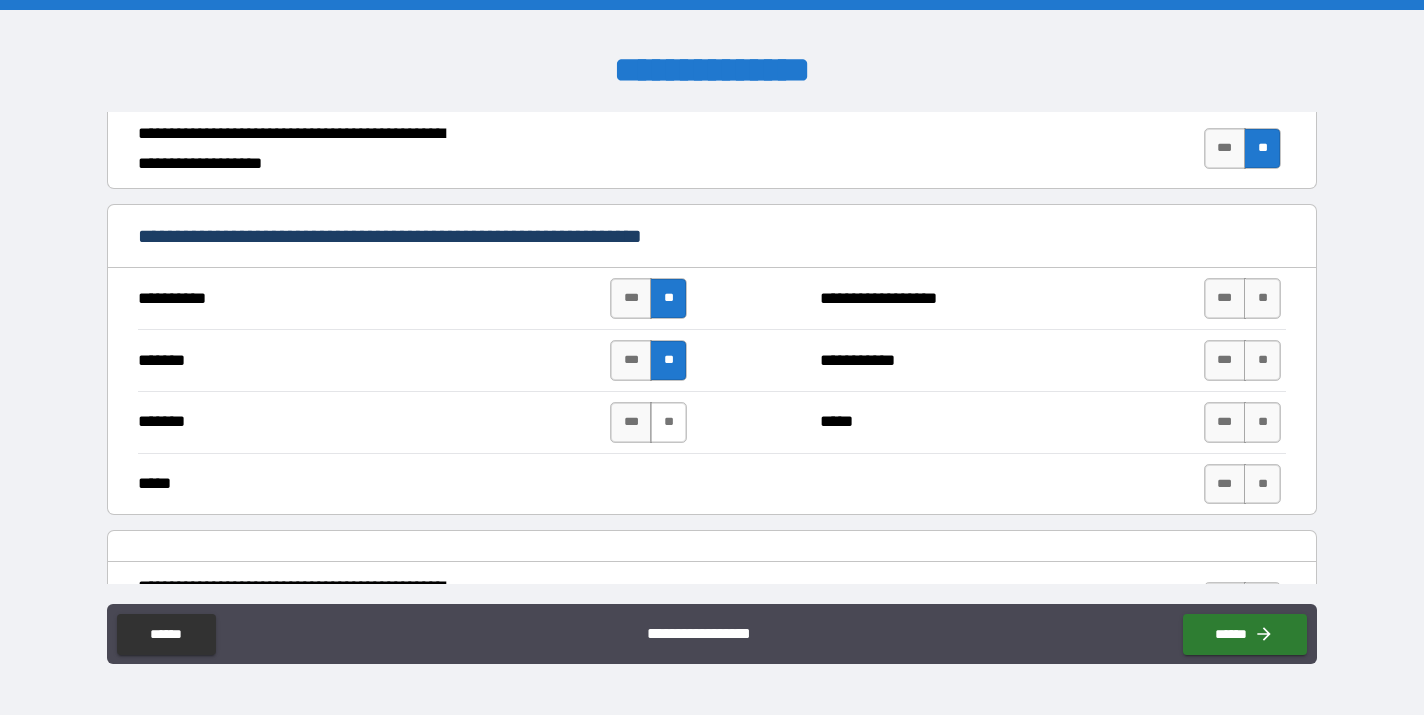 click on "**" at bounding box center [668, 422] 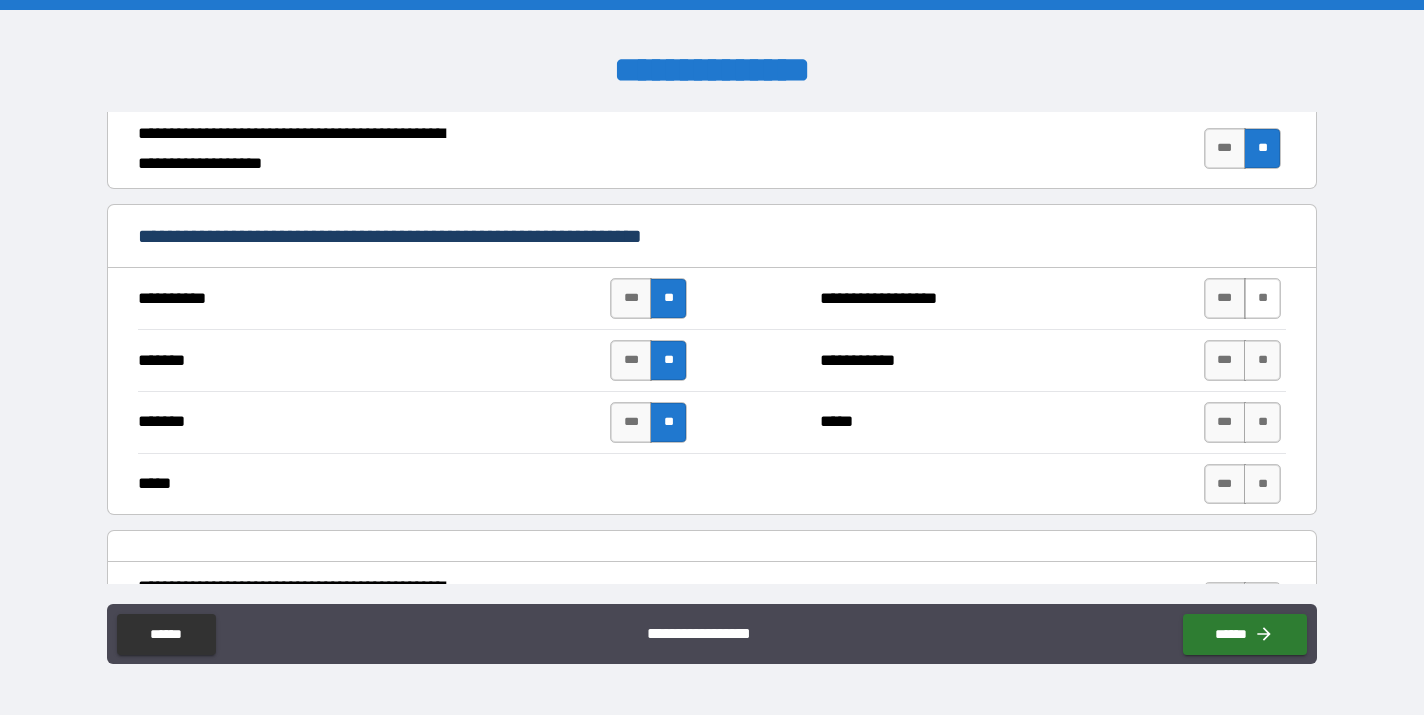 click on "**" at bounding box center (1262, 298) 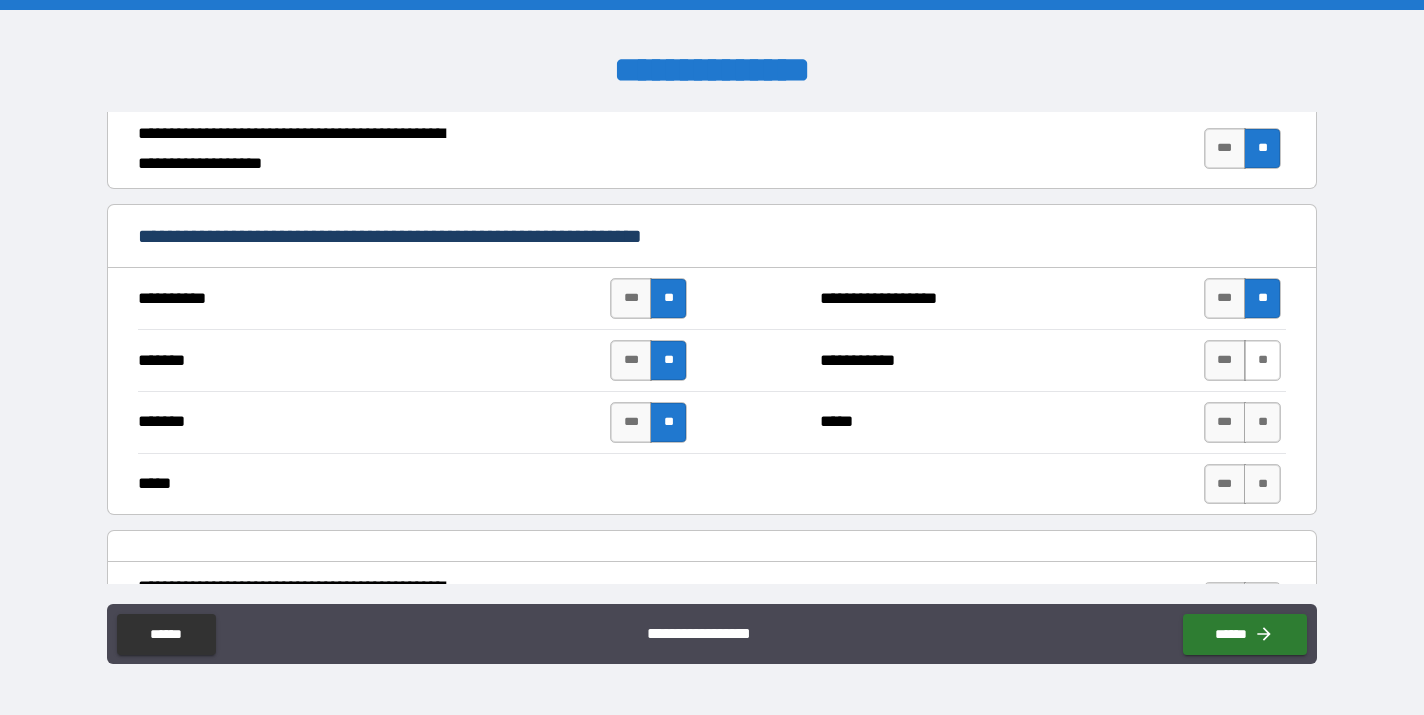click on "**" at bounding box center (1262, 360) 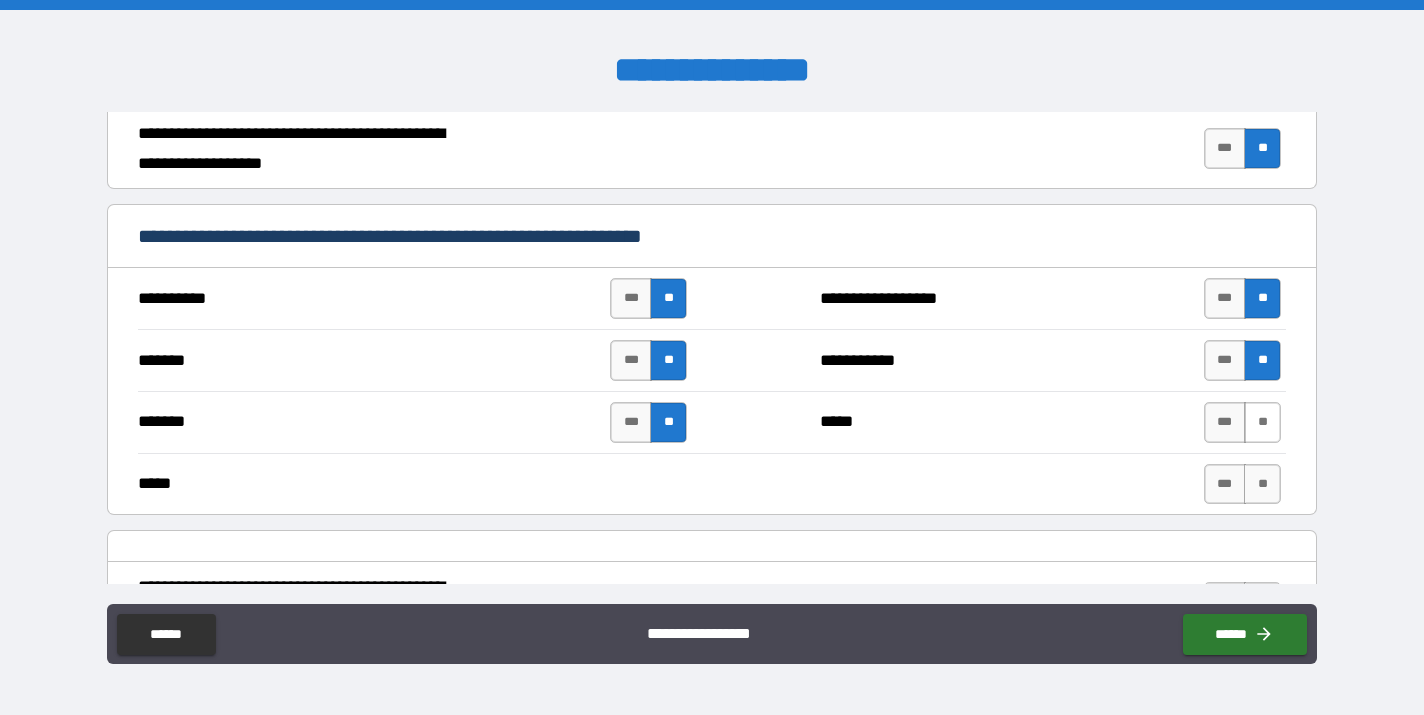 click on "**" at bounding box center (1262, 422) 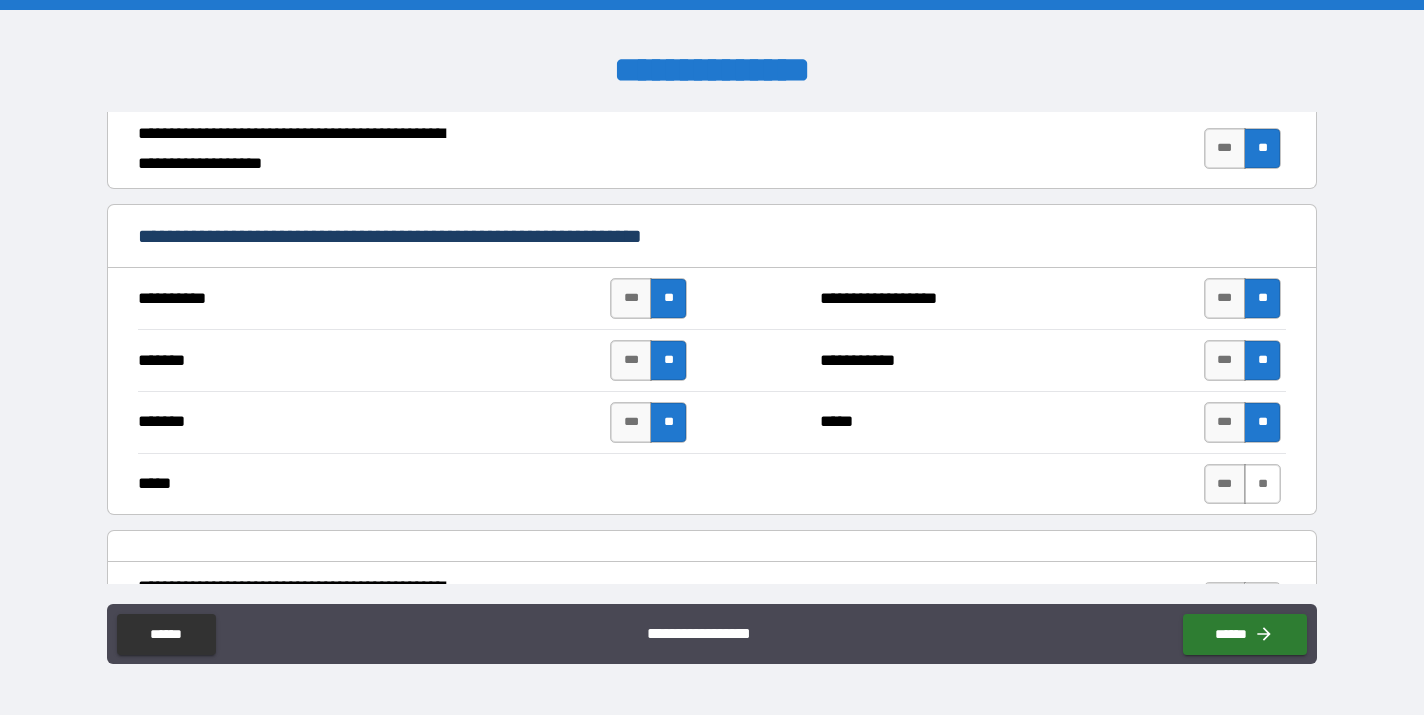 click on "**" at bounding box center [1262, 484] 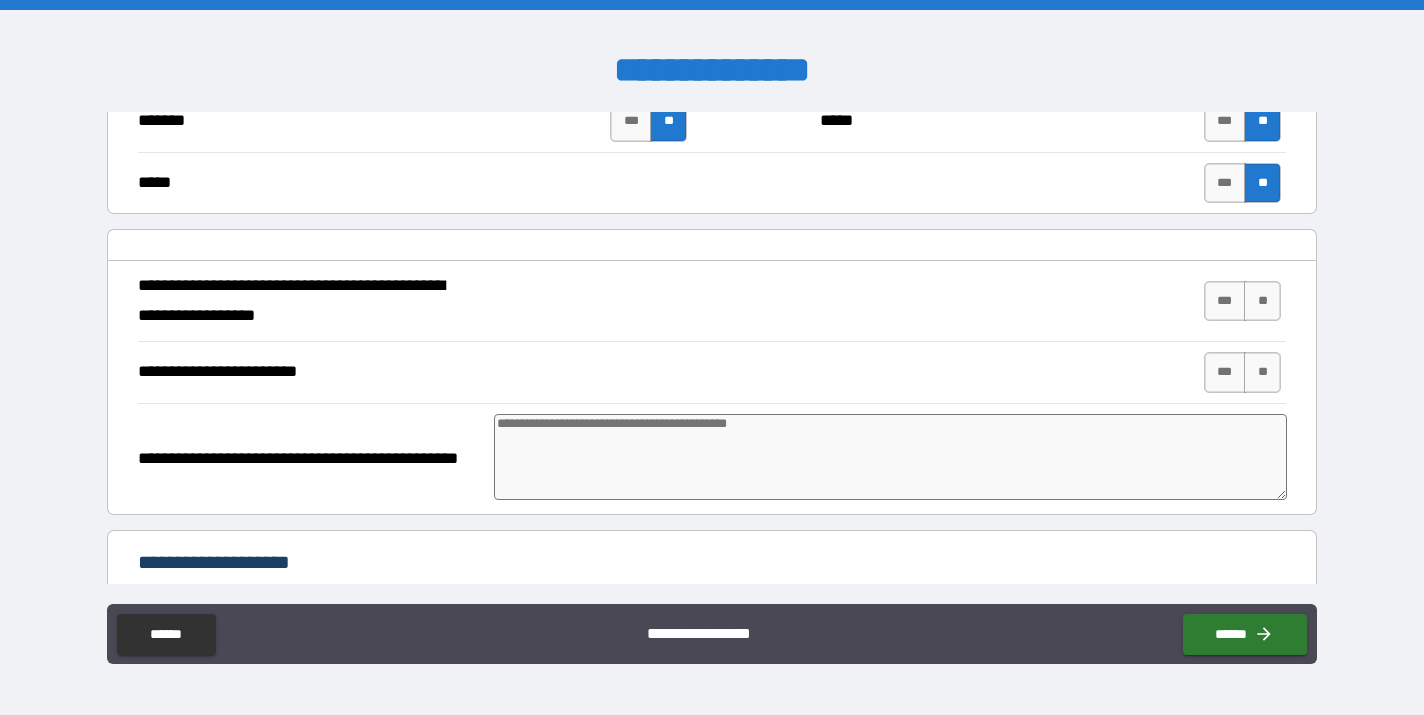 scroll, scrollTop: 2012, scrollLeft: 0, axis: vertical 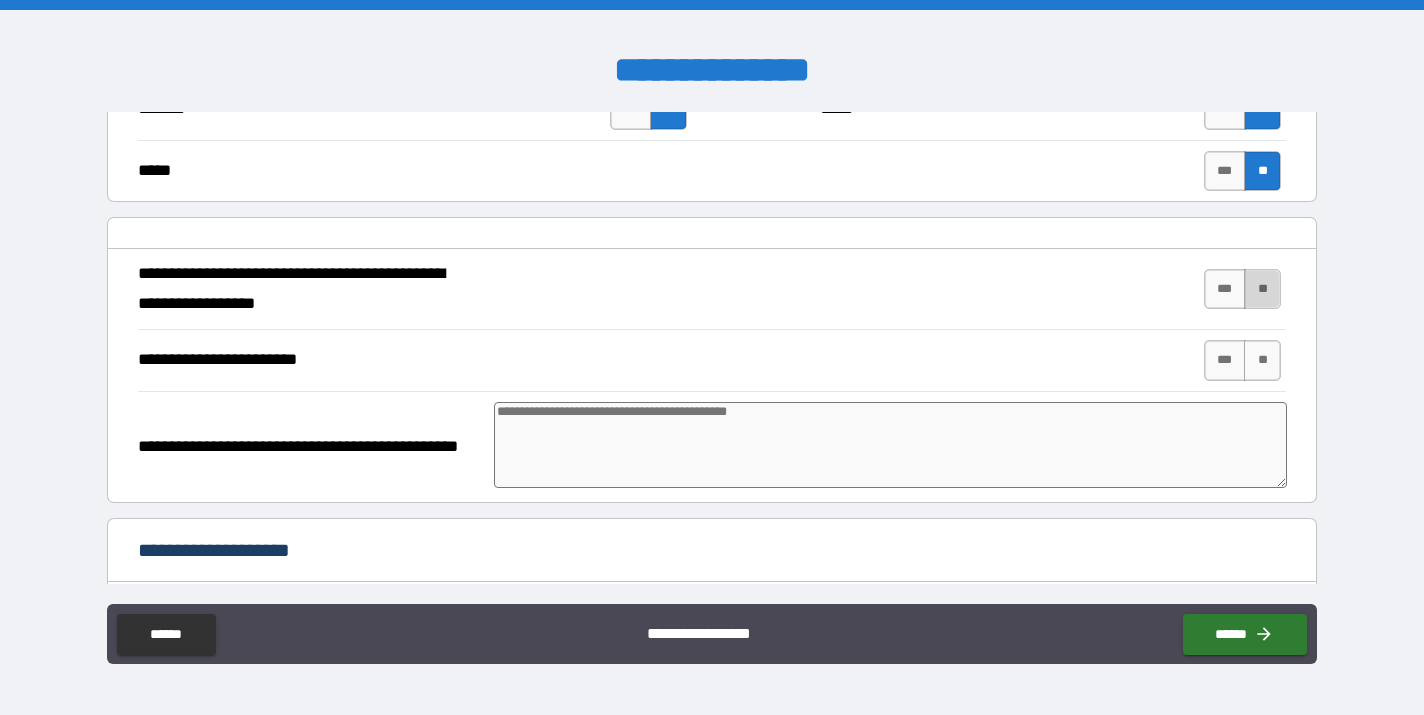 click on "**" at bounding box center (1262, 289) 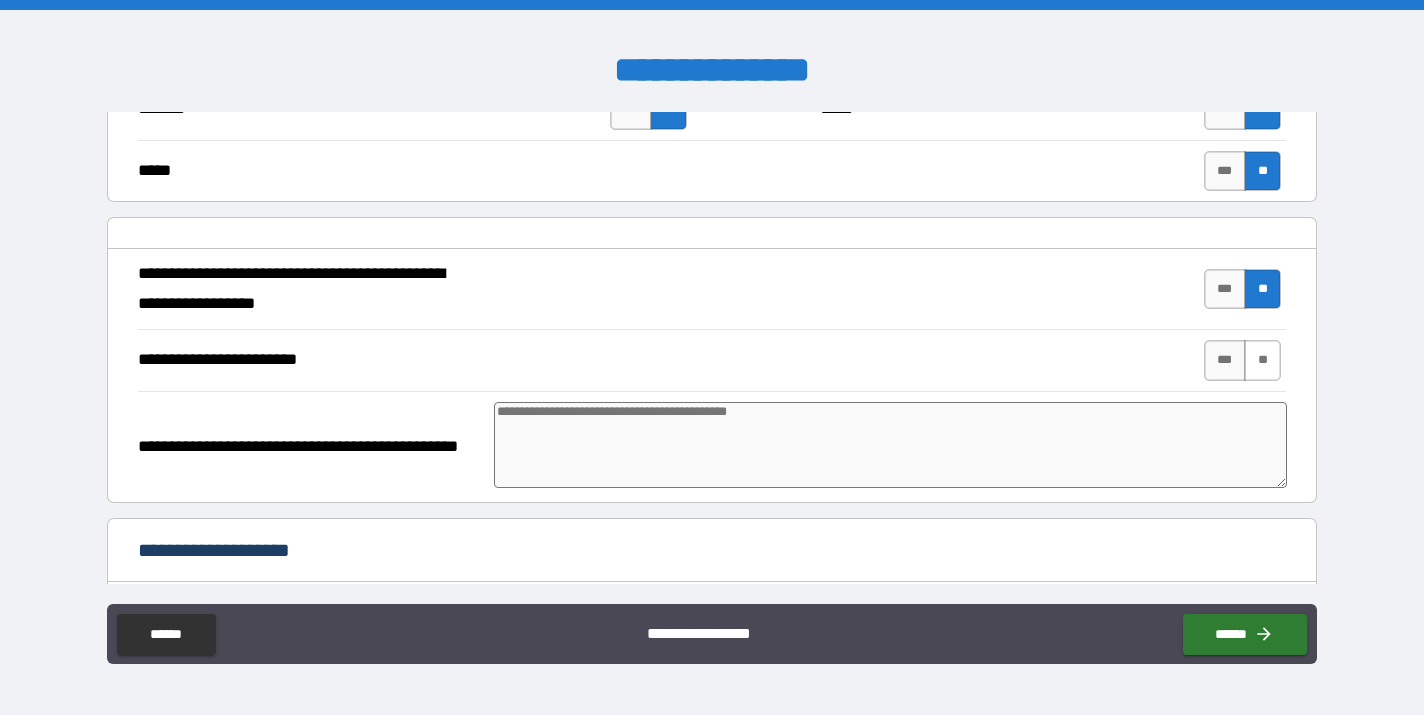 click on "**" at bounding box center [1262, 360] 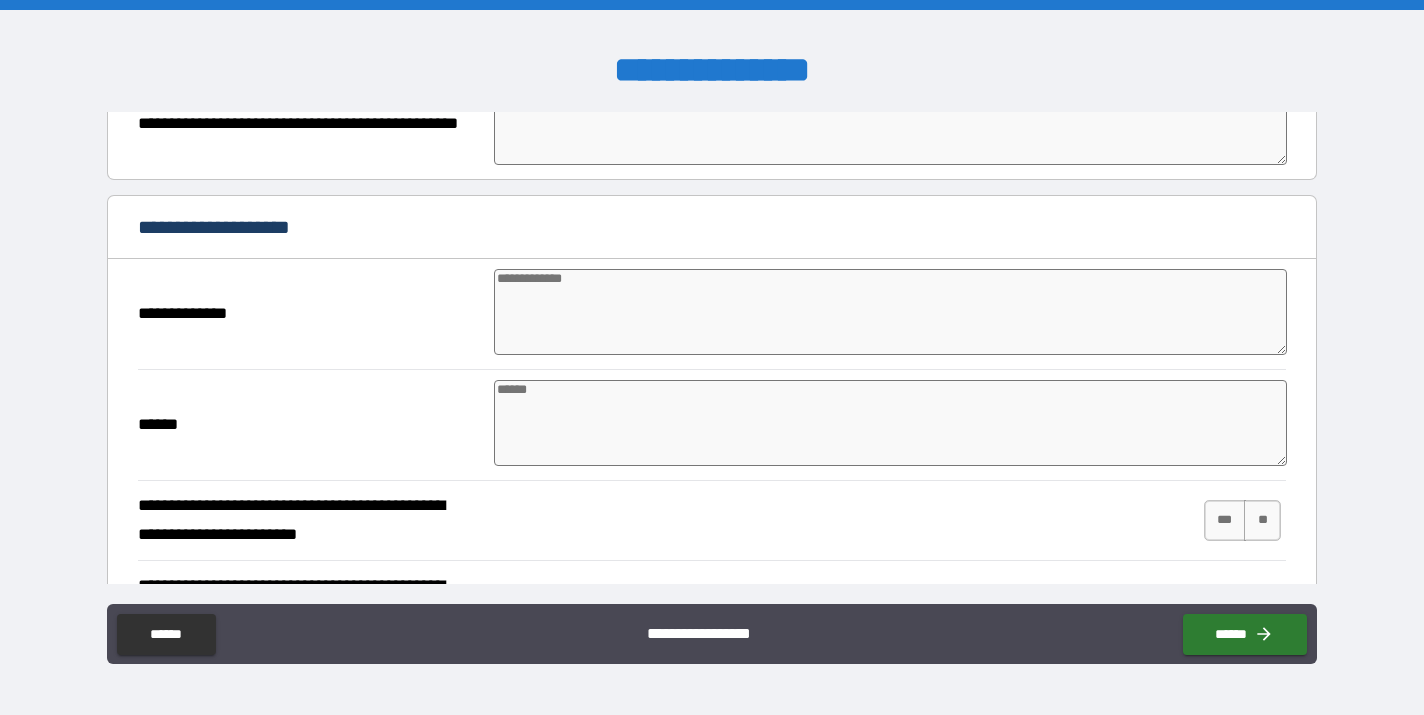 scroll, scrollTop: 2336, scrollLeft: 0, axis: vertical 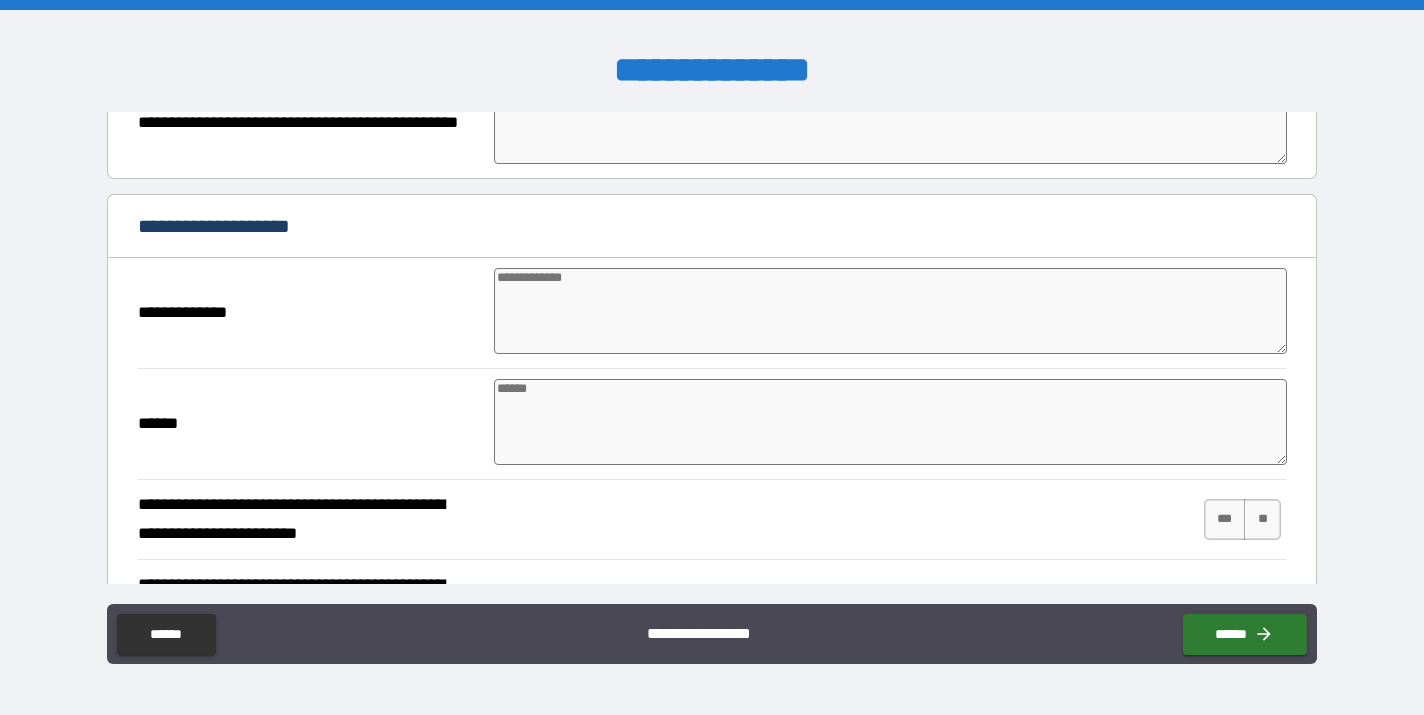 click at bounding box center (890, 311) 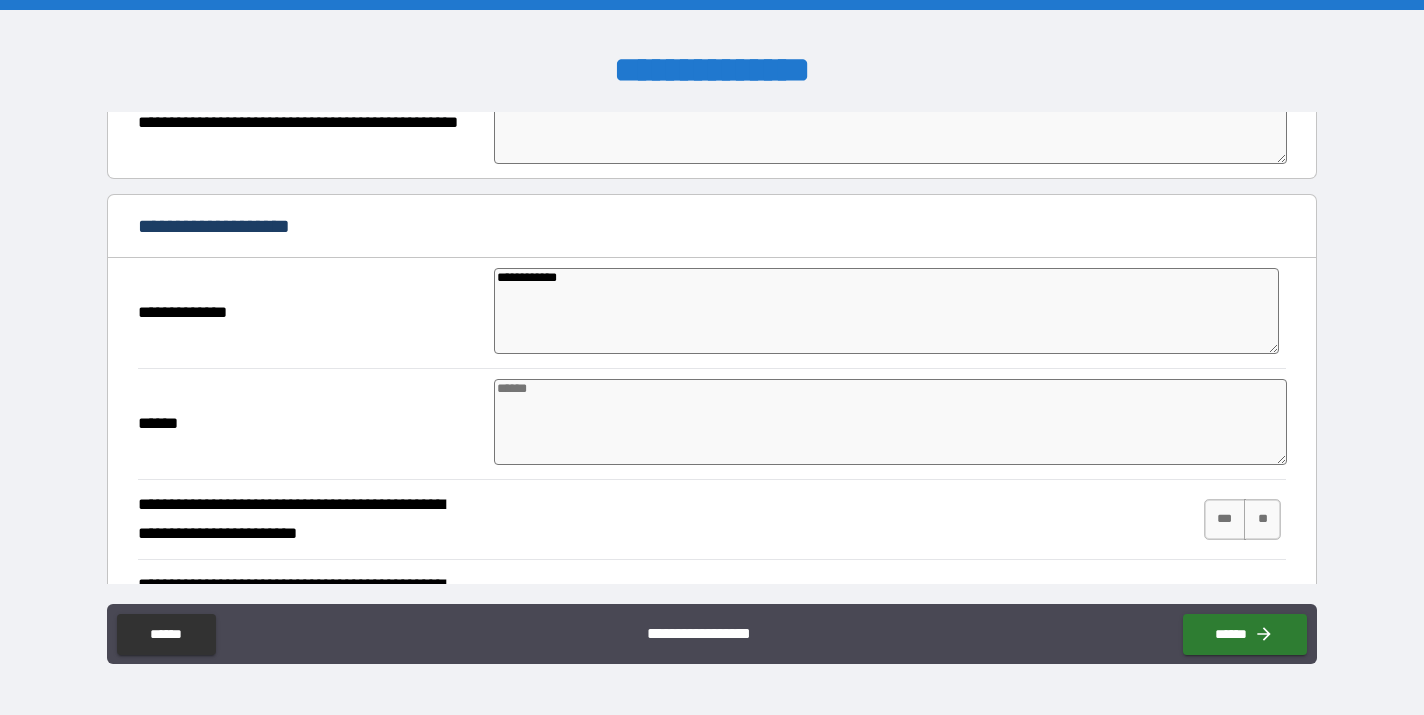 click at bounding box center [890, 422] 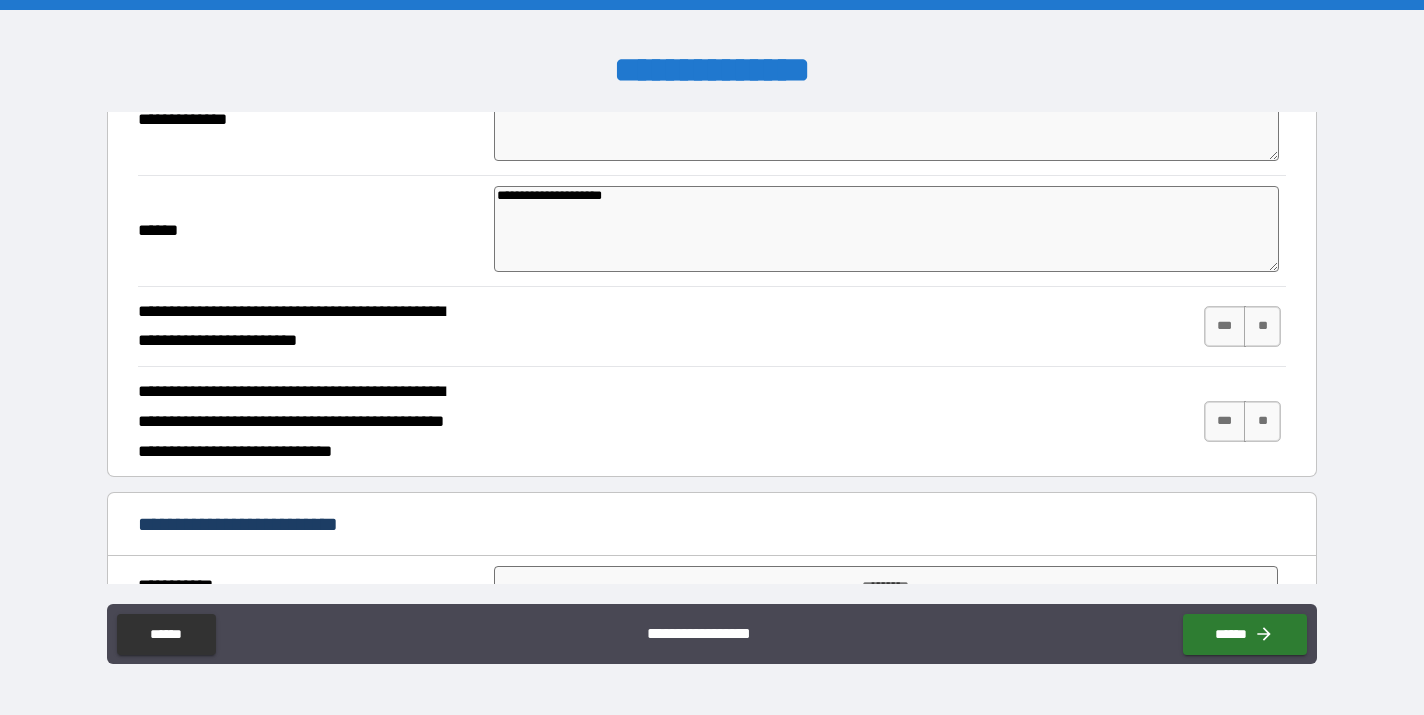 scroll, scrollTop: 2531, scrollLeft: 0, axis: vertical 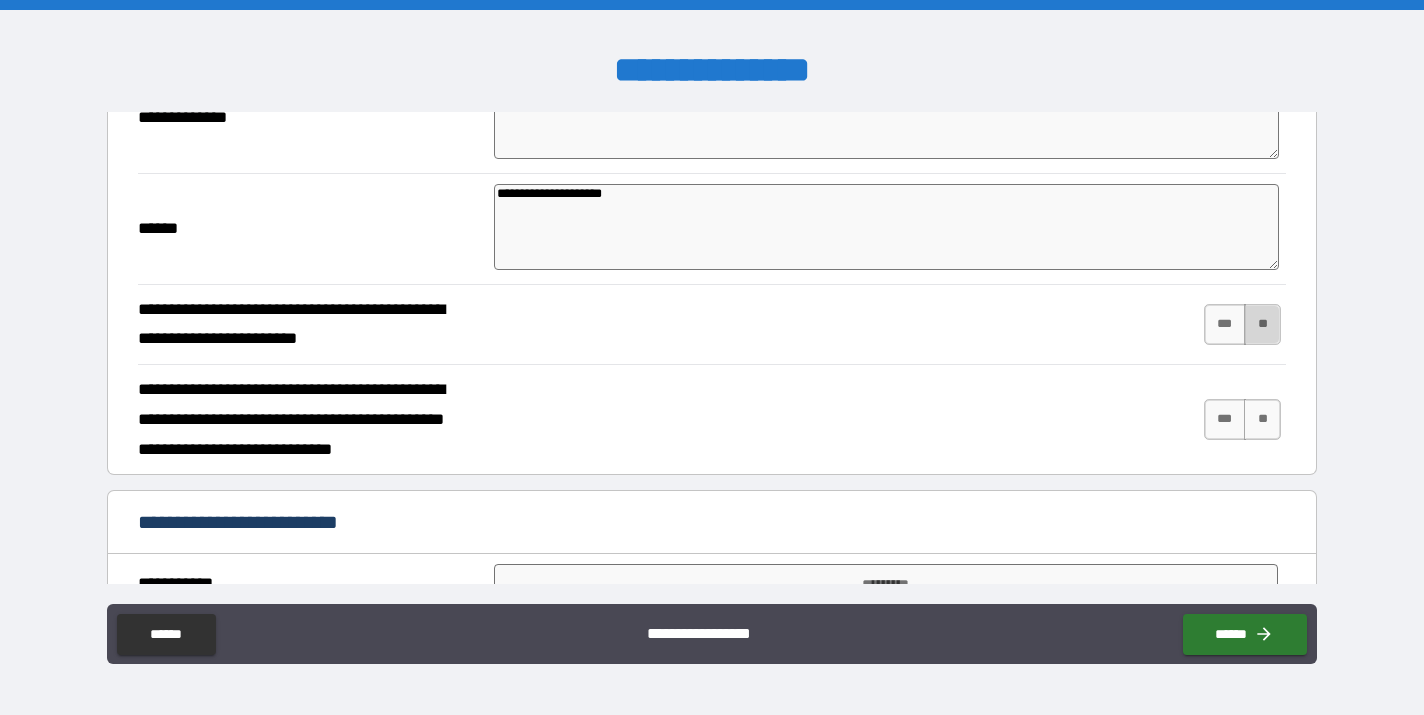 click on "**" at bounding box center [1262, 324] 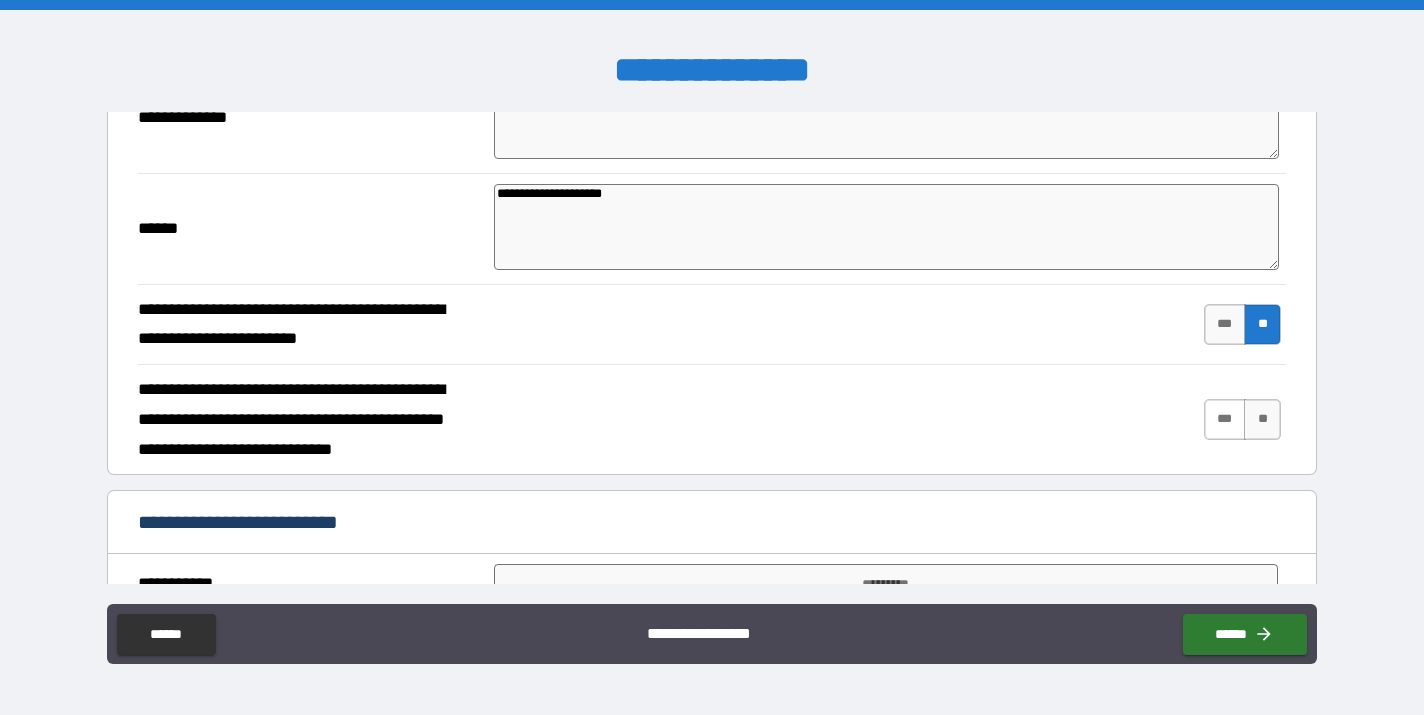 click on "***" at bounding box center (1225, 419) 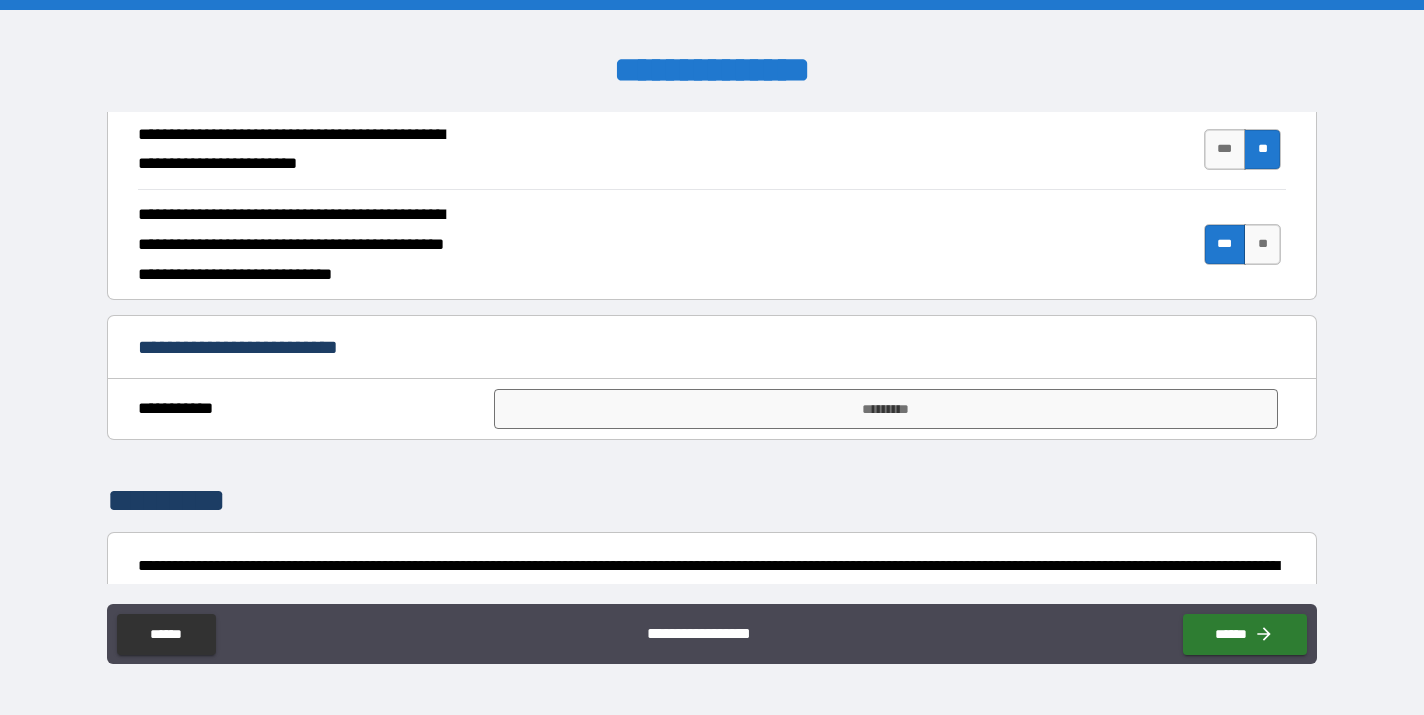 scroll, scrollTop: 2718, scrollLeft: 0, axis: vertical 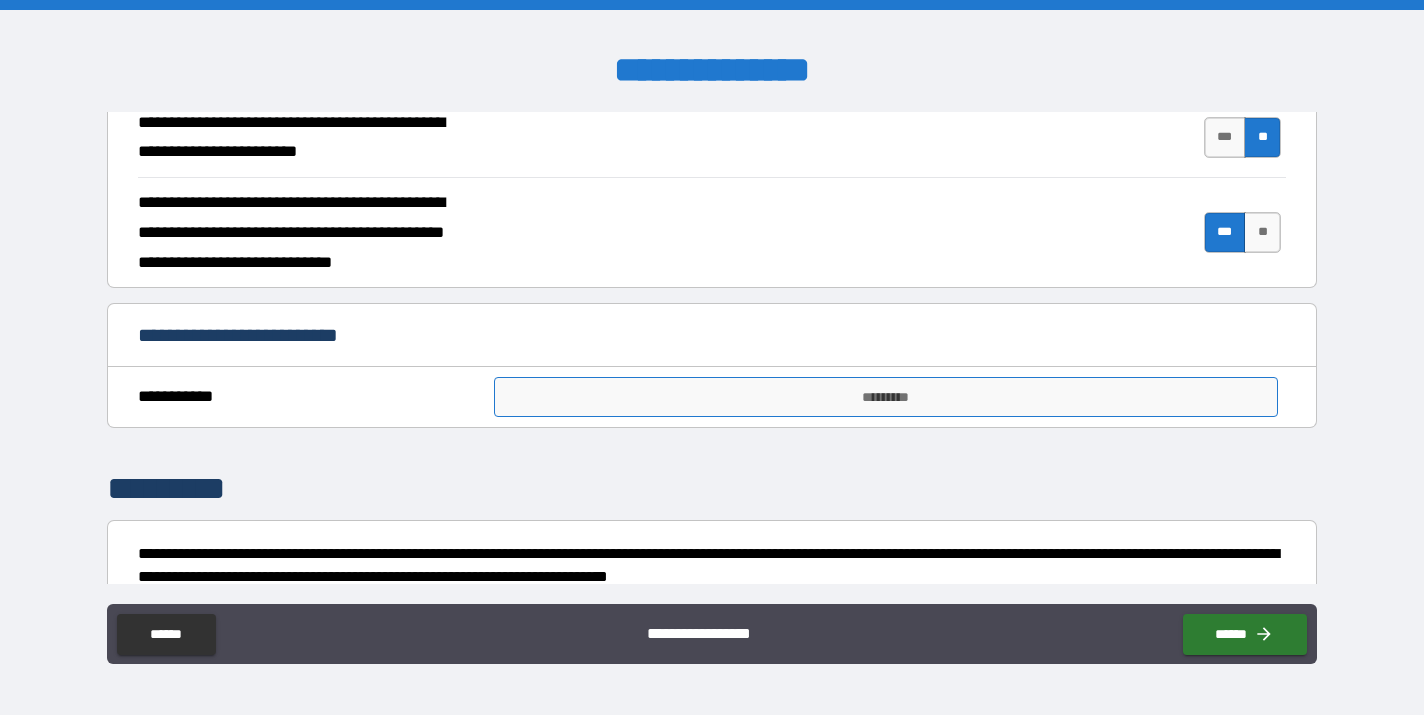 click on "*********" at bounding box center (886, 397) 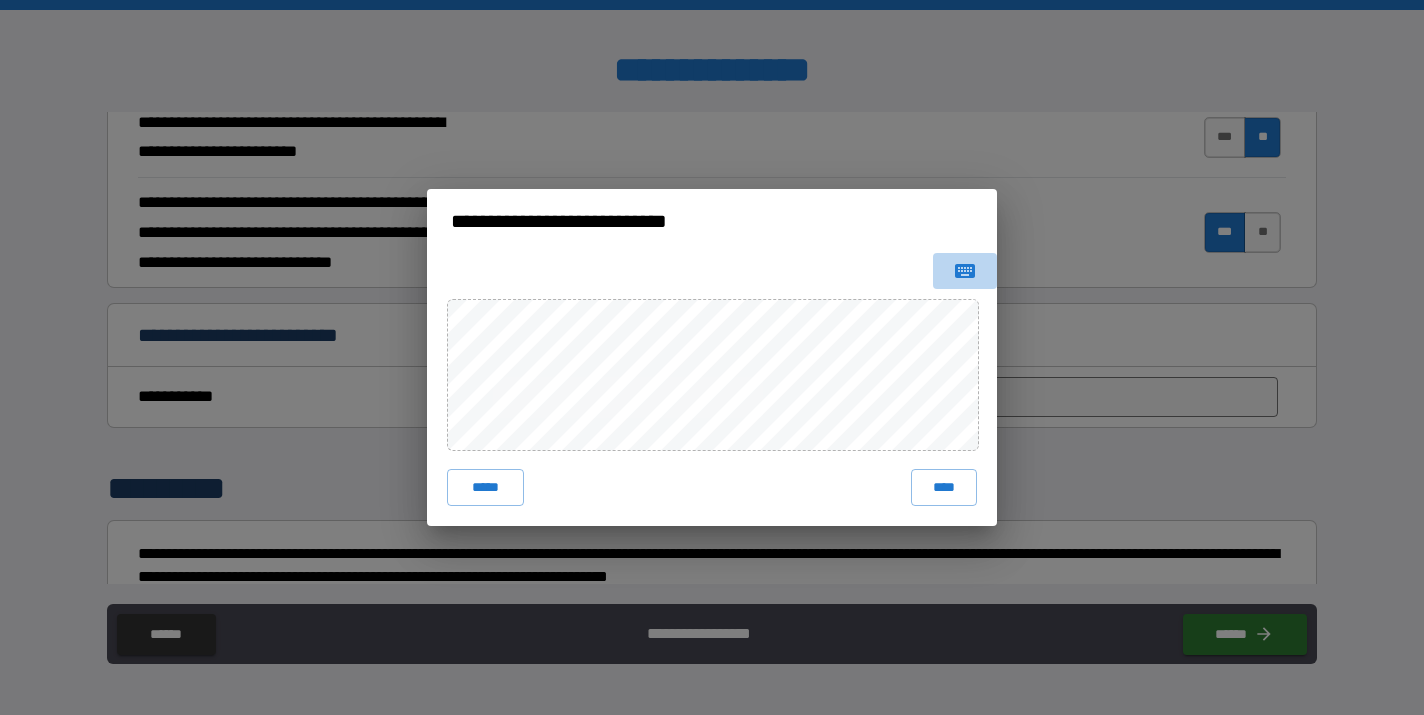 click 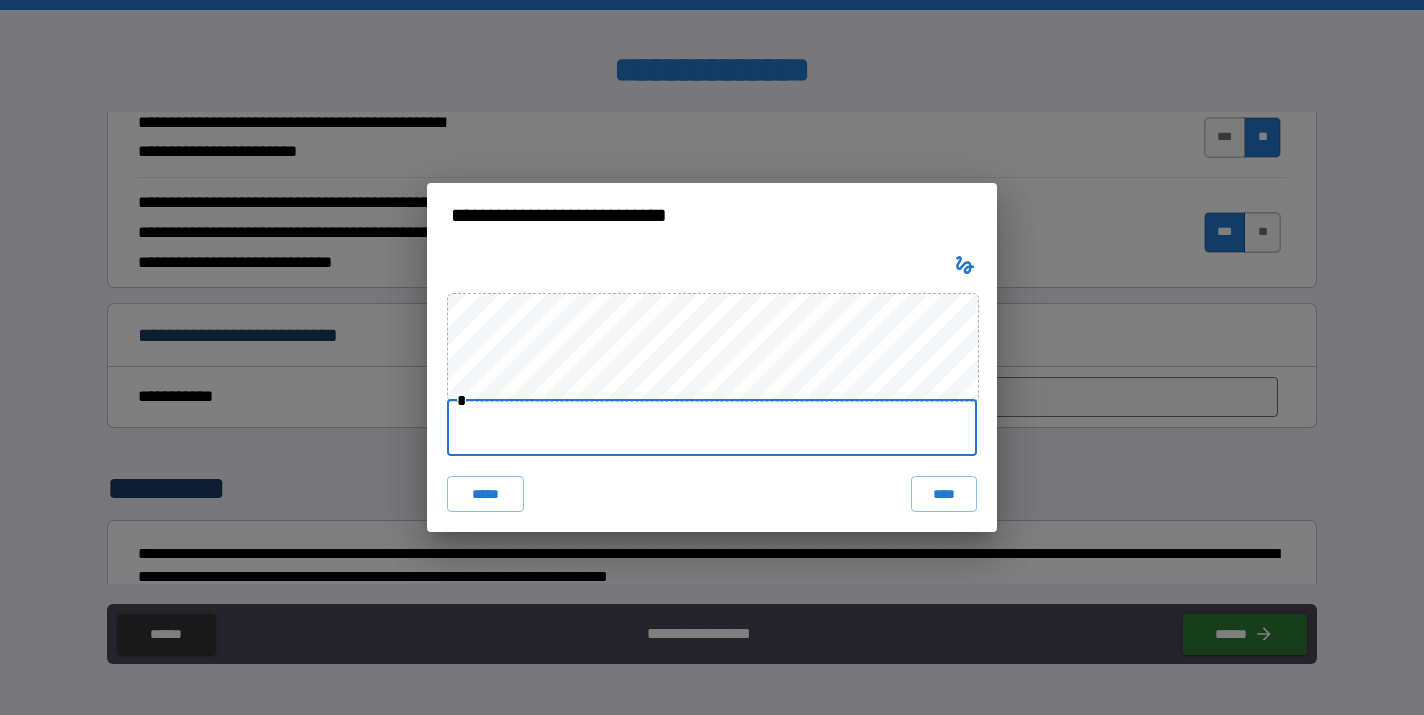 click at bounding box center [712, 428] 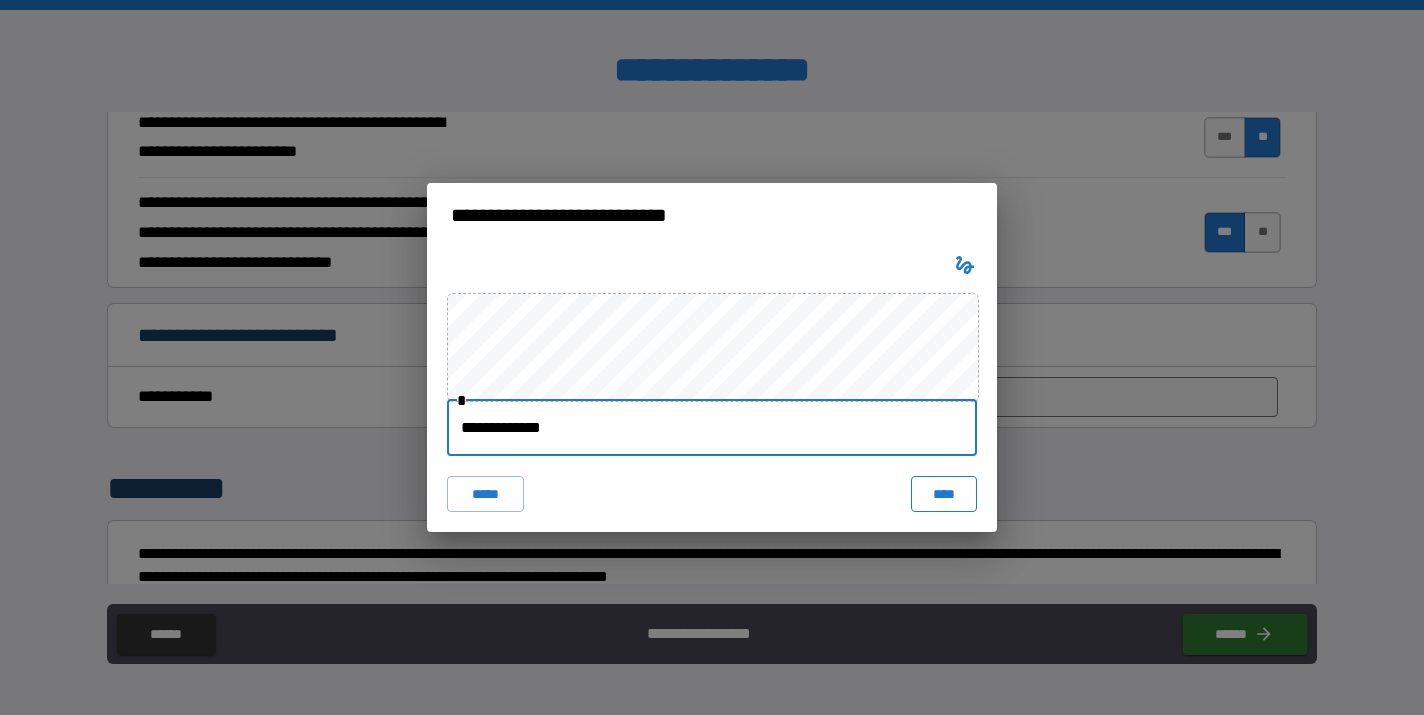 click on "****" at bounding box center (944, 494) 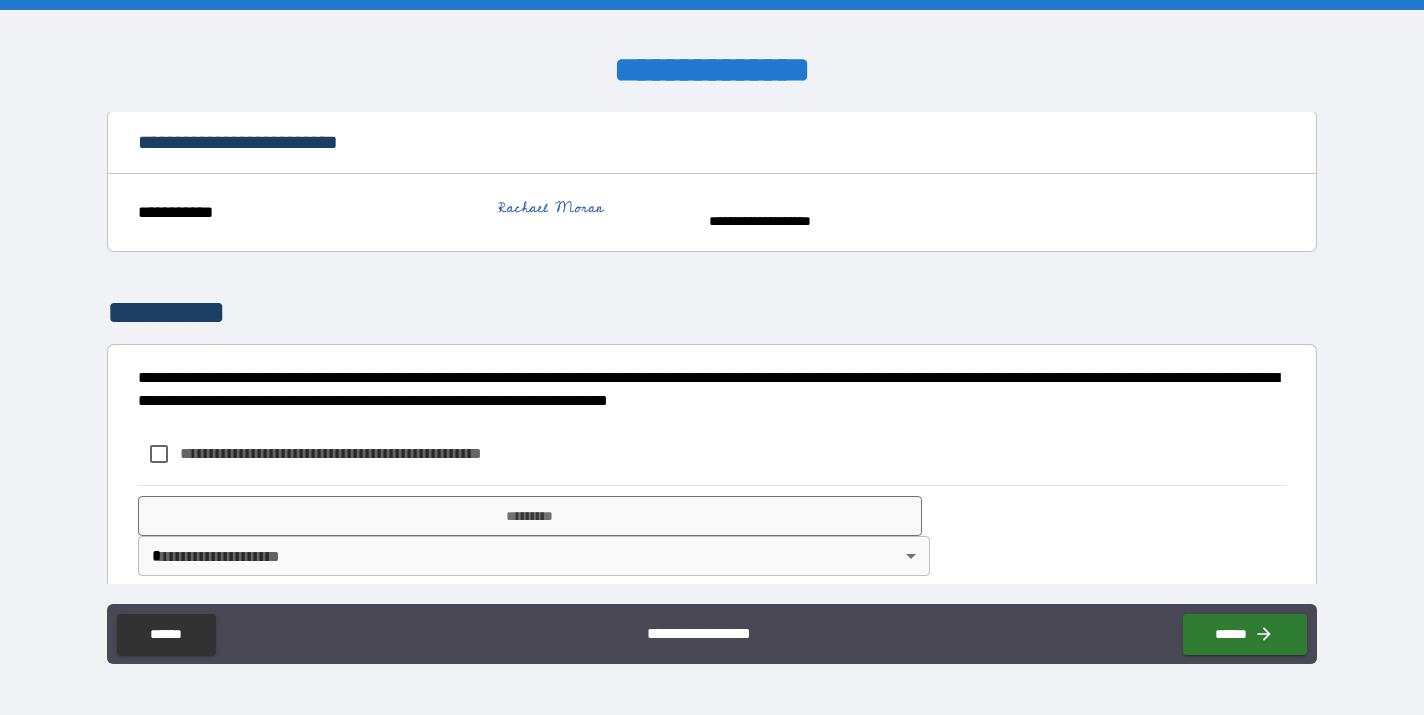 scroll, scrollTop: 2934, scrollLeft: 0, axis: vertical 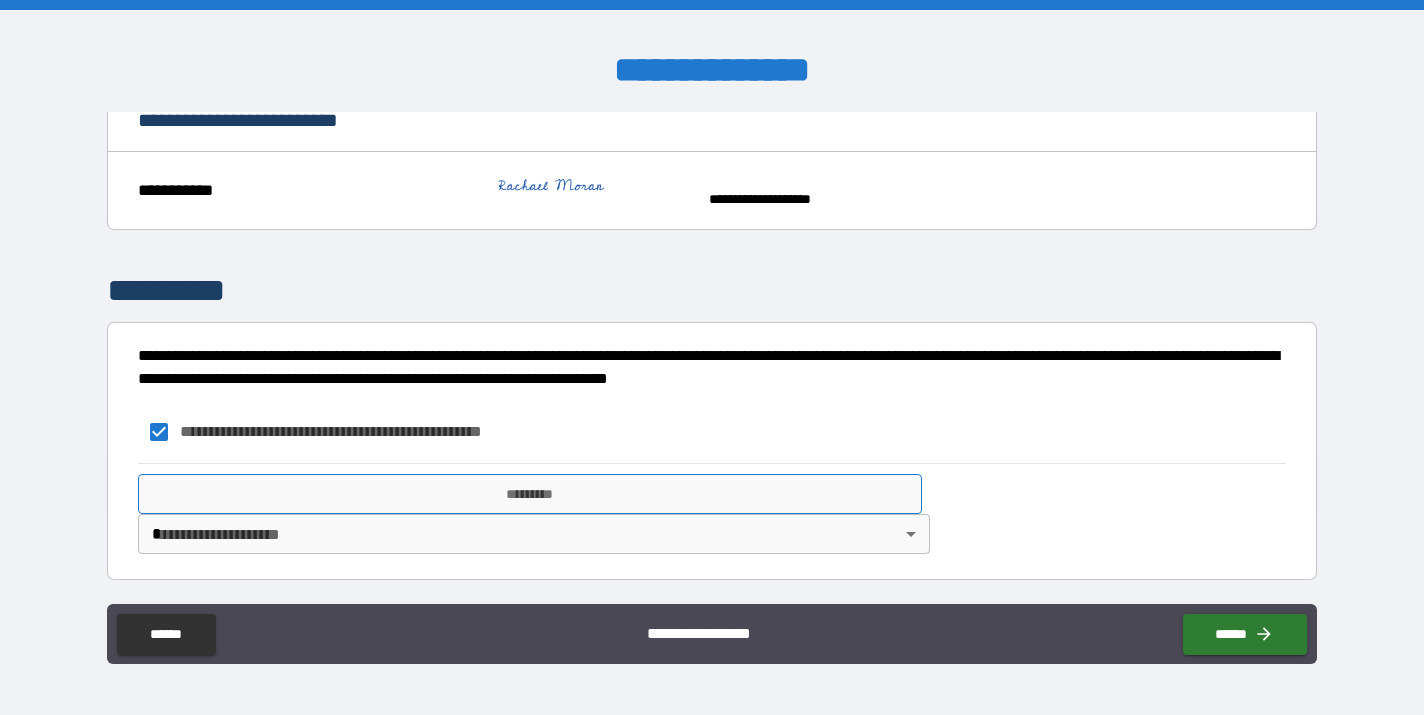 click on "*********" at bounding box center (530, 494) 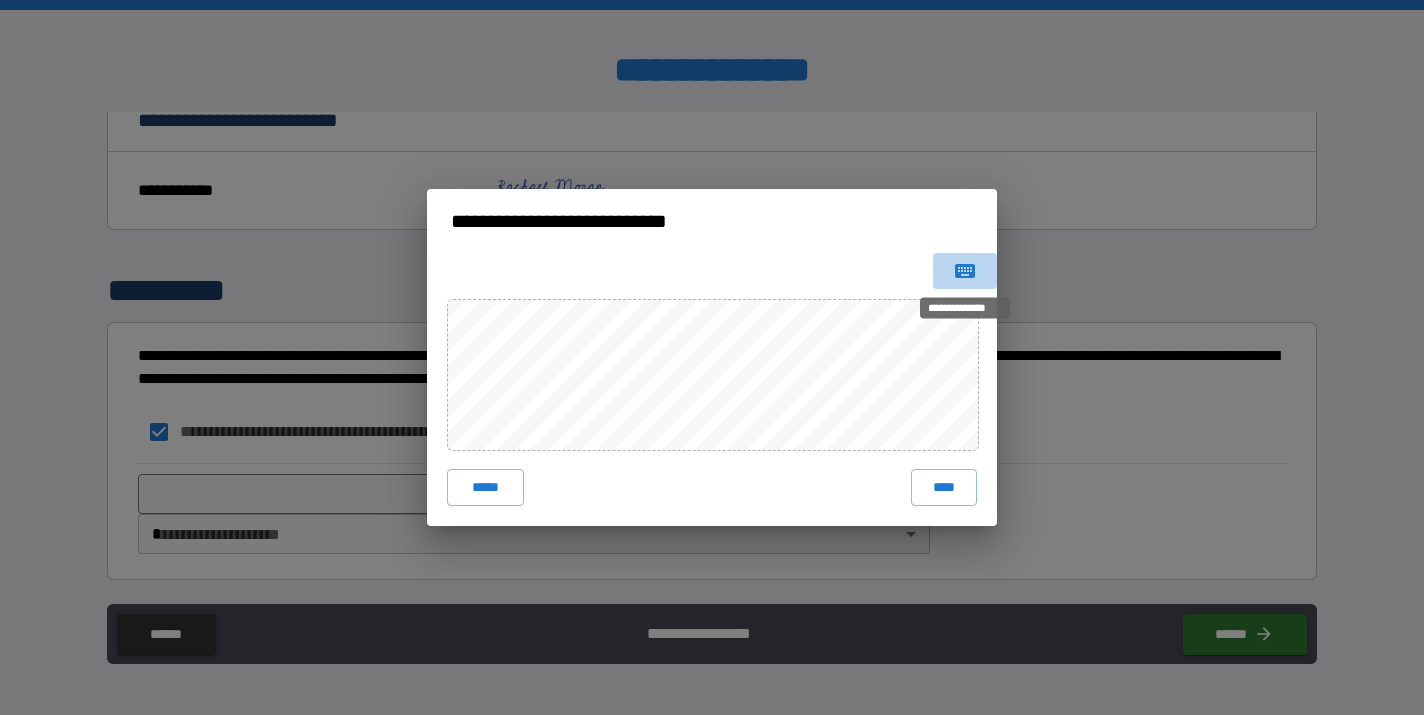 click 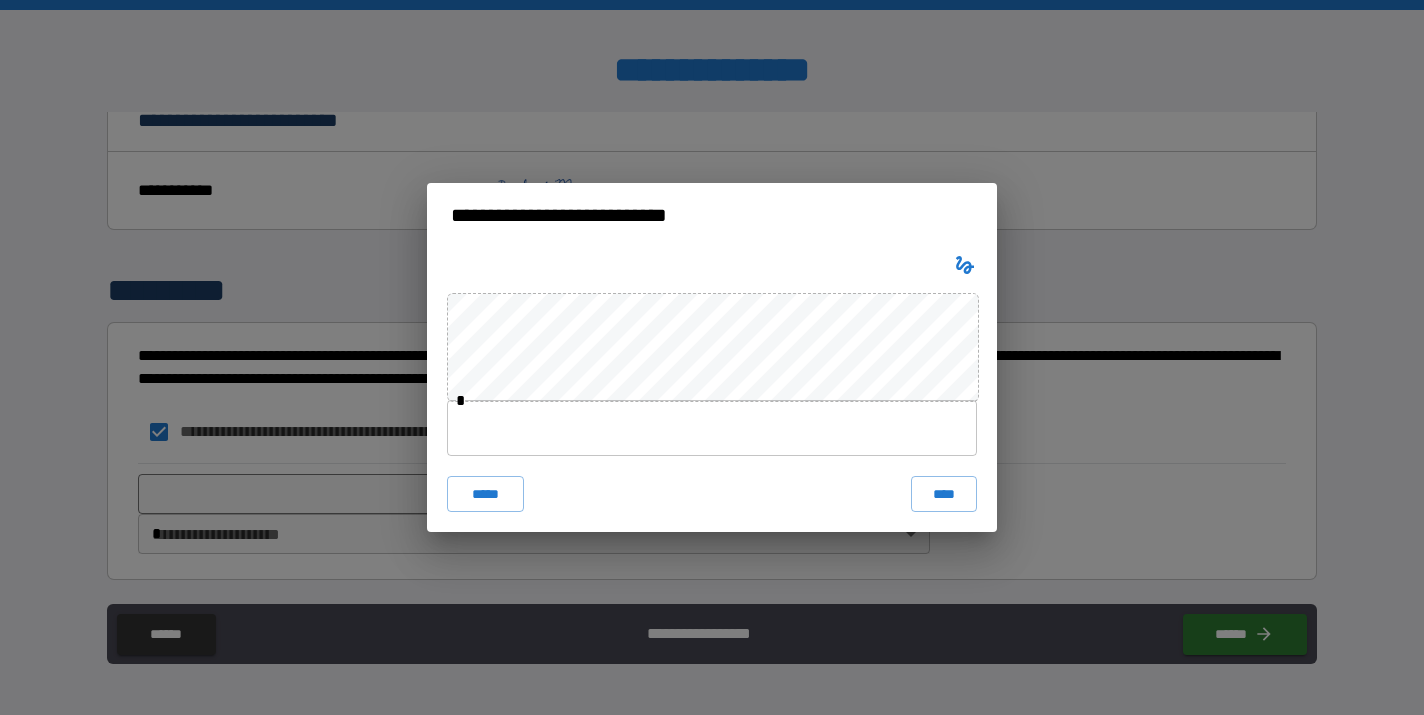 click at bounding box center (712, 428) 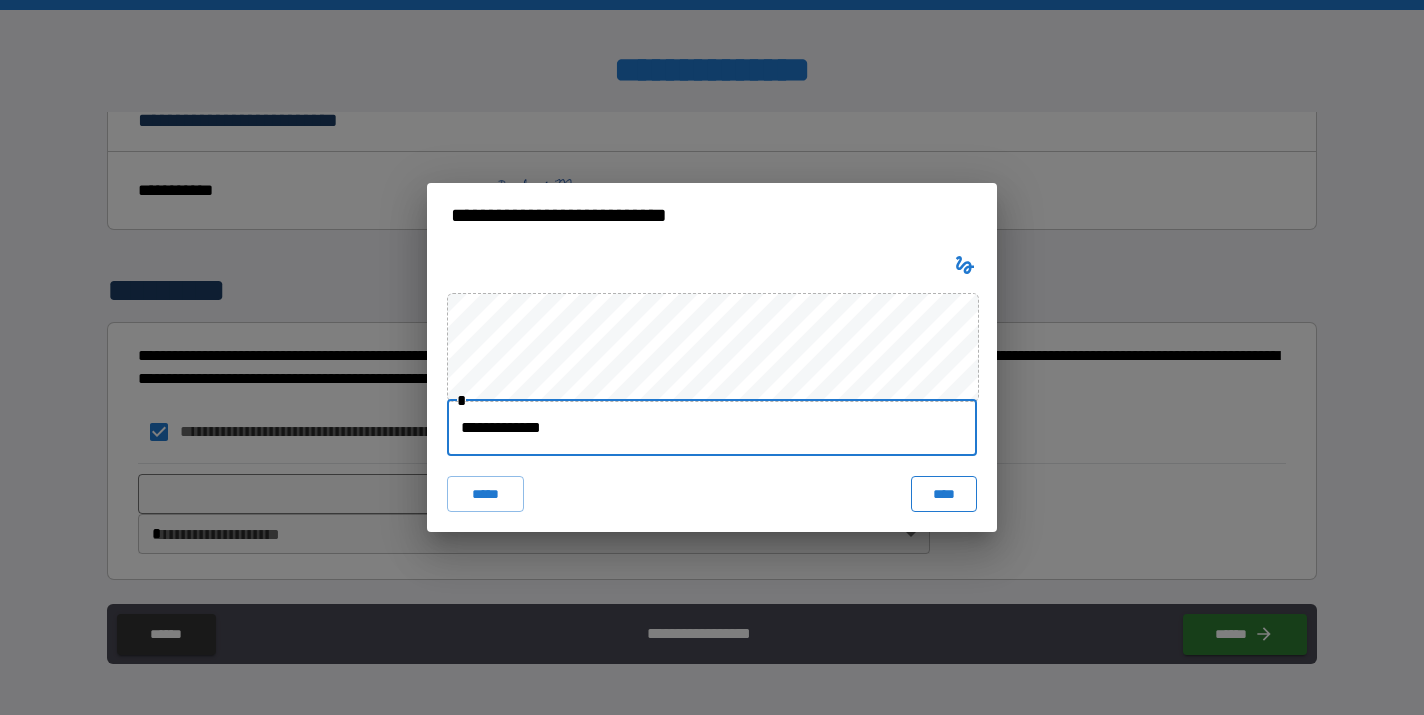 click on "****" at bounding box center [944, 494] 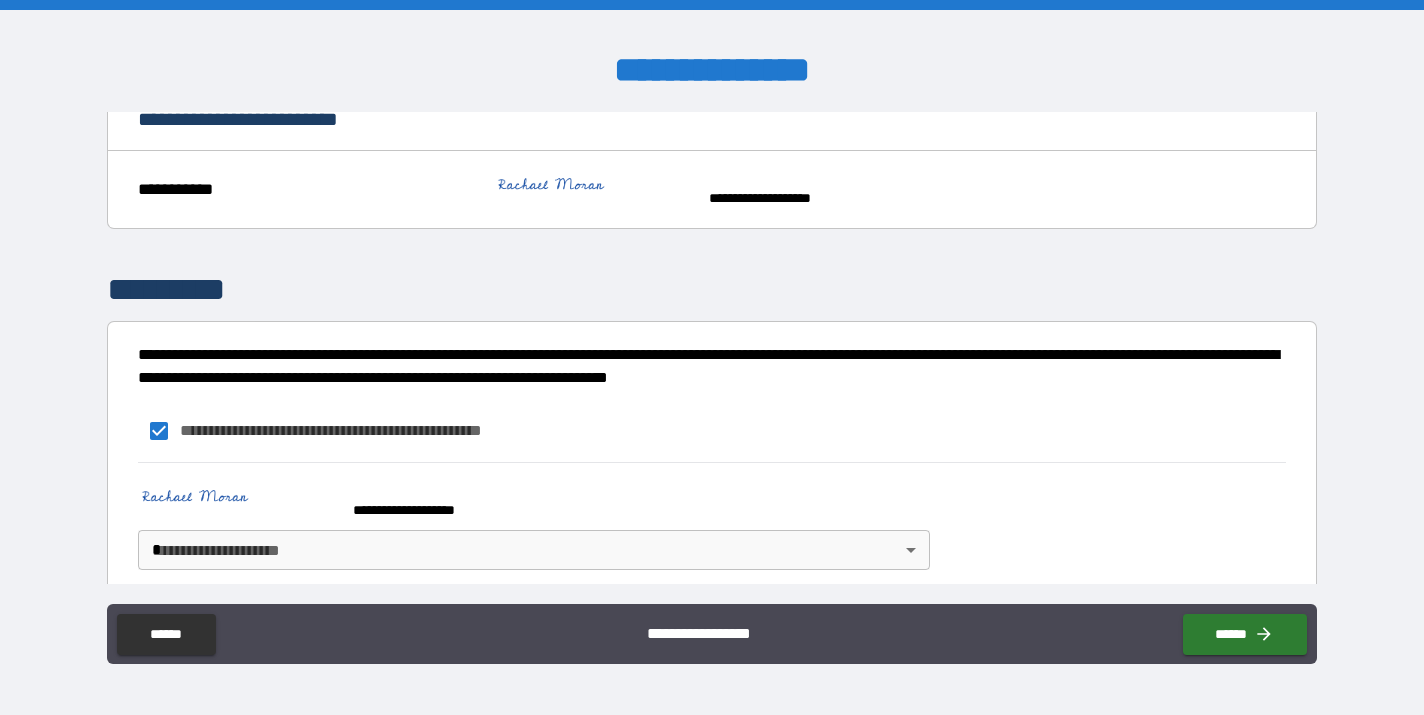 scroll, scrollTop: 2951, scrollLeft: 0, axis: vertical 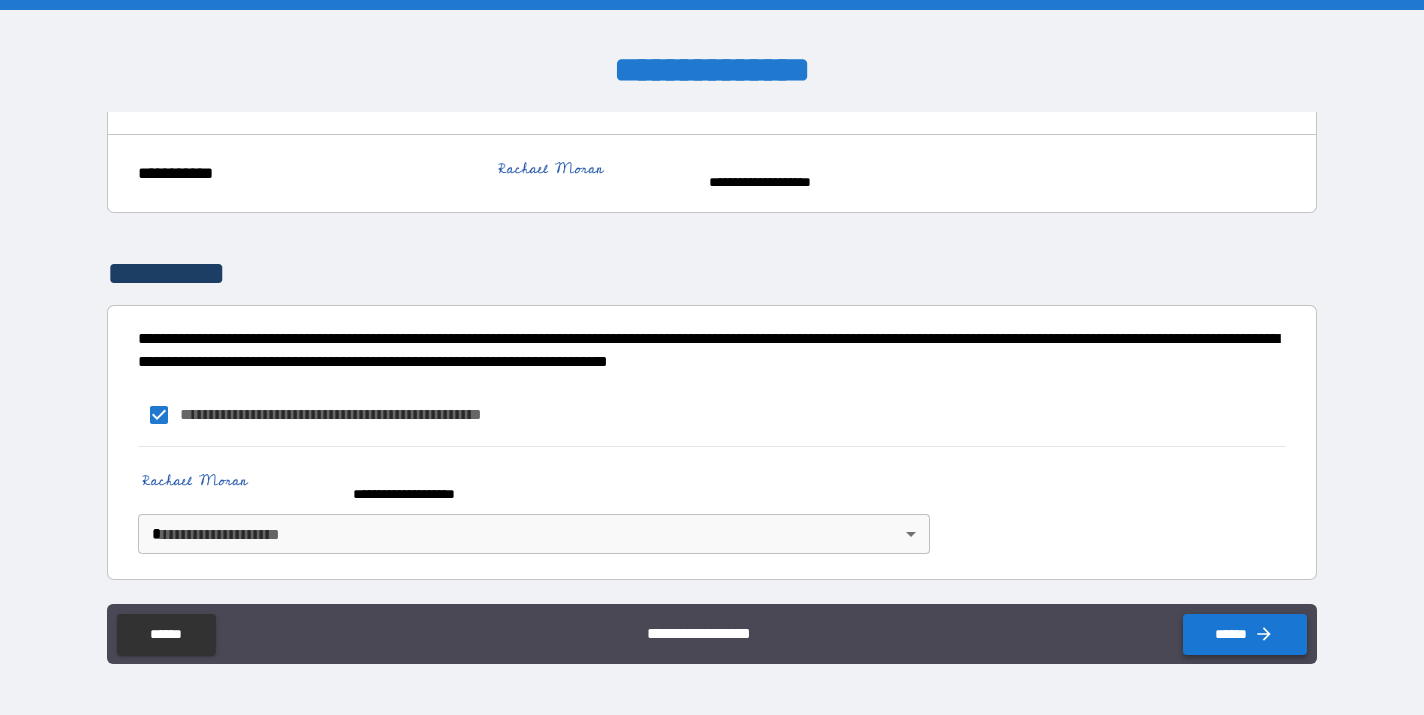 click on "******" at bounding box center [1245, 634] 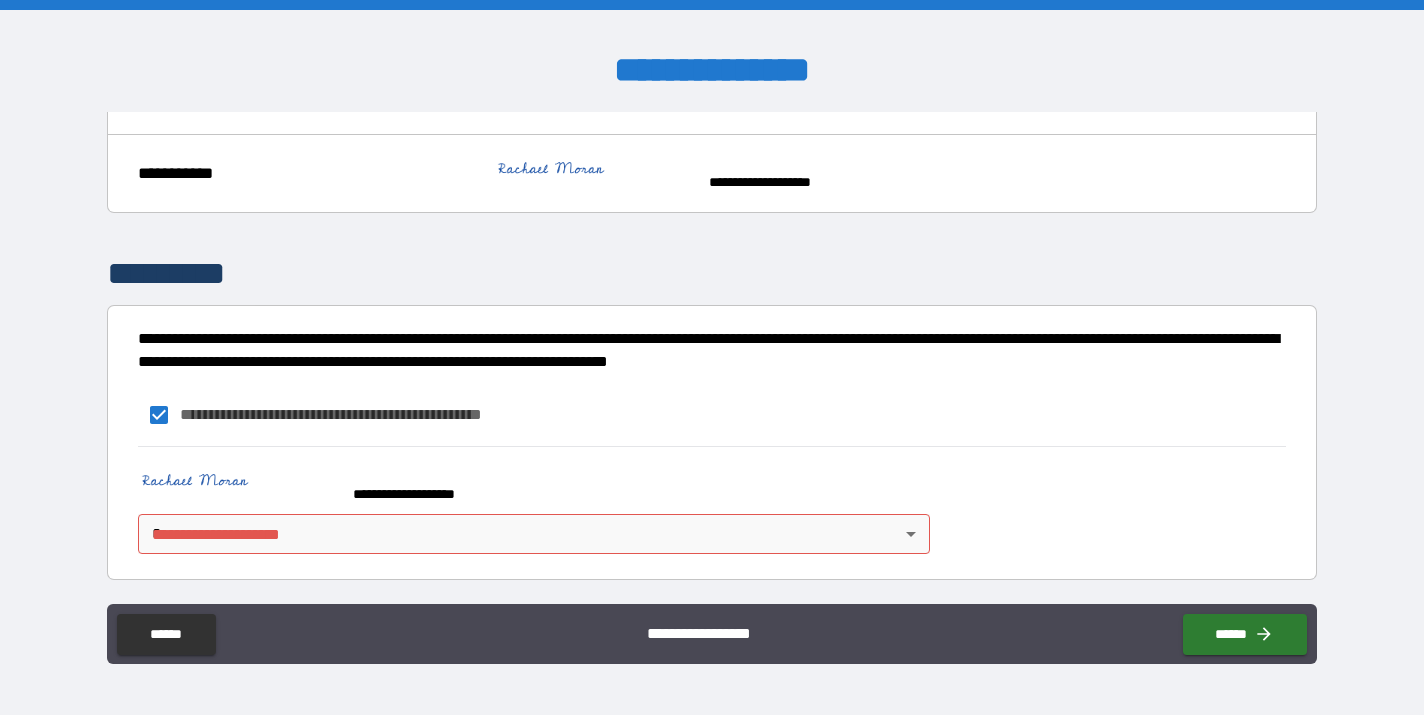 click on "**********" at bounding box center (712, 357) 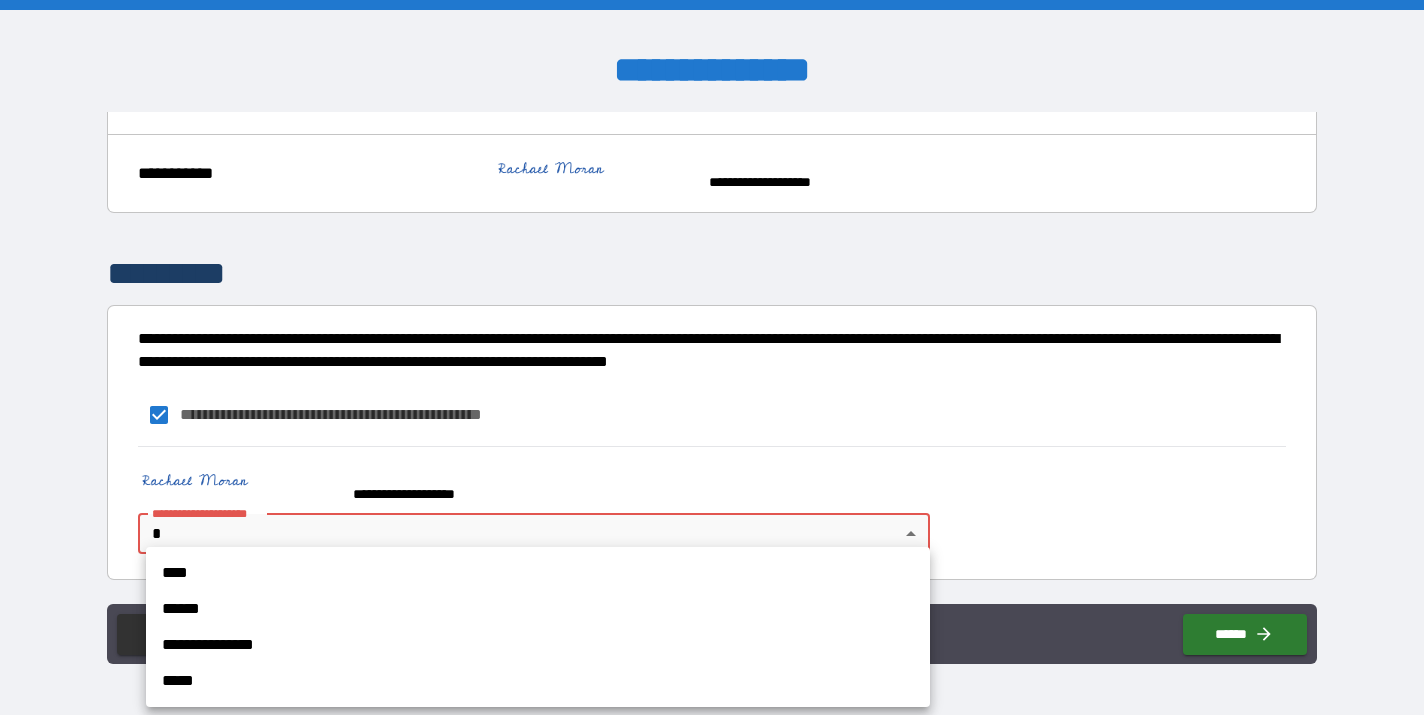 click on "**********" at bounding box center [538, 645] 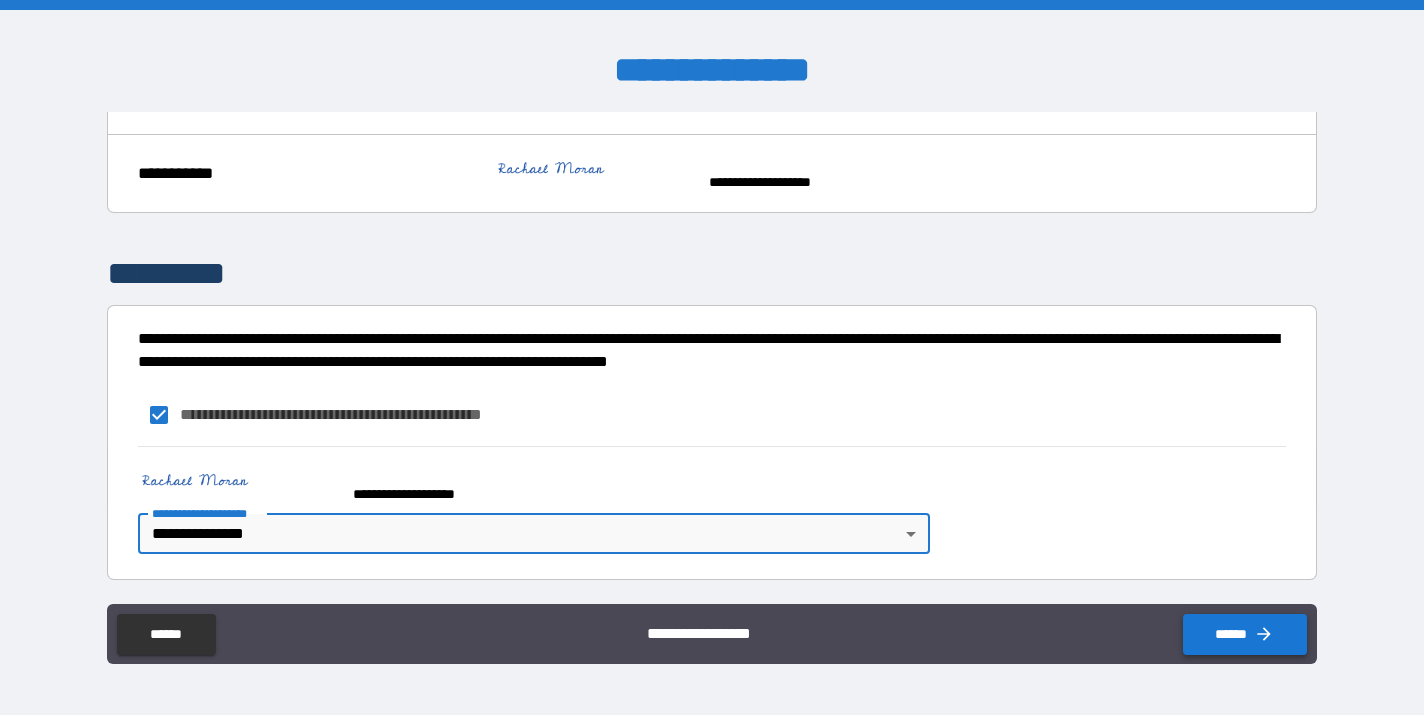 click on "******" at bounding box center (1245, 634) 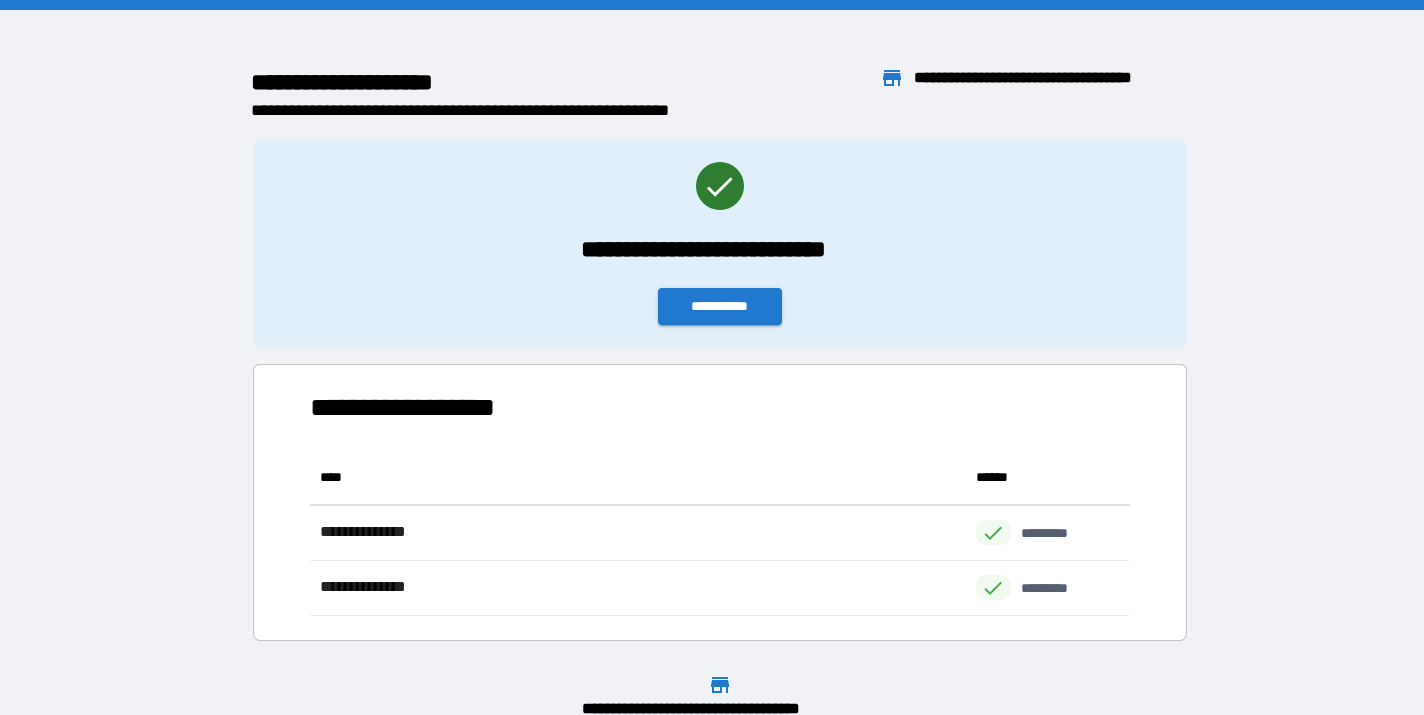 scroll, scrollTop: 1, scrollLeft: 0, axis: vertical 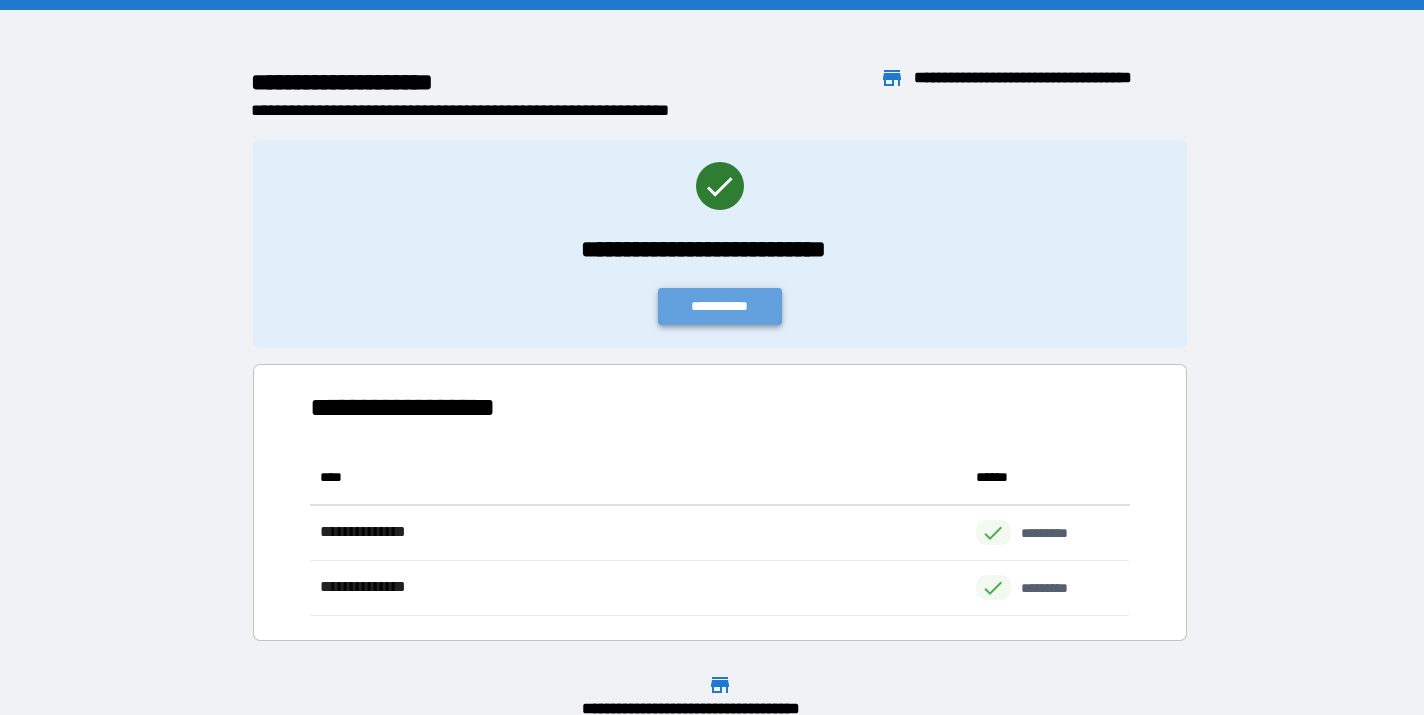 click on "**********" at bounding box center [720, 306] 